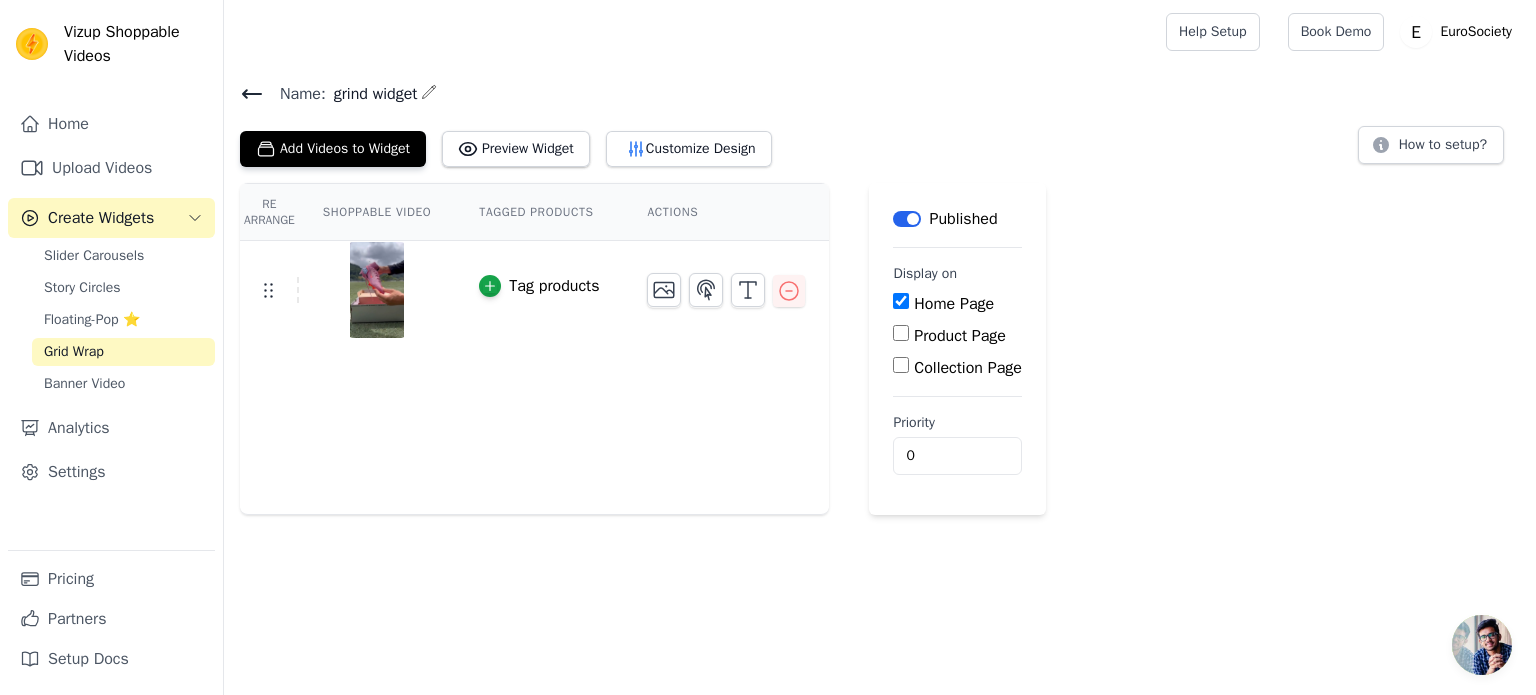 scroll, scrollTop: 0, scrollLeft: 0, axis: both 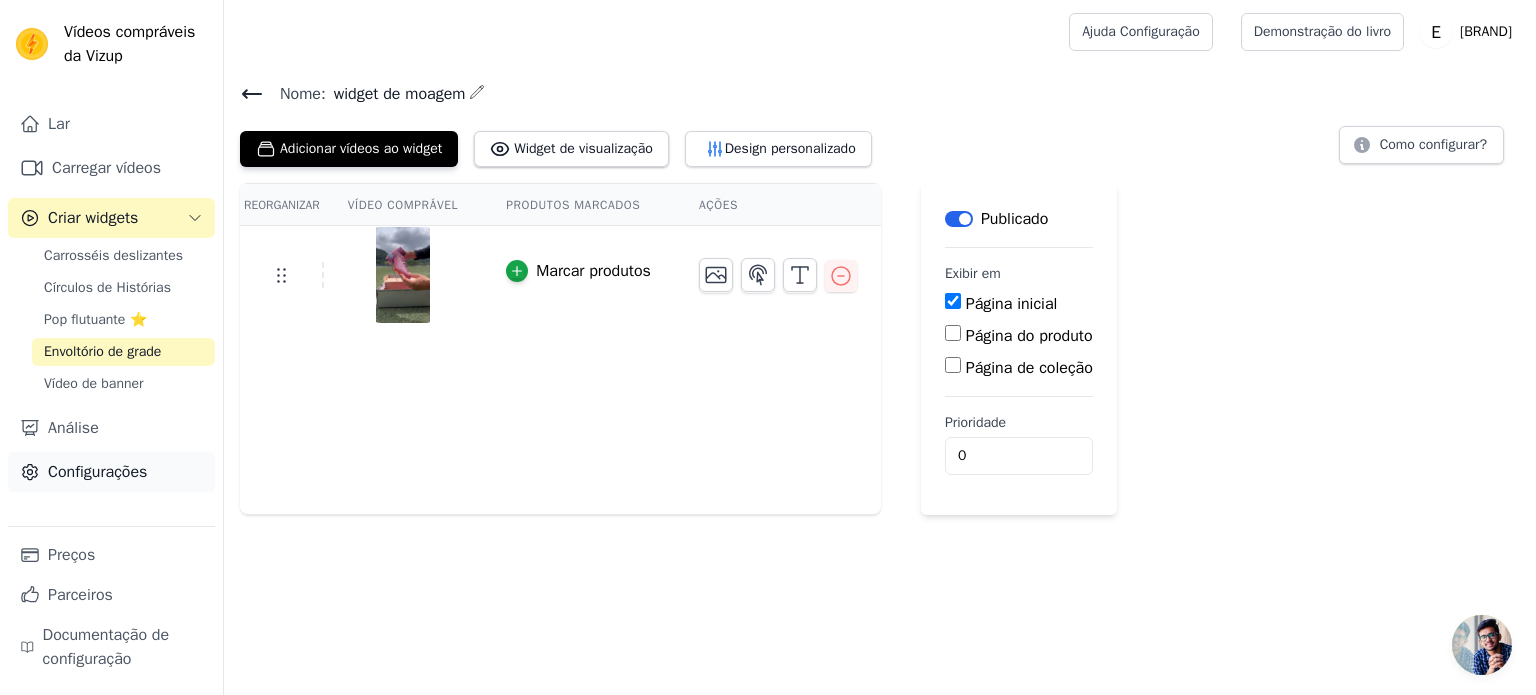 click on "Configurações" at bounding box center (111, 472) 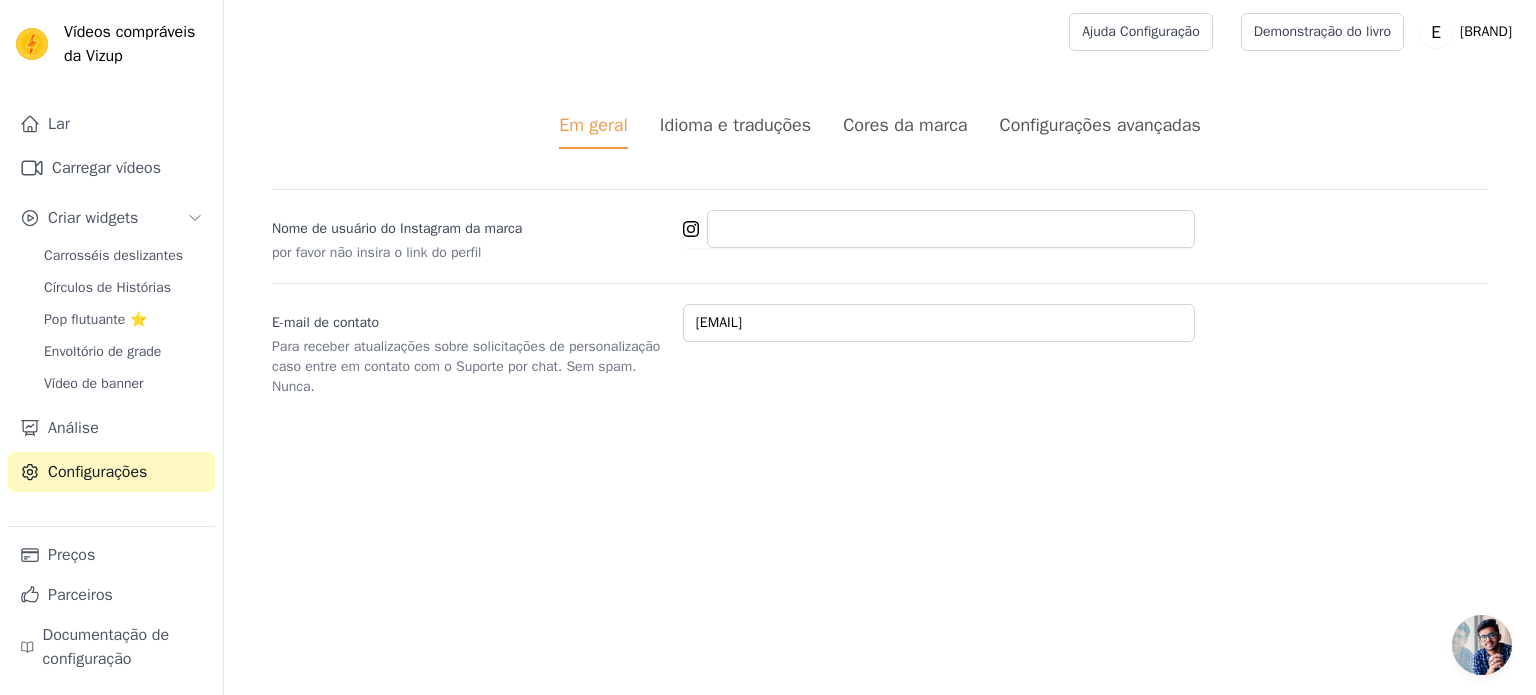 click on "Idioma e traduções" at bounding box center (735, 125) 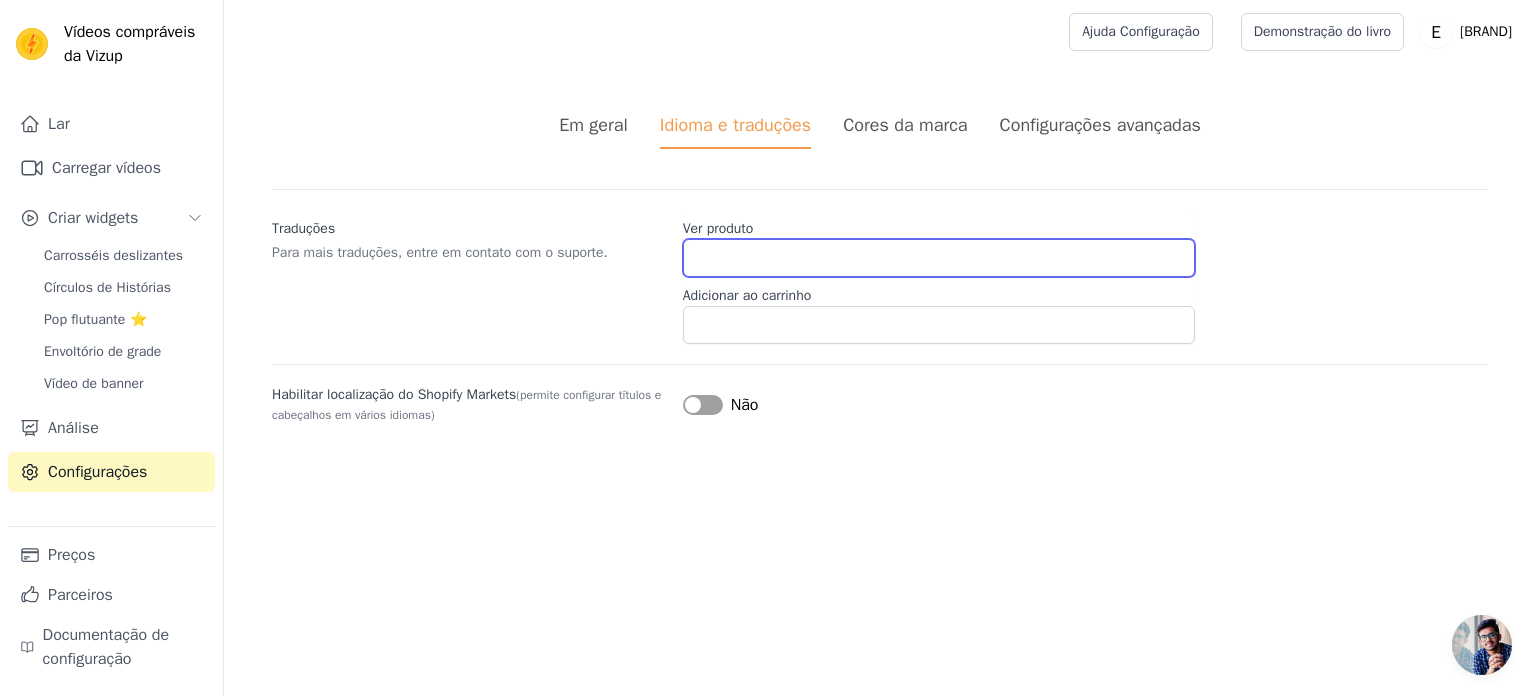 click on "Ver produto" at bounding box center [939, 258] 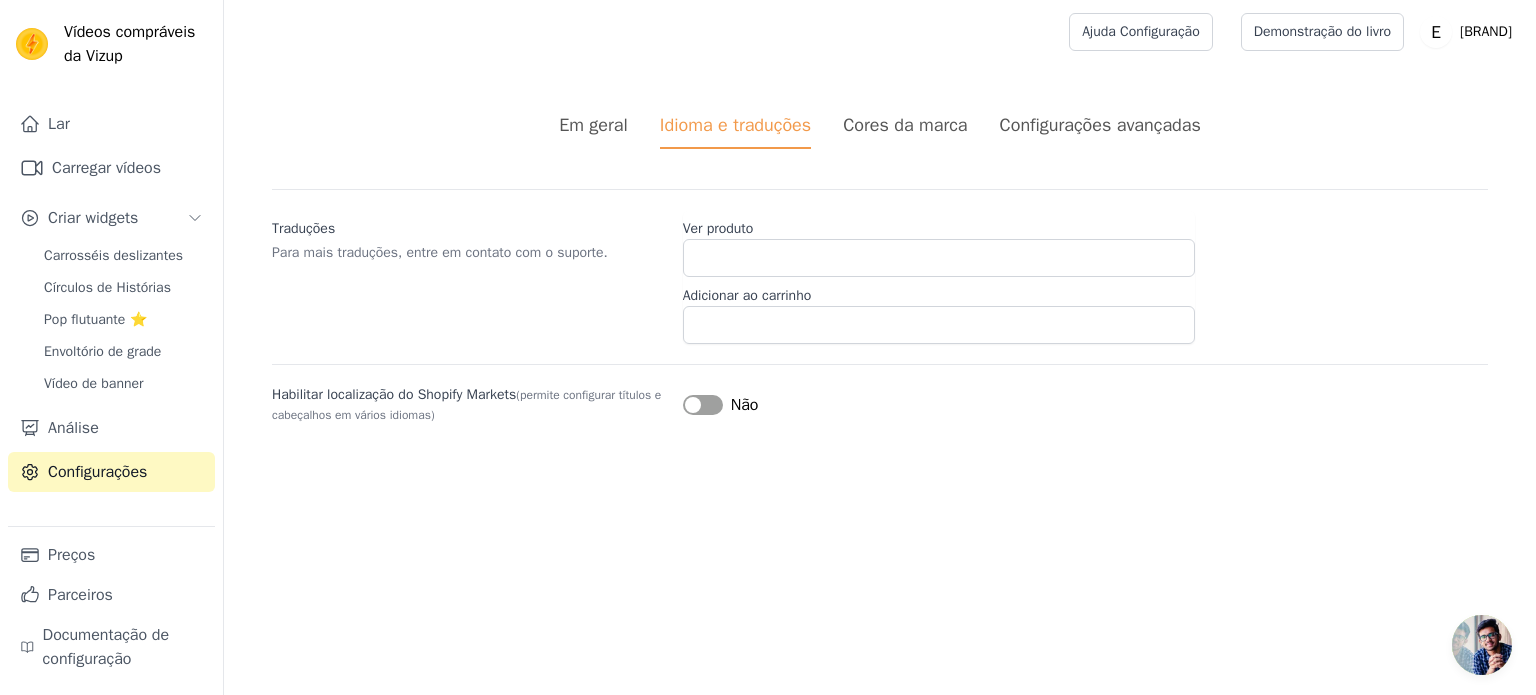 click on "Configurações avançadas" at bounding box center [1100, 125] 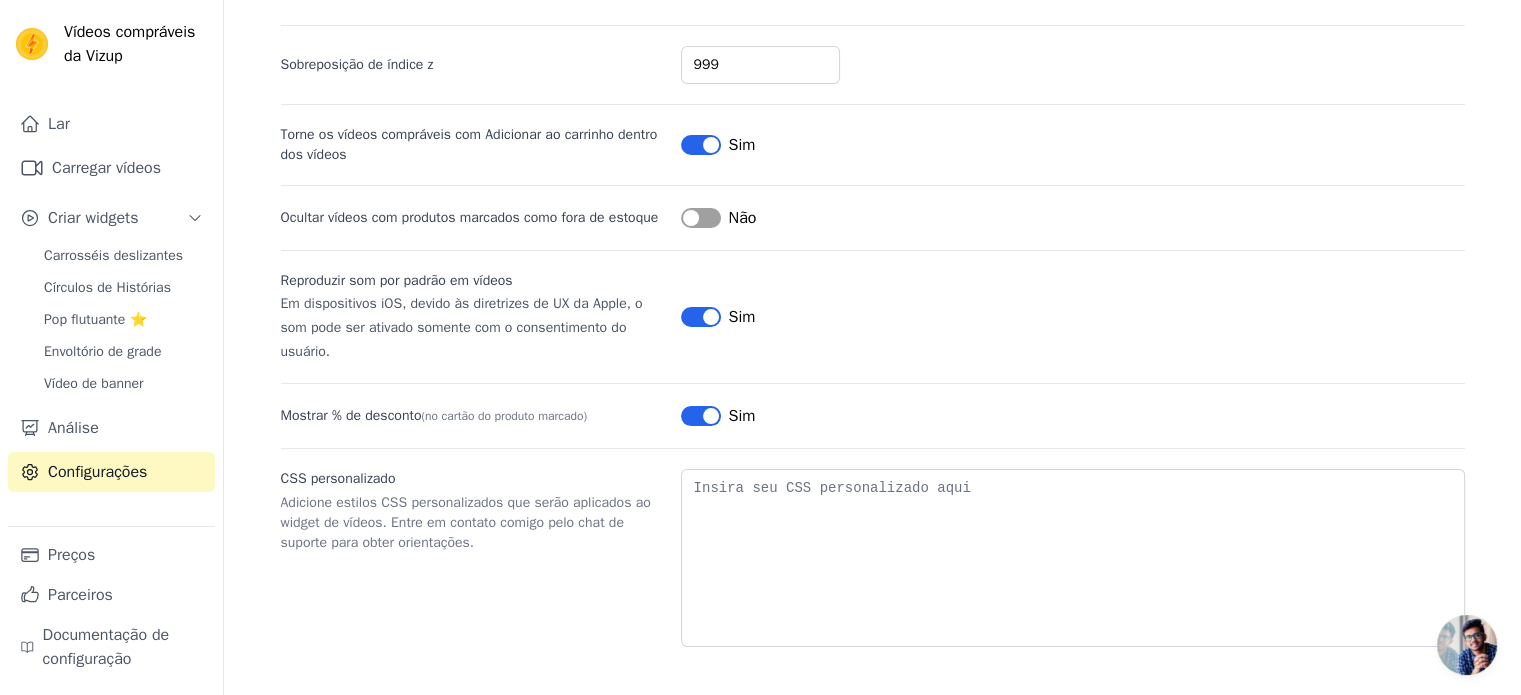 scroll, scrollTop: 177, scrollLeft: 0, axis: vertical 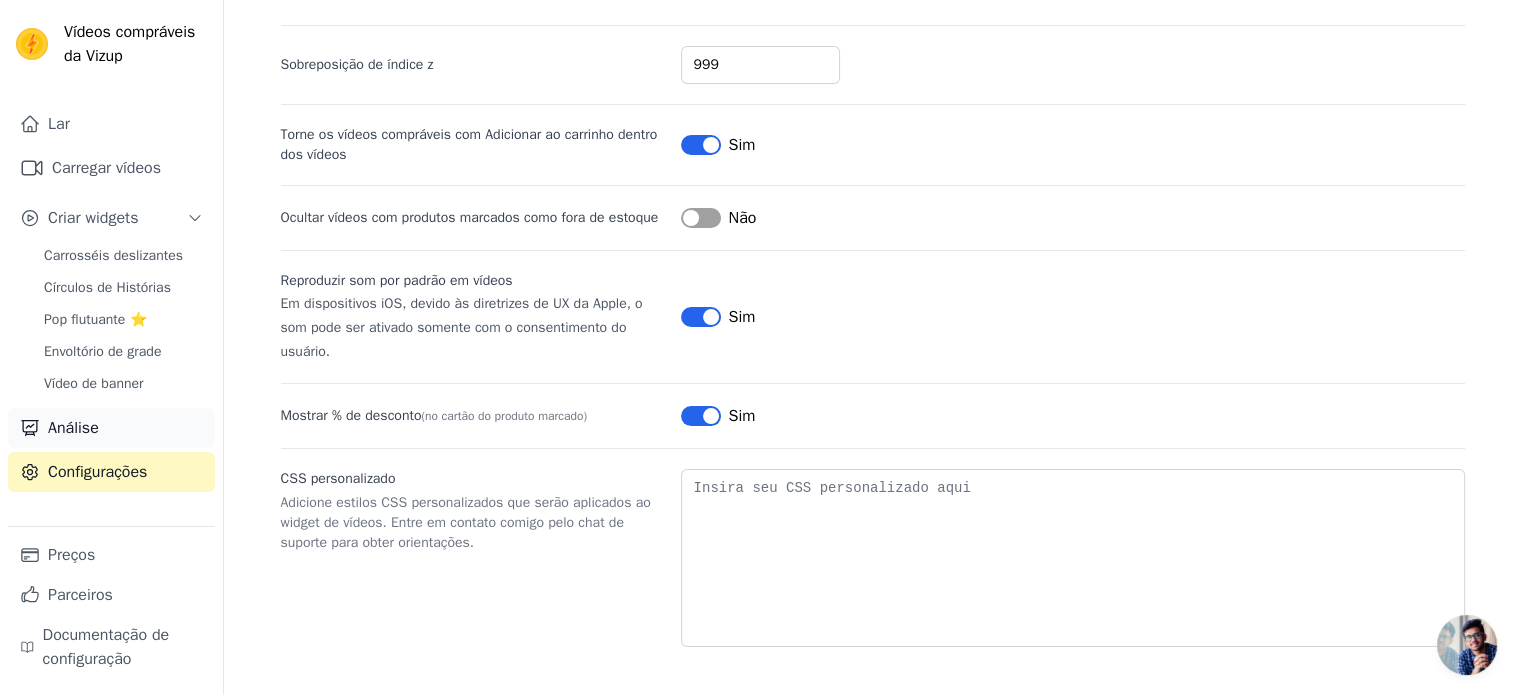 click on "Análise" at bounding box center (111, 428) 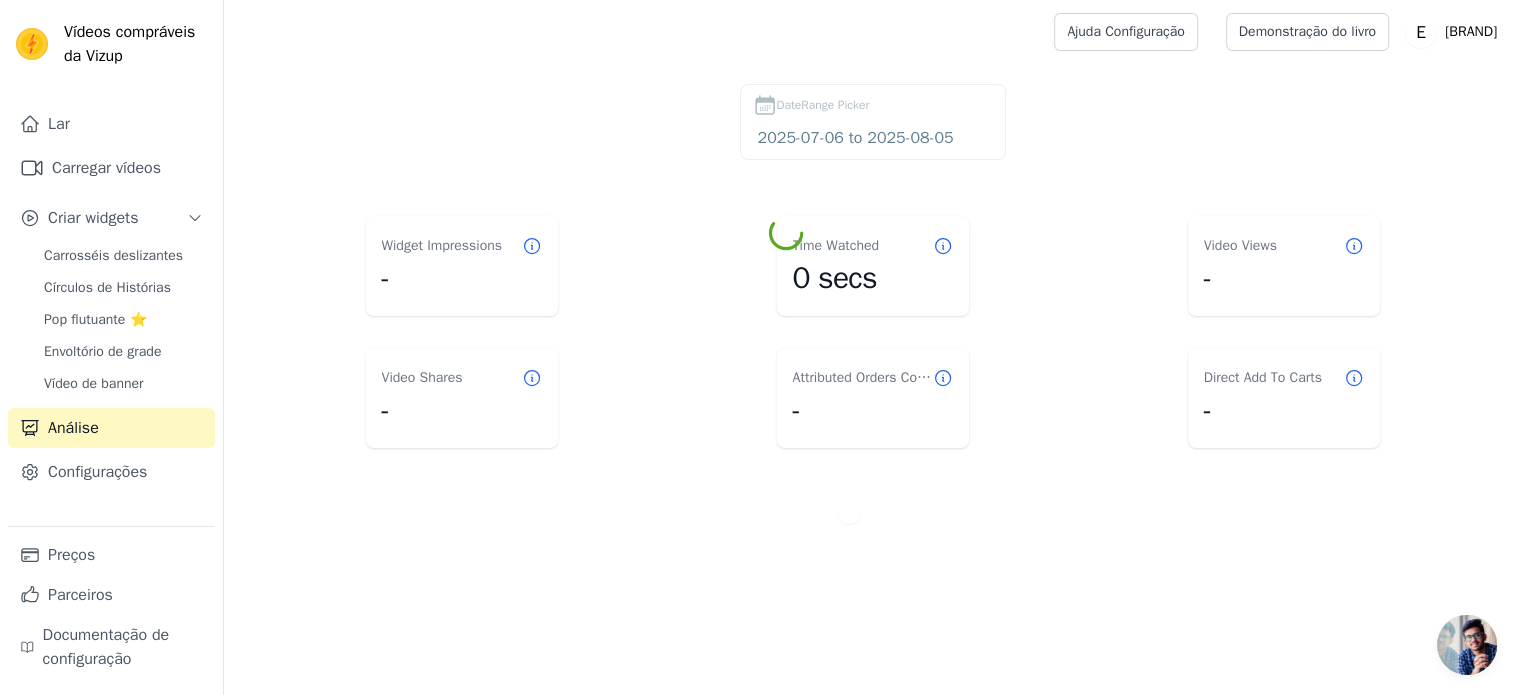 scroll, scrollTop: 0, scrollLeft: 0, axis: both 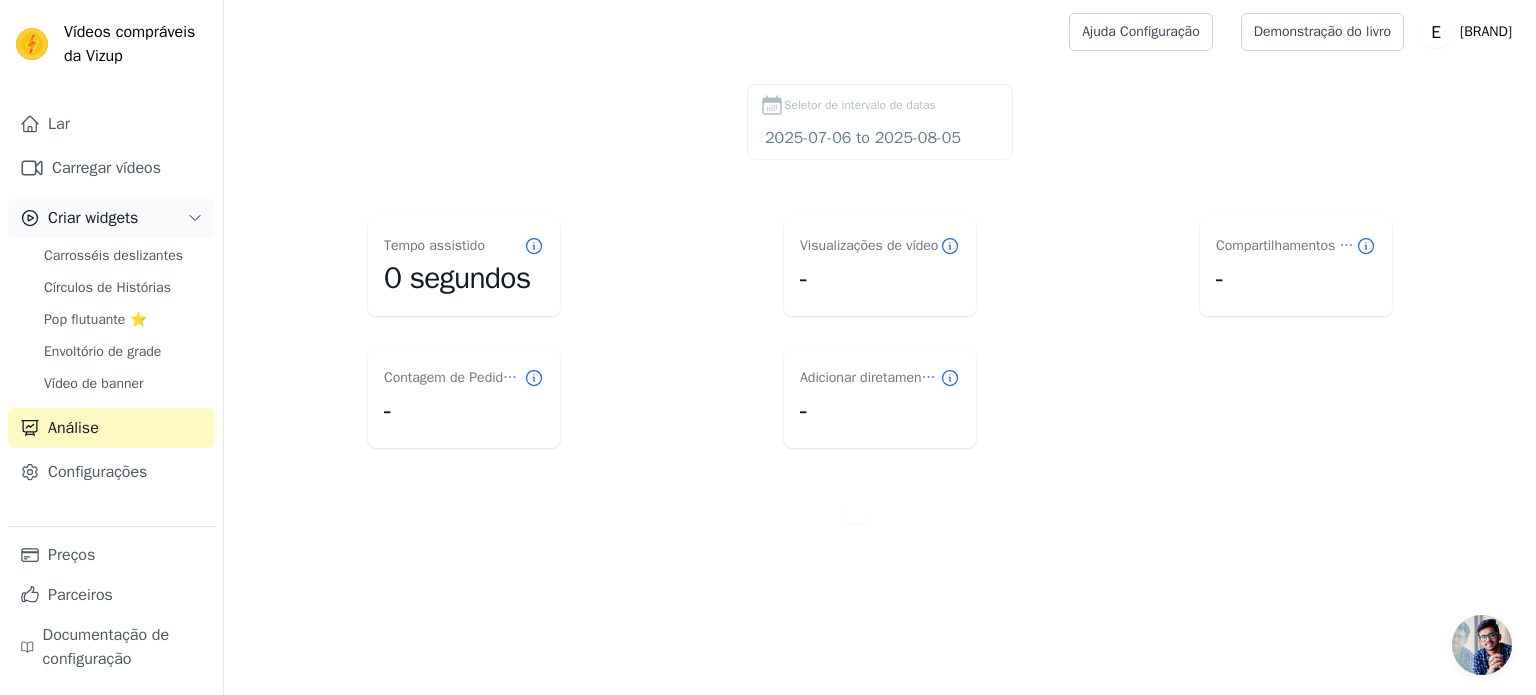 click on "Criar widgets" at bounding box center [93, 218] 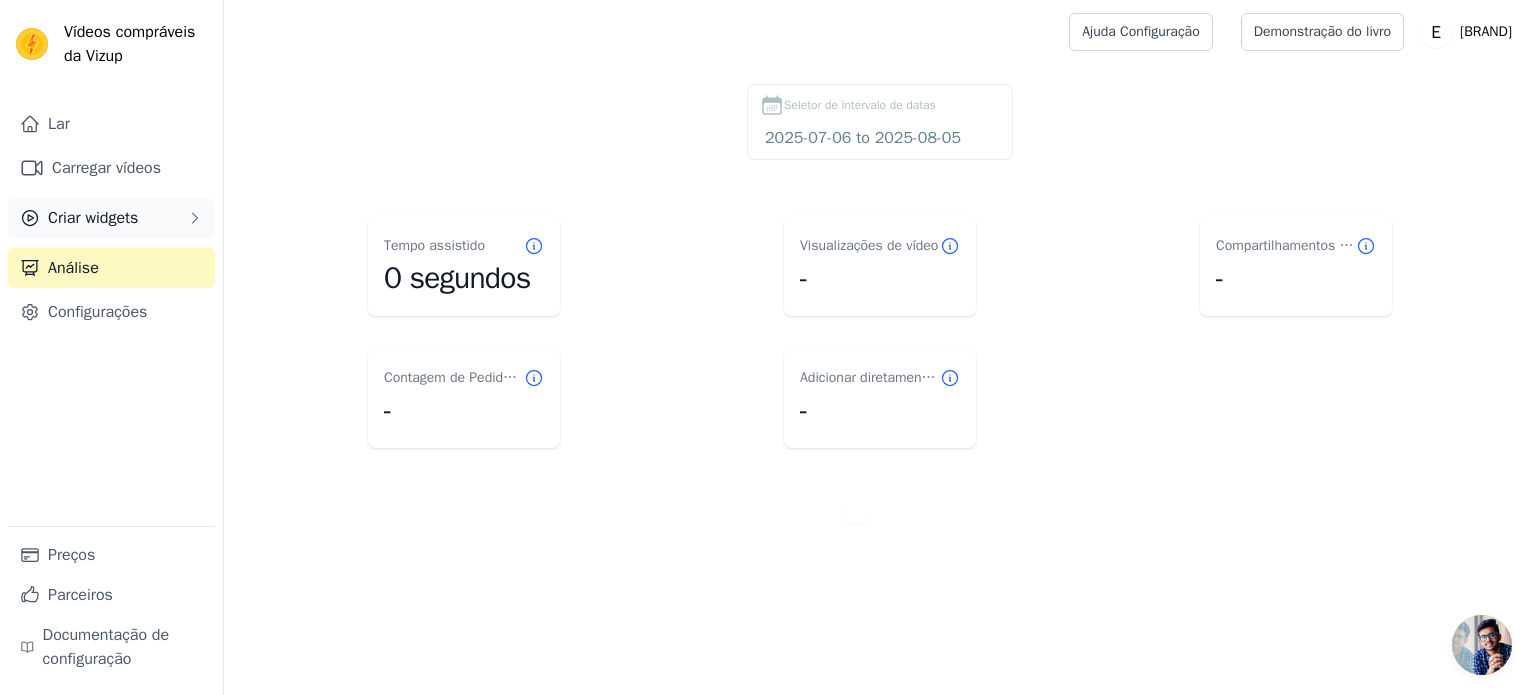click on "Criar widgets" at bounding box center (93, 218) 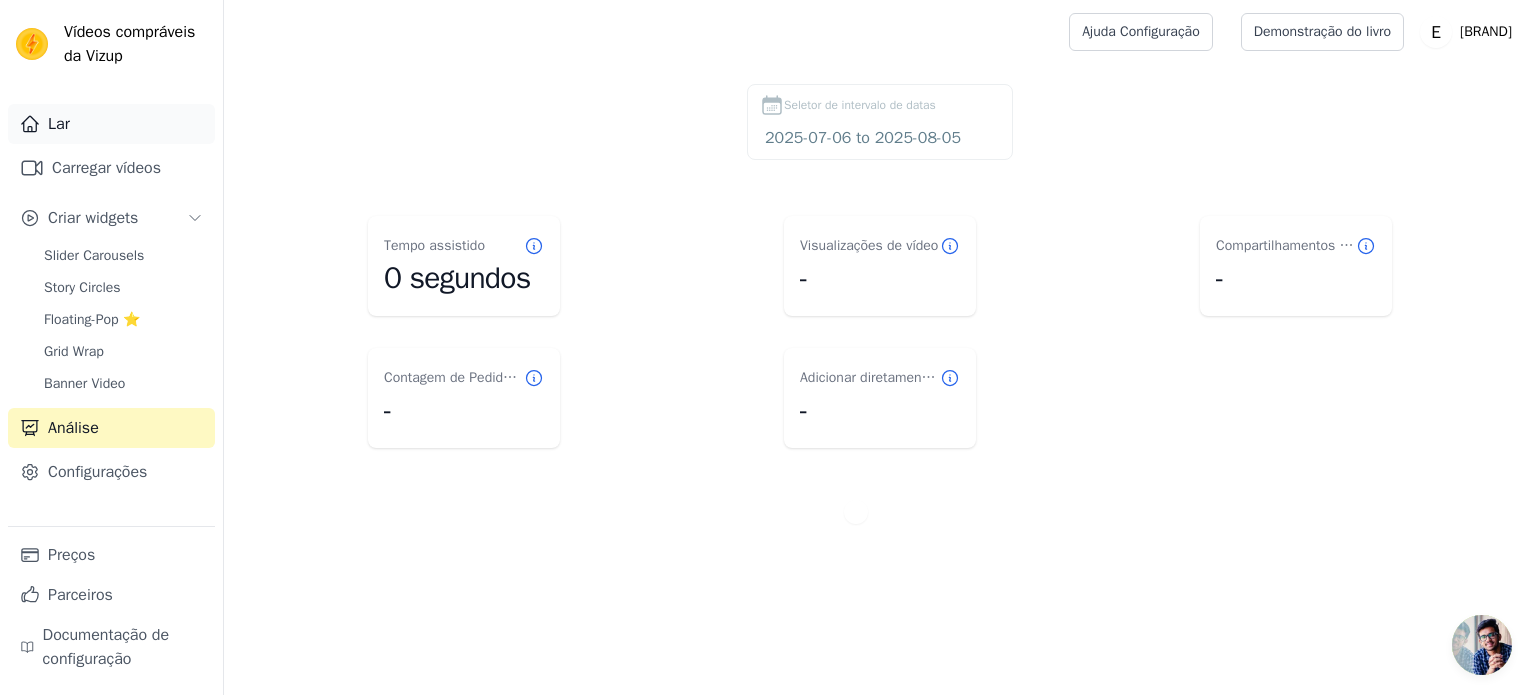 click on "Lar" at bounding box center (111, 124) 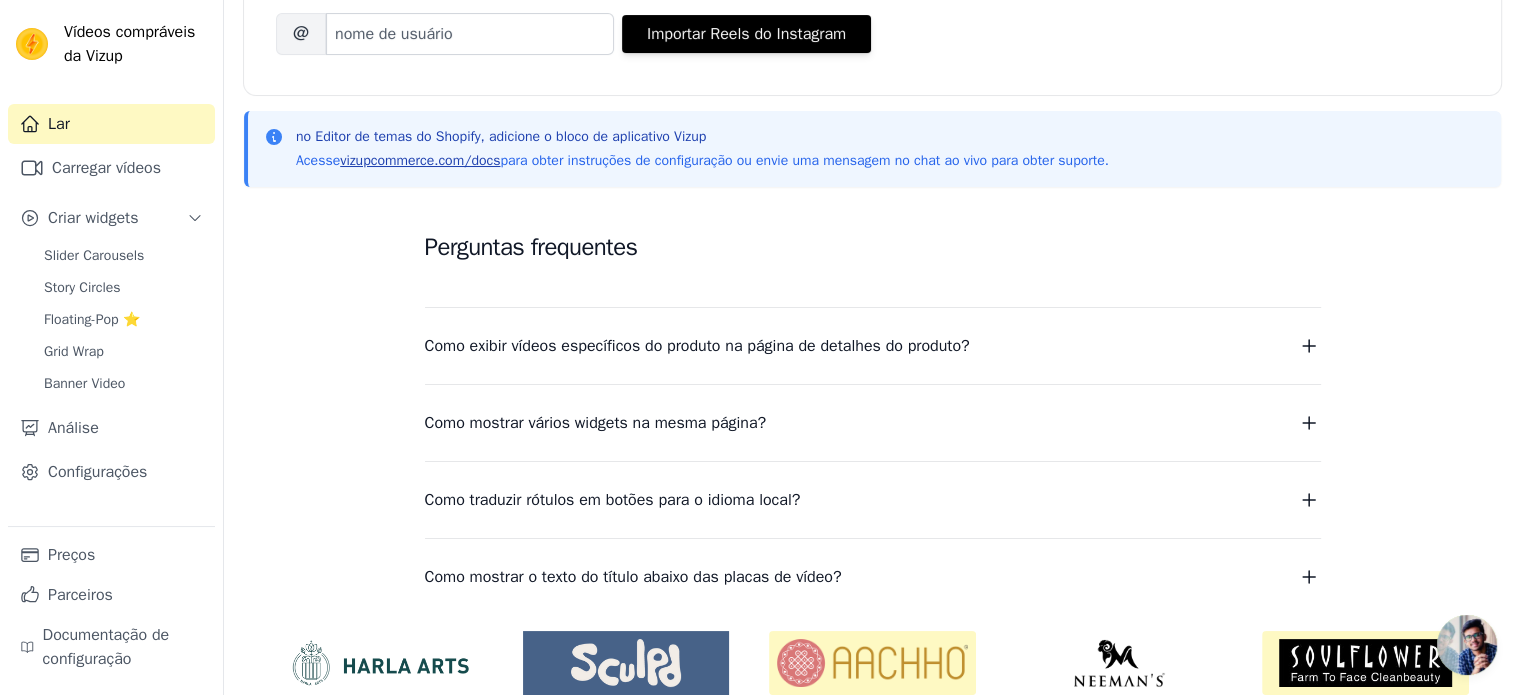 scroll, scrollTop: 225, scrollLeft: 0, axis: vertical 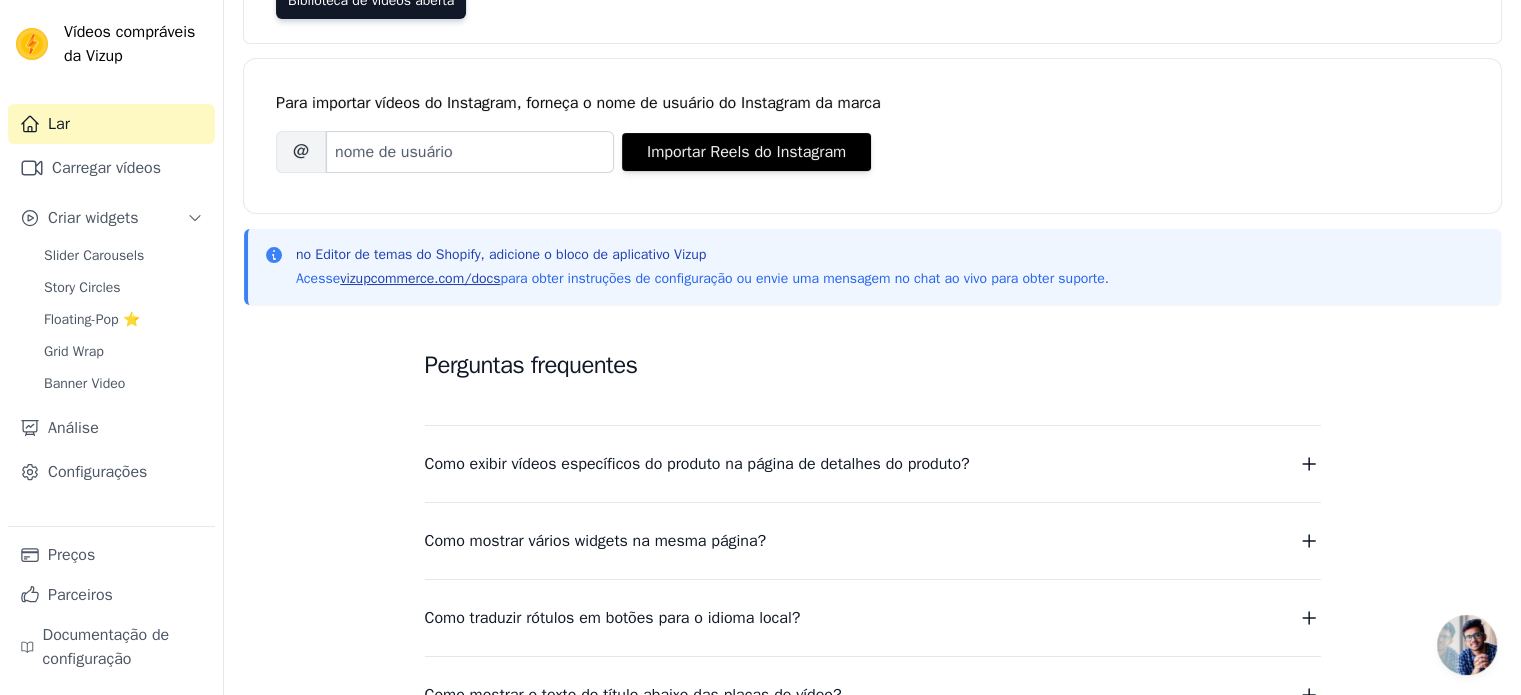 click on "vizupcommerce.com/docs" at bounding box center [420, 278] 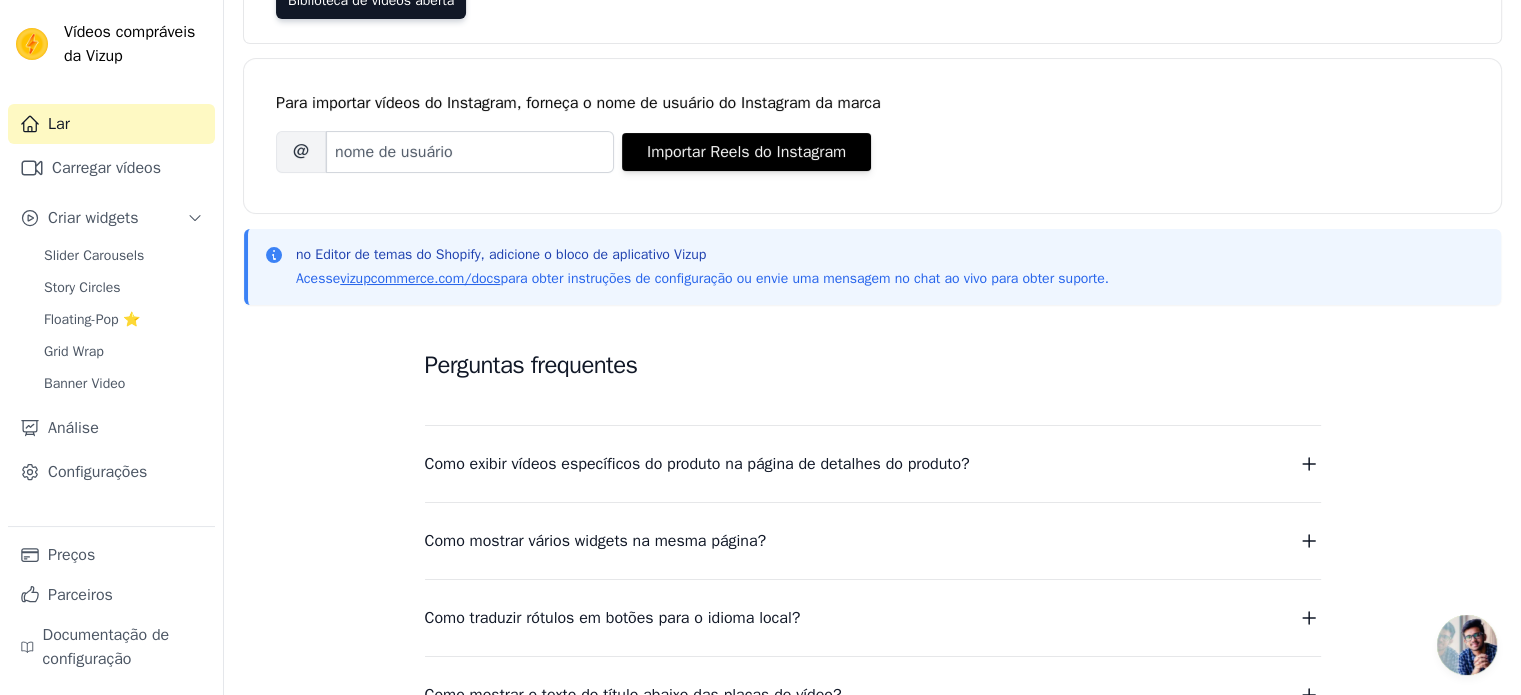 click on "Lar" at bounding box center (111, 124) 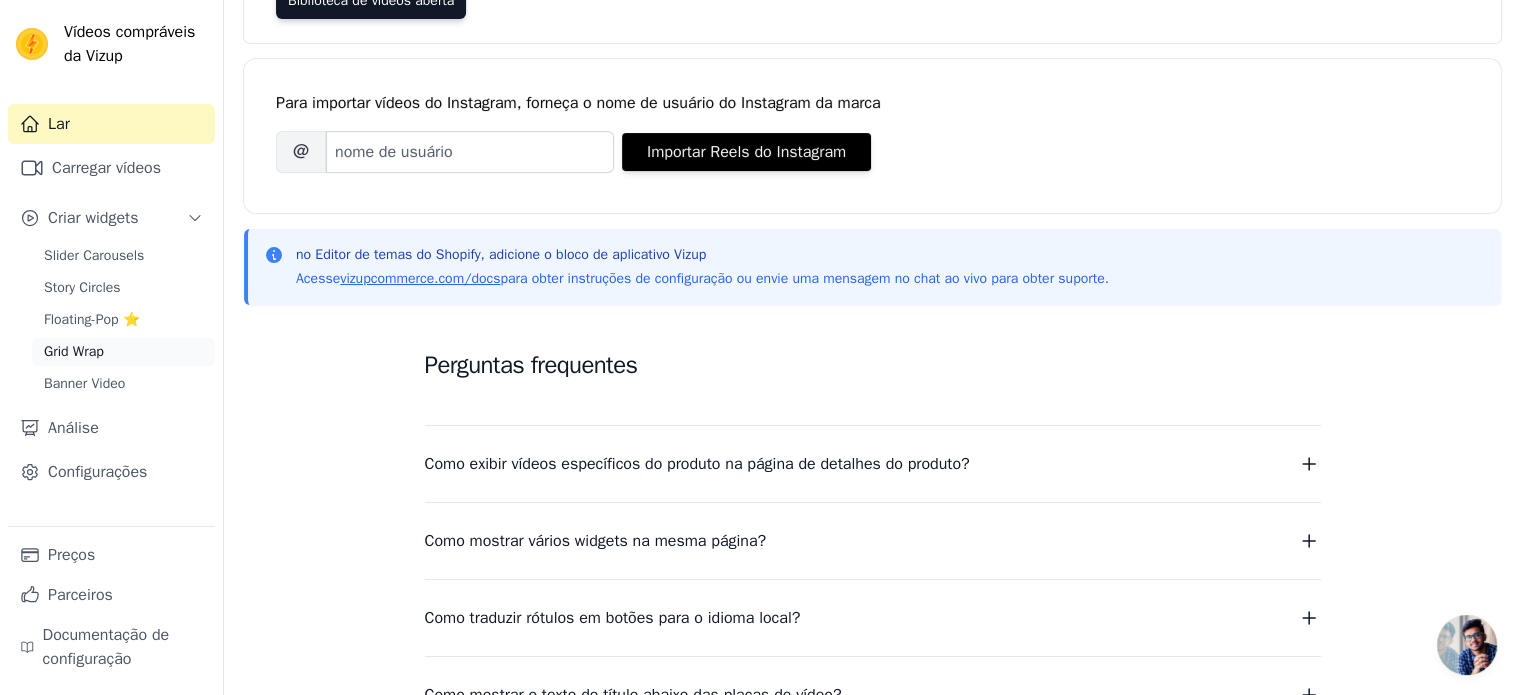 click on "Grid Wrap" at bounding box center (74, 352) 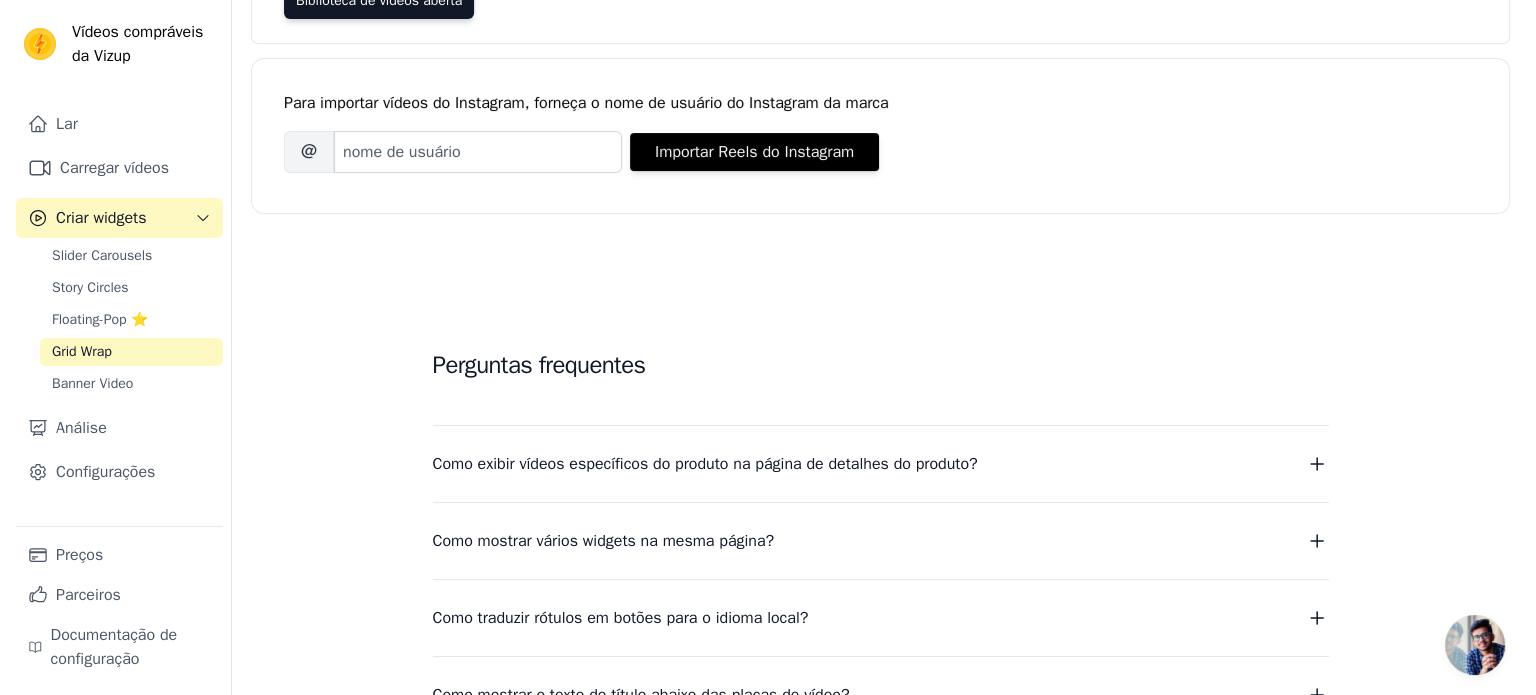 scroll, scrollTop: 0, scrollLeft: 0, axis: both 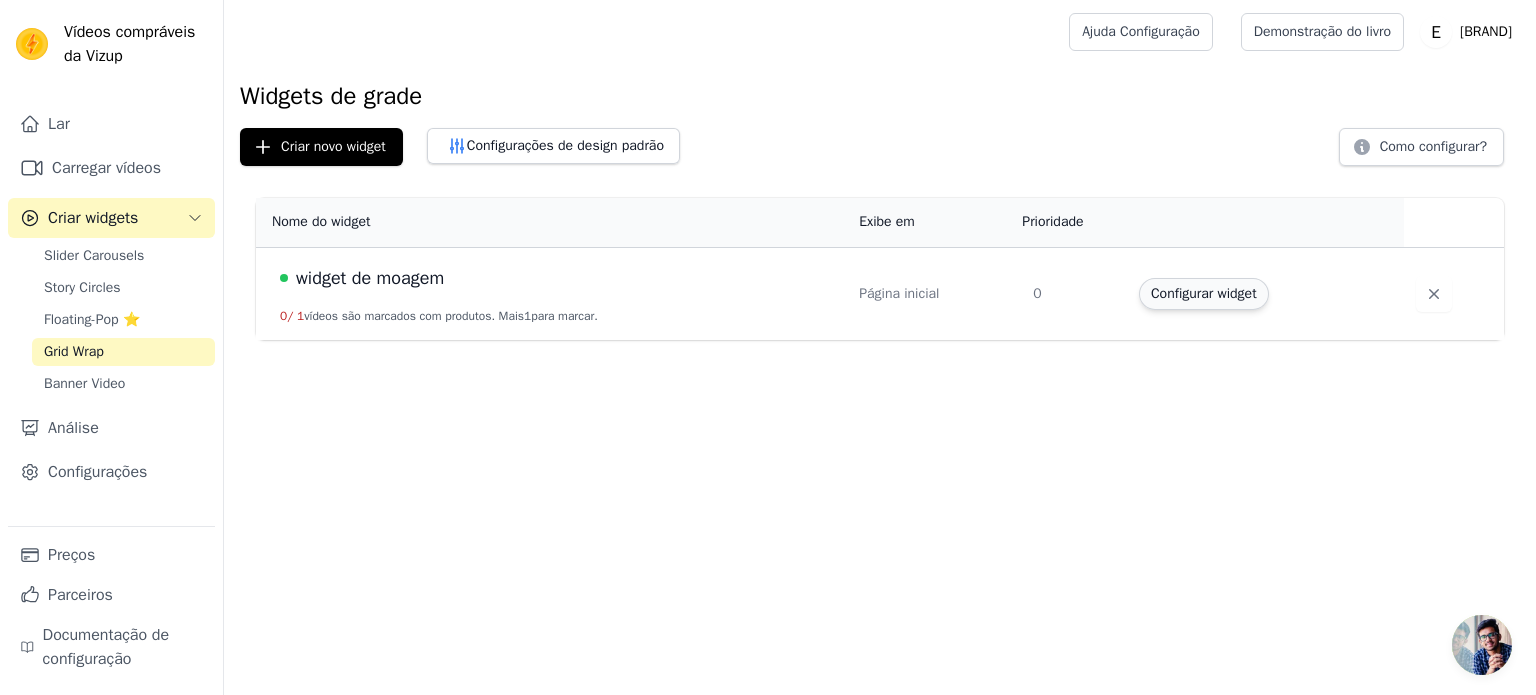 click on "Configurar widget" at bounding box center (1204, 293) 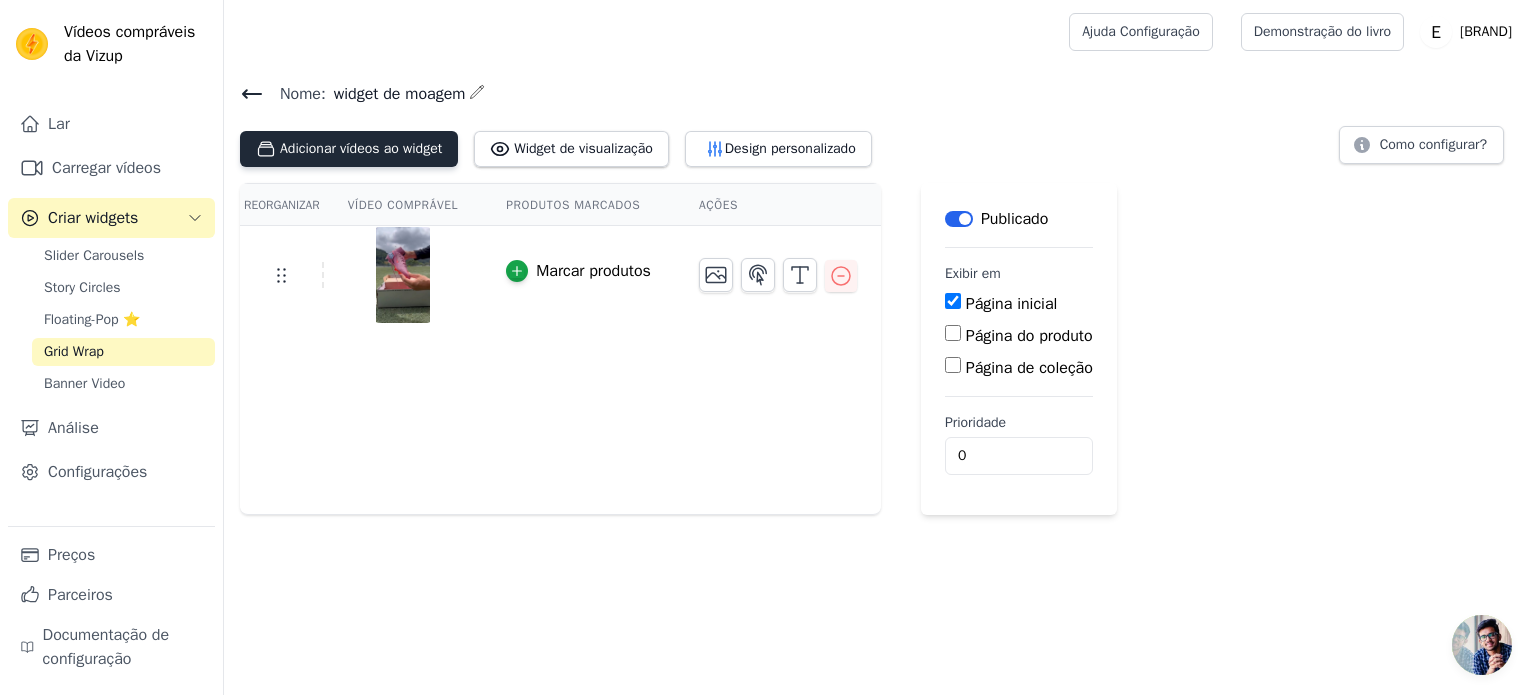 click on "Adicionar vídeos ao widget" at bounding box center [361, 148] 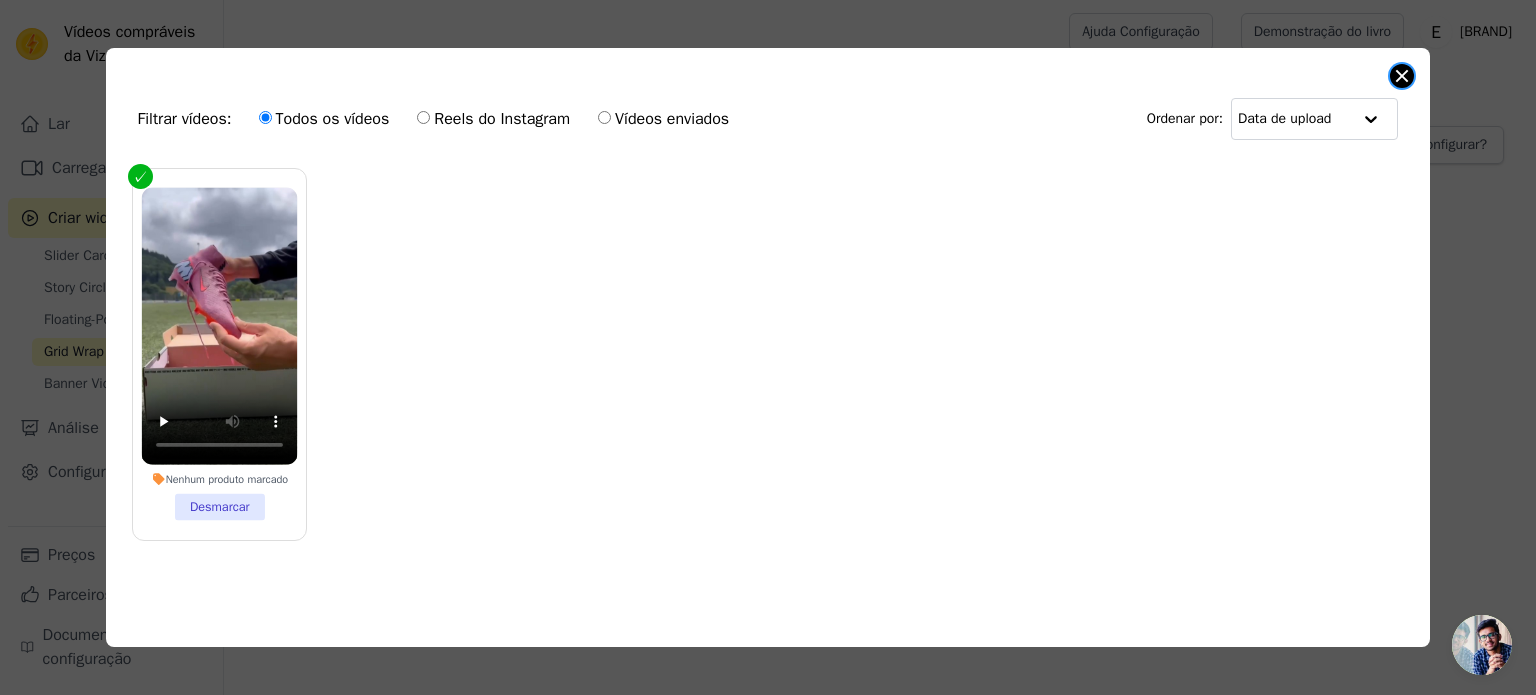 click at bounding box center (1402, 76) 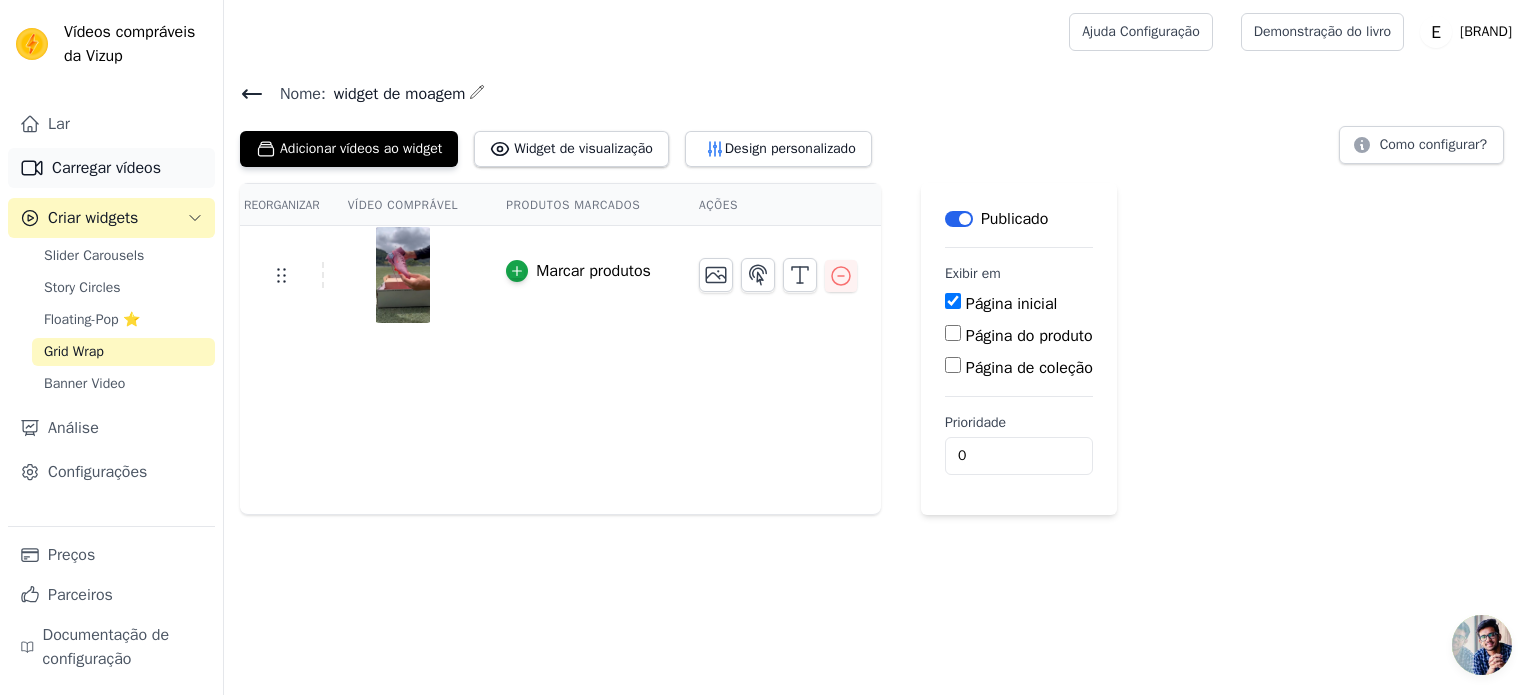 click on "Carregar vídeos" at bounding box center [106, 168] 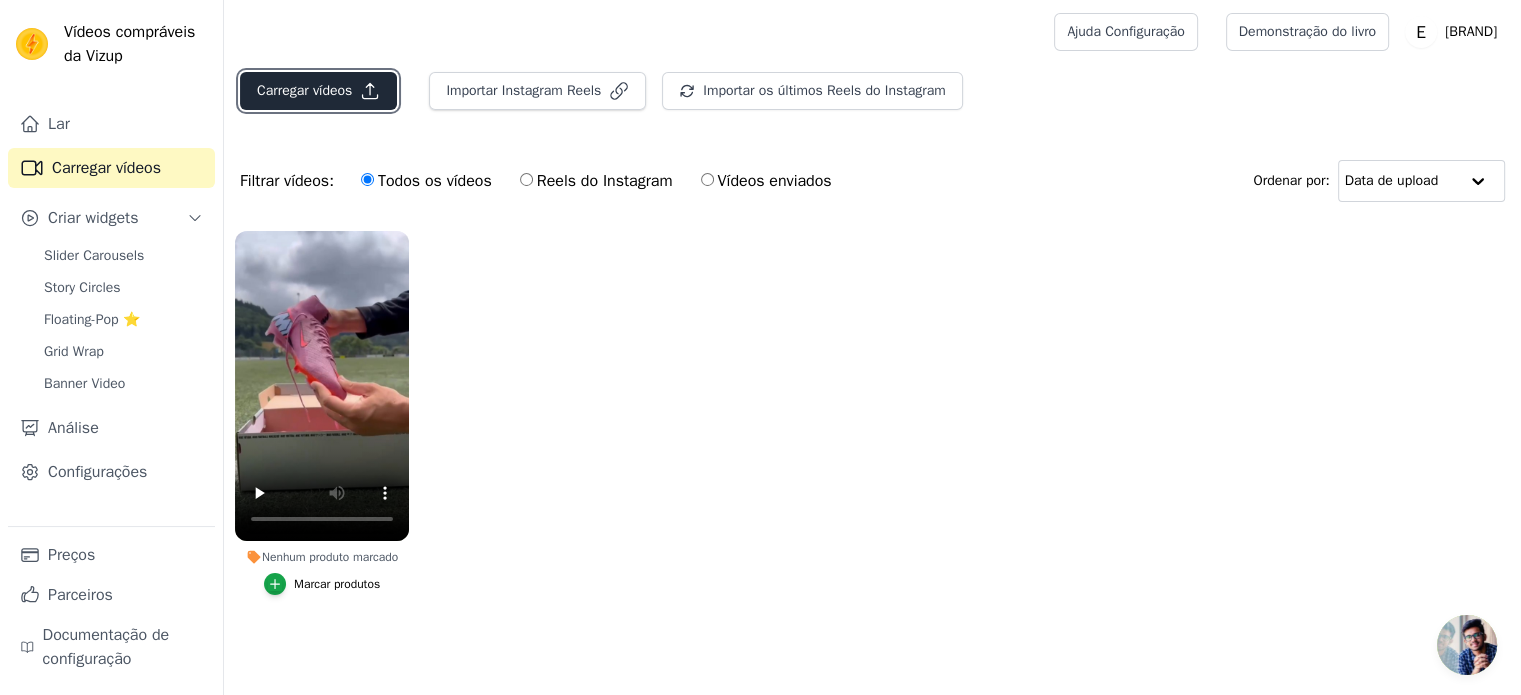 click on "Carregar vídeos" at bounding box center [304, 90] 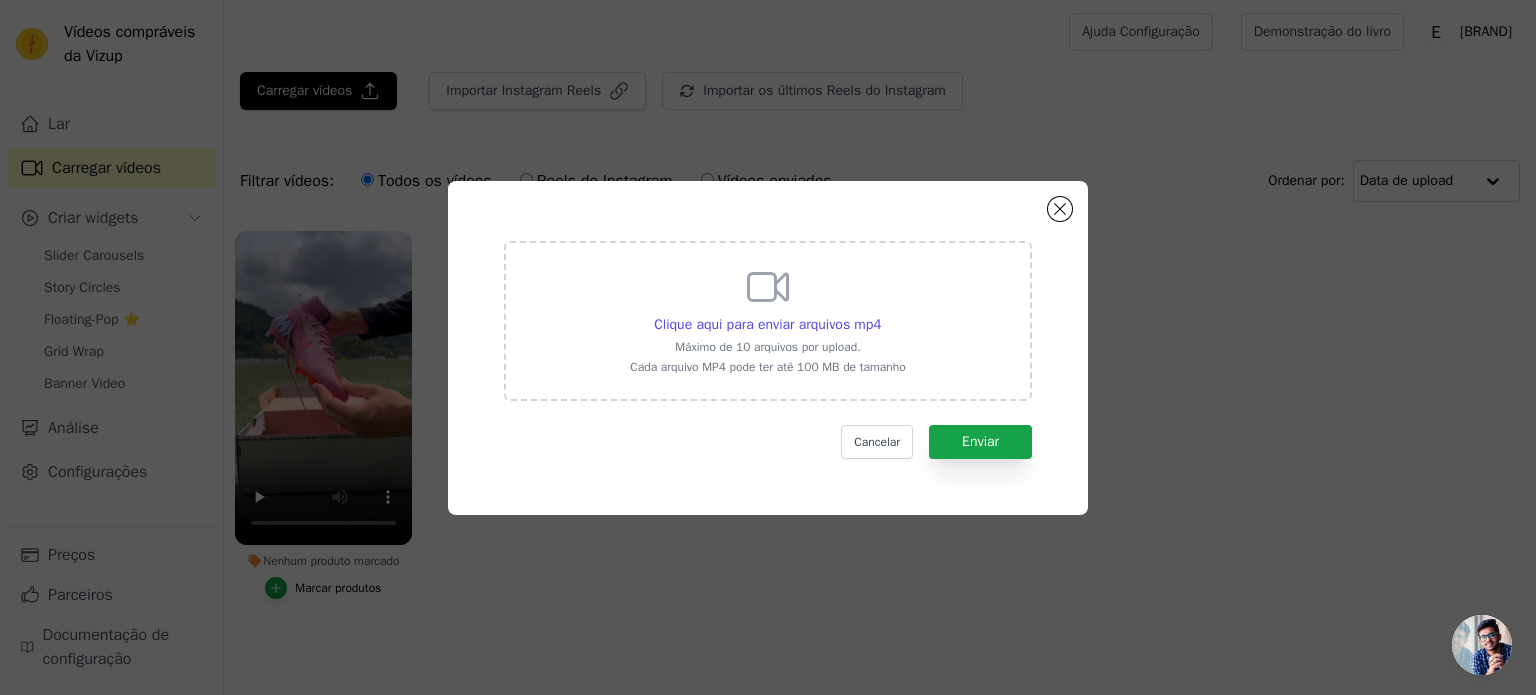 click 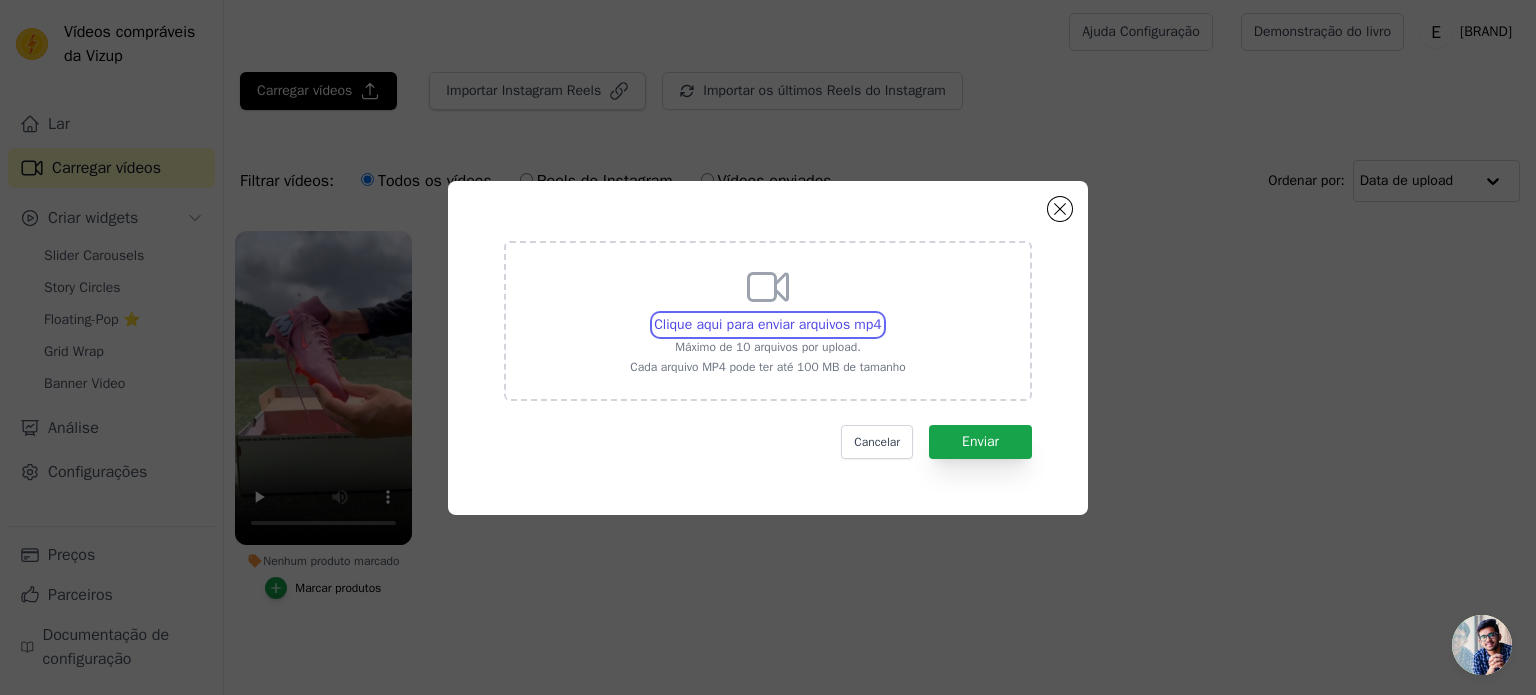 click on "Clique aqui para enviar arquivos mp4     Máximo de 10 arquivos por upload.   Cada arquivo MP4 pode ter até 100 MB de tamanho" at bounding box center [881, 314] 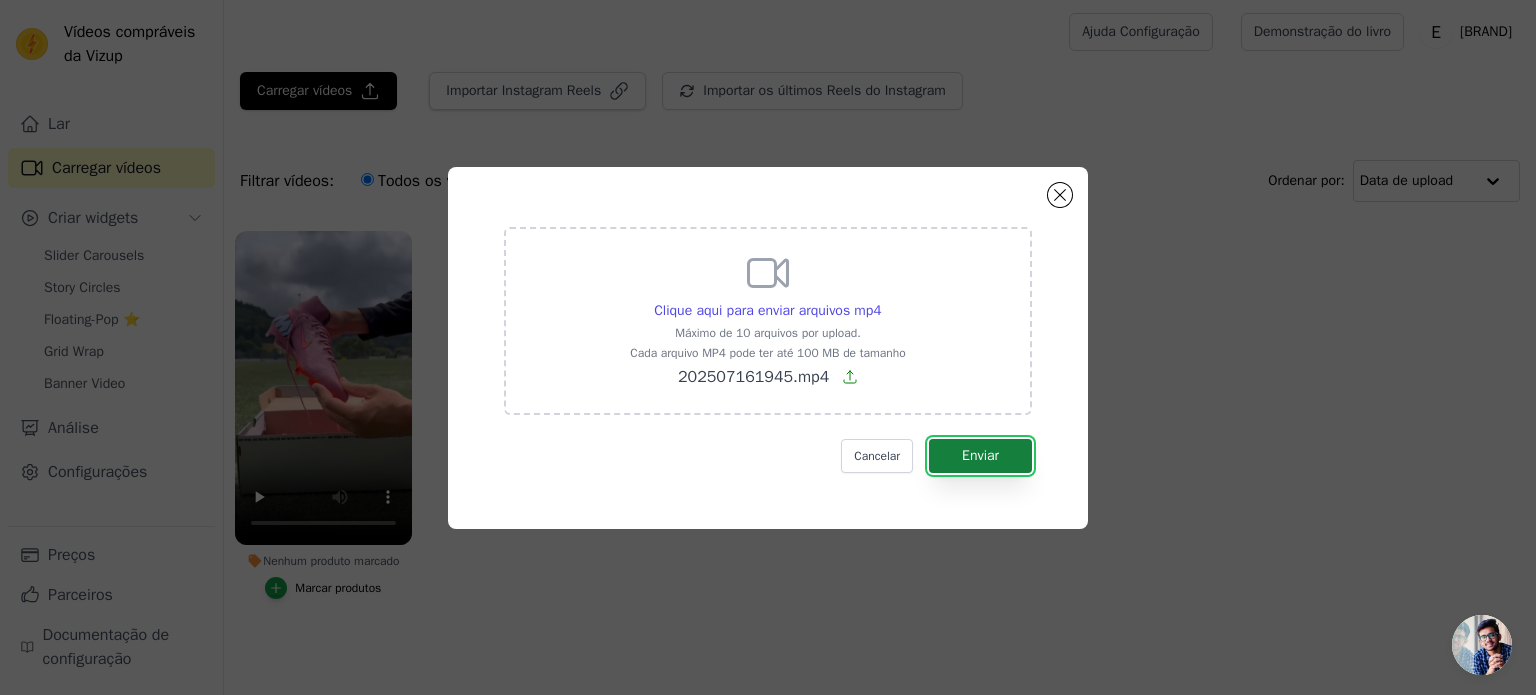 click on "Enviar" at bounding box center (980, 455) 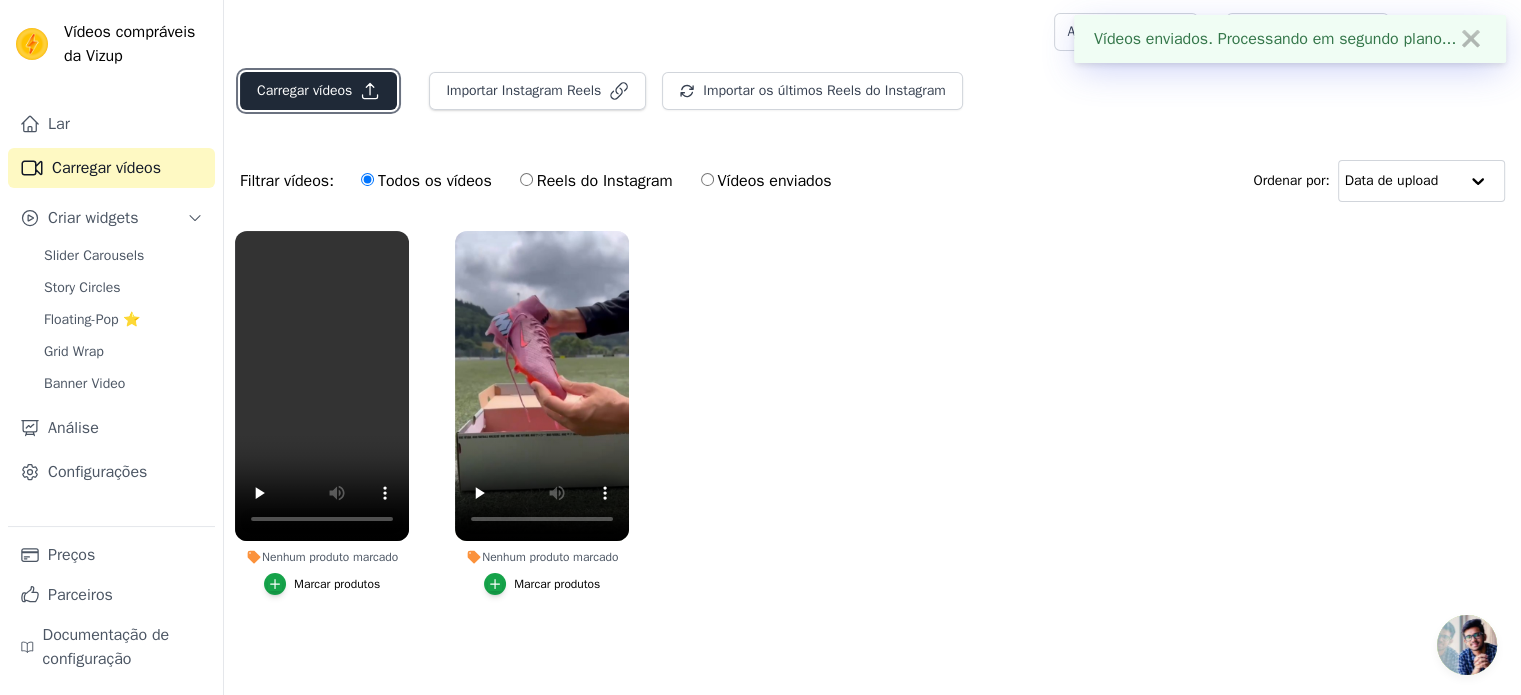 click on "Carregar vídeos" at bounding box center (318, 91) 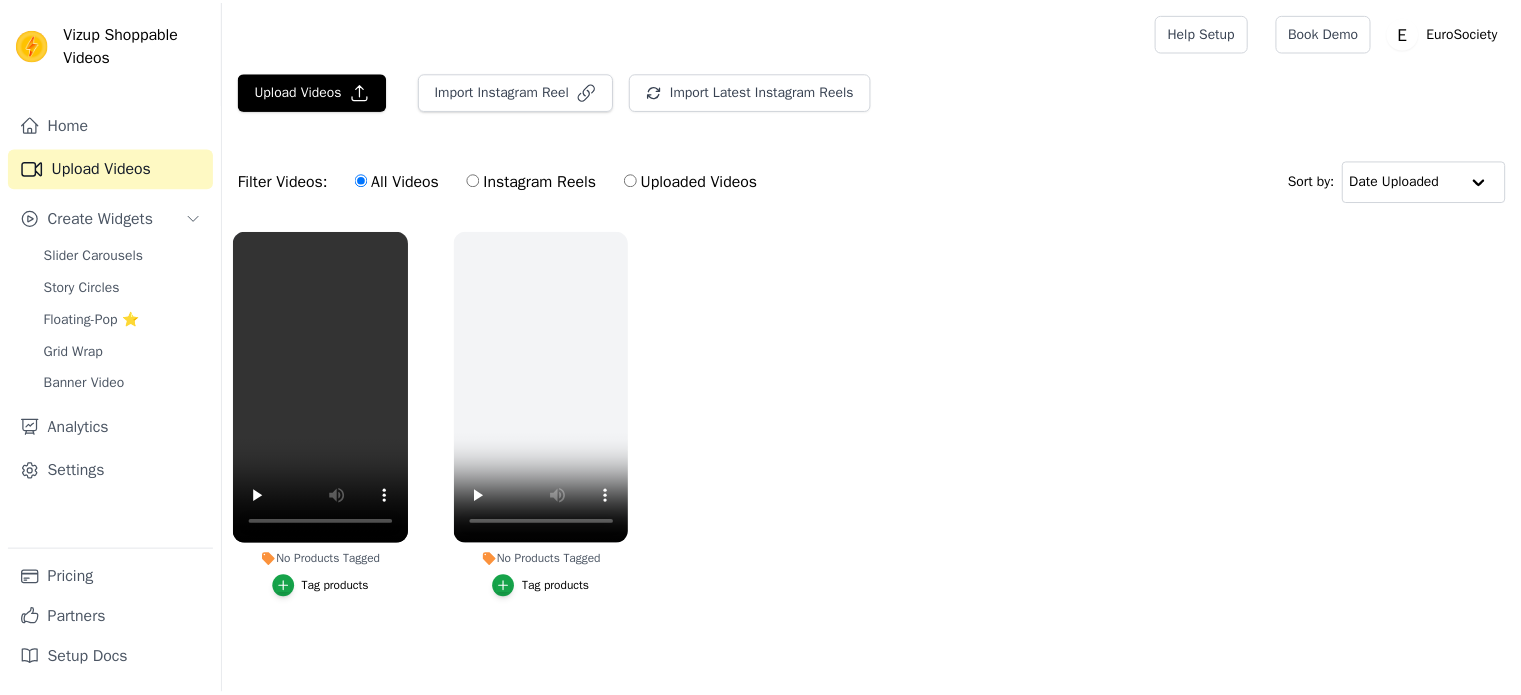 scroll, scrollTop: 0, scrollLeft: 0, axis: both 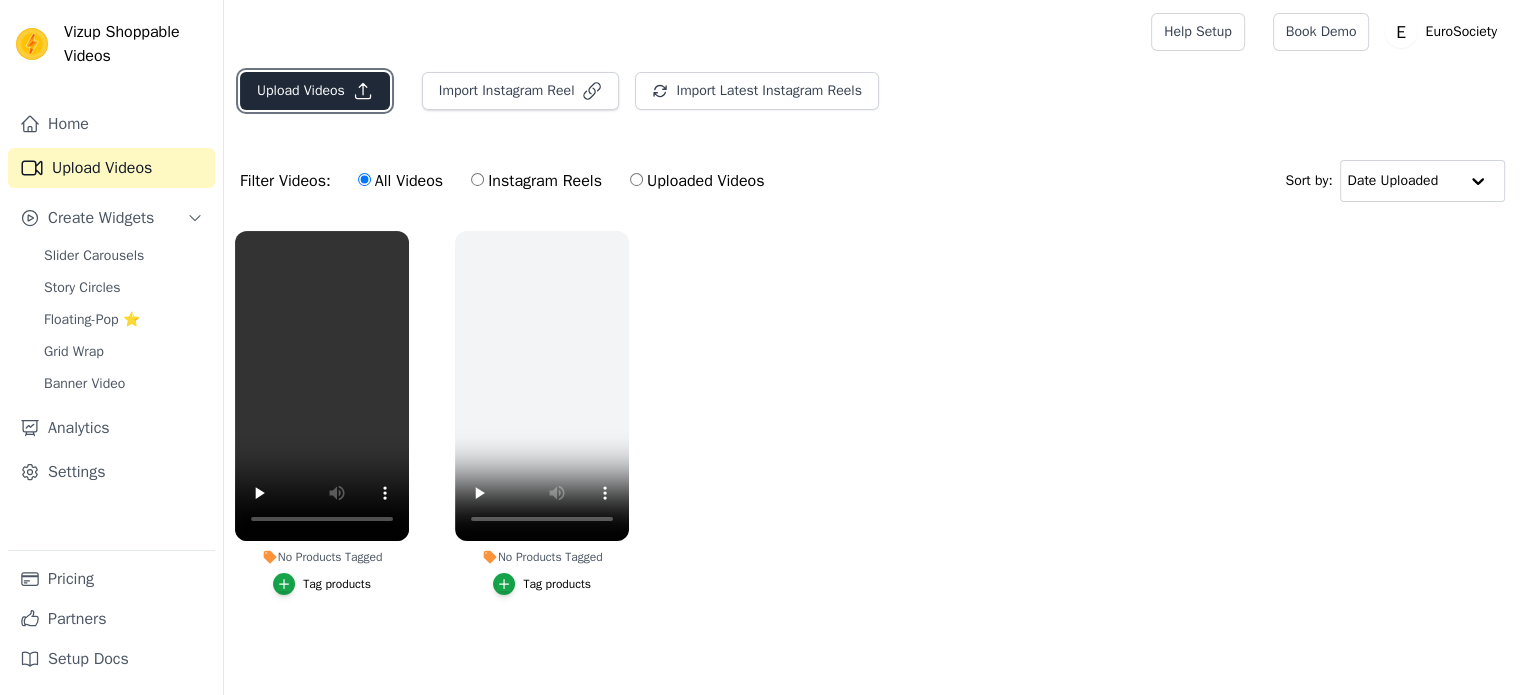 click on "Upload Videos" at bounding box center (315, 91) 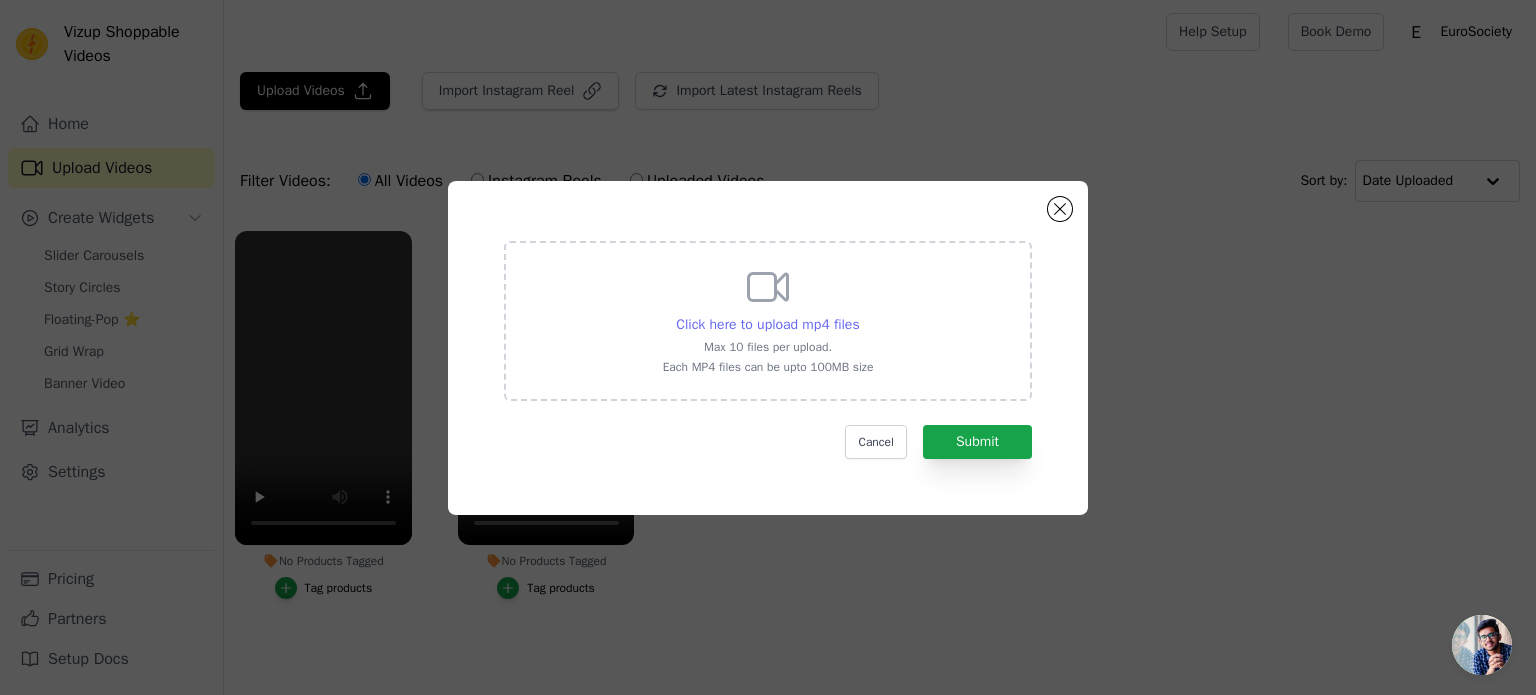 click on "Click here to upload mp4 files" at bounding box center (767, 324) 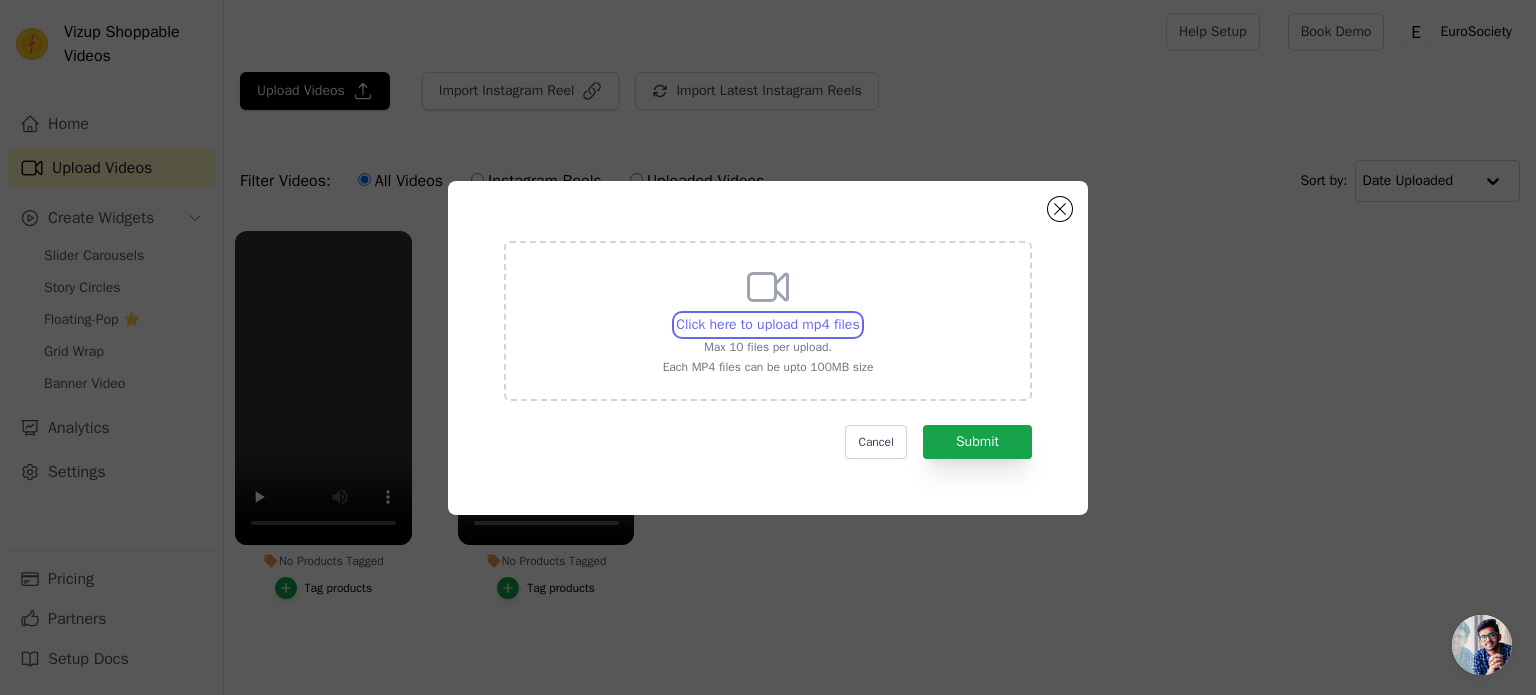 type on "C:\fakepath\WhatsApp Video 2025-07-16 at 19.40.50.mp4" 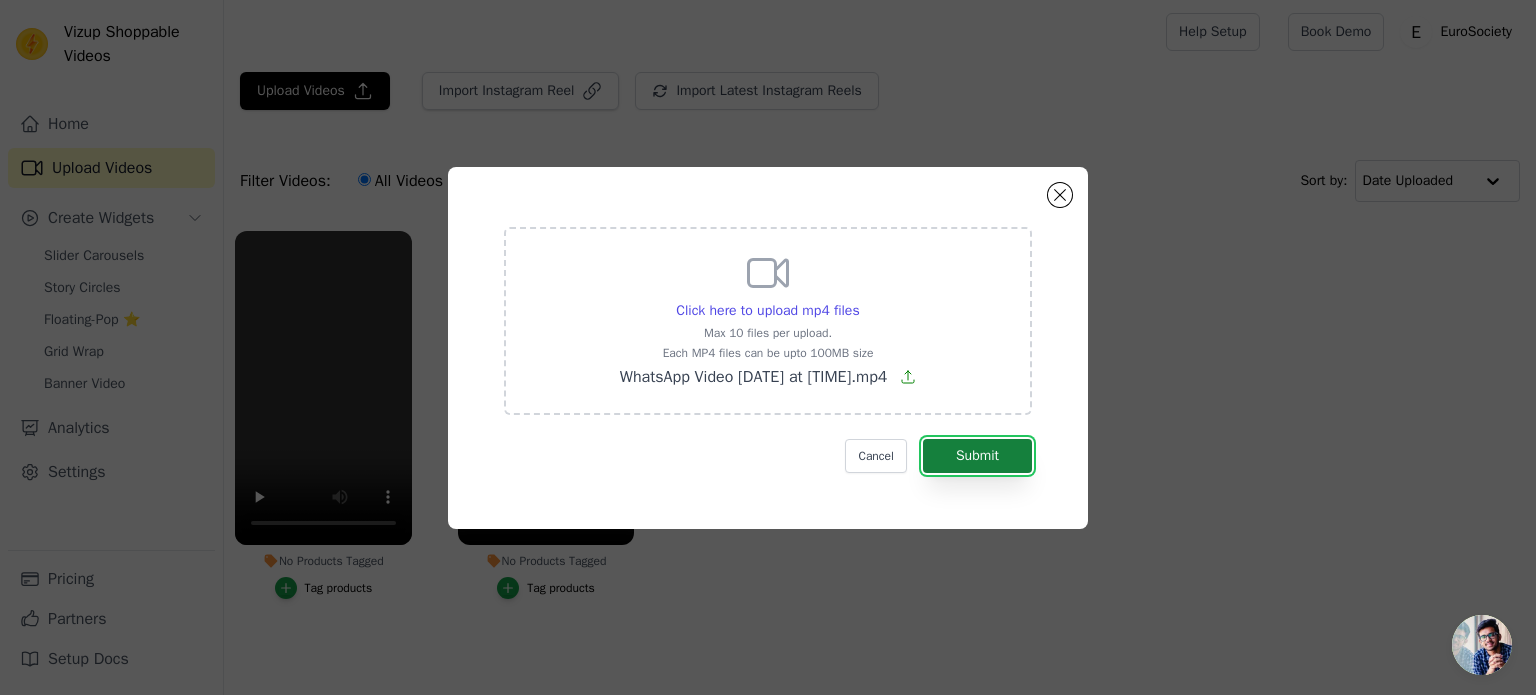 click on "Submit" at bounding box center [977, 456] 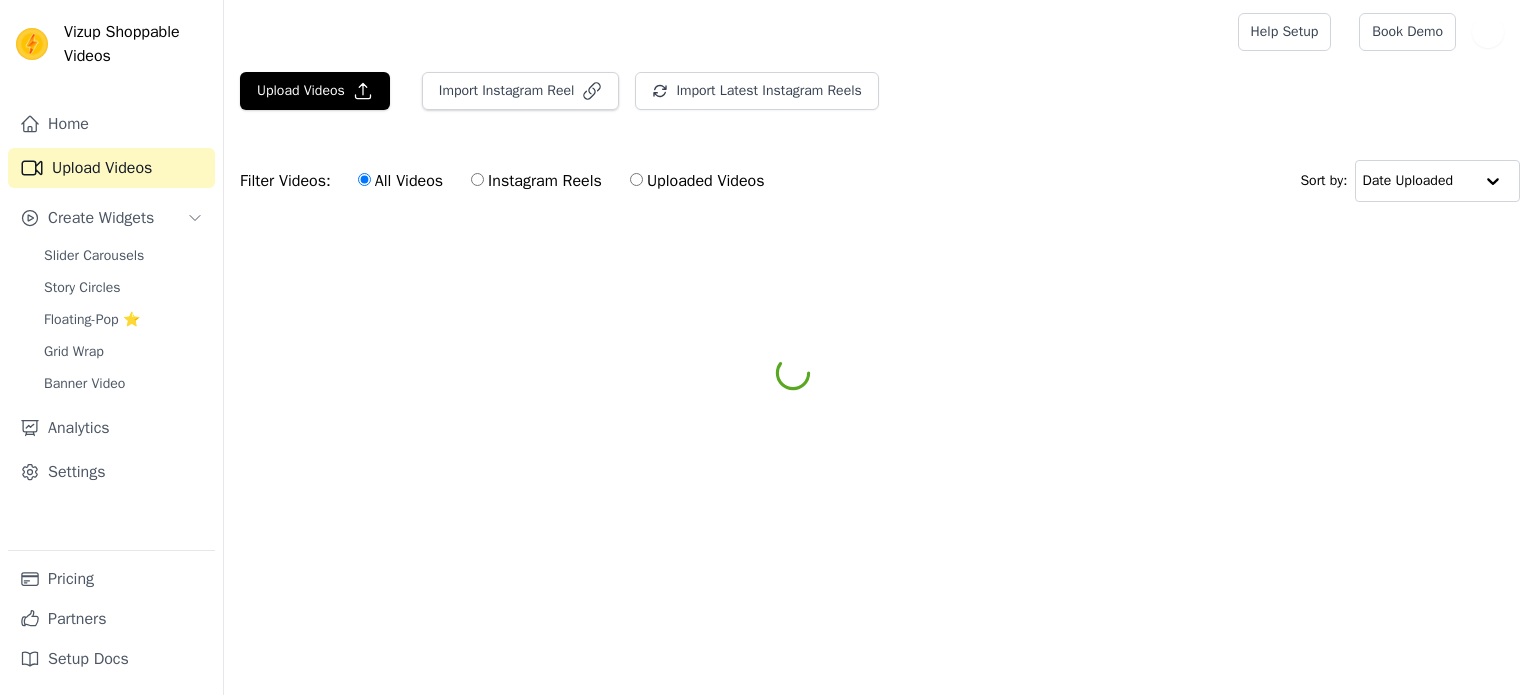 scroll, scrollTop: 0, scrollLeft: 0, axis: both 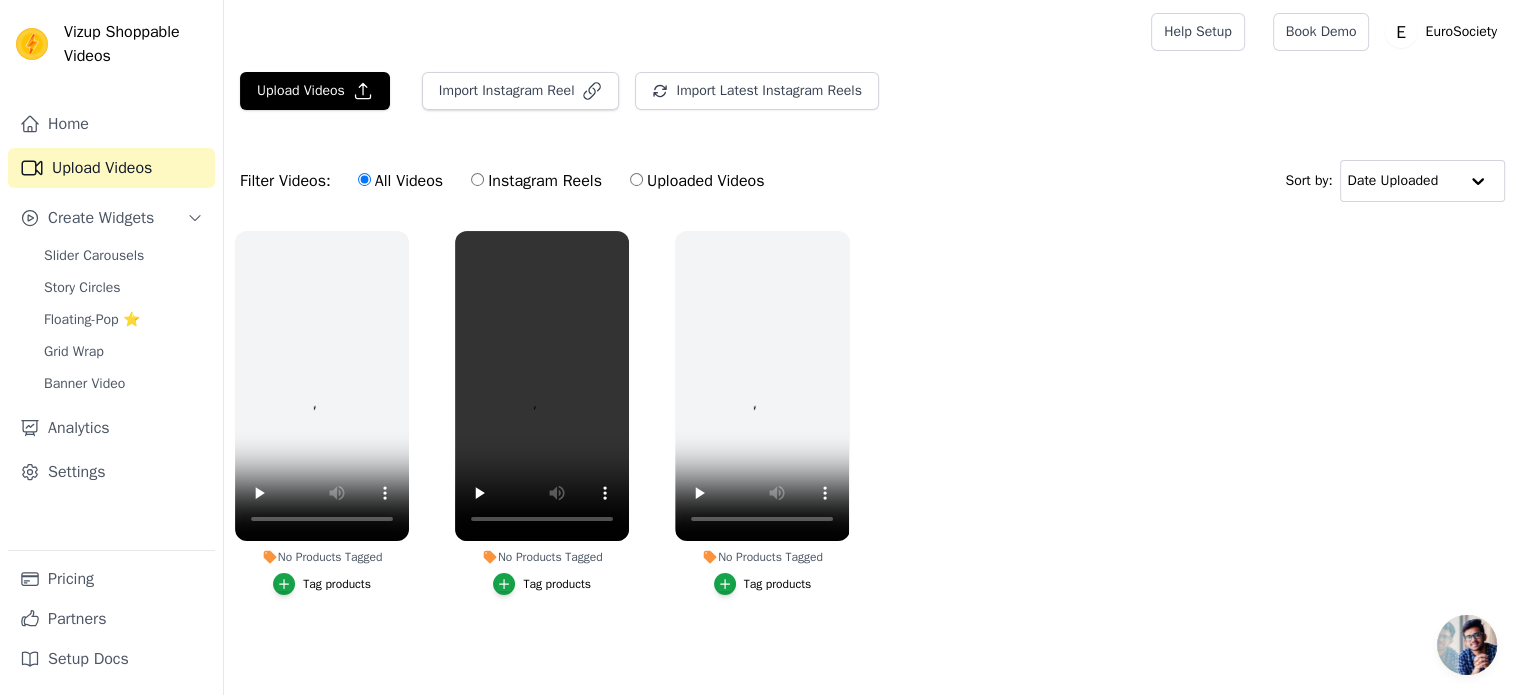 click on "No Products Tagged       Tag products
No Products Tagged       Tag products
No Products Tagged       Tag products" at bounding box center (872, 433) 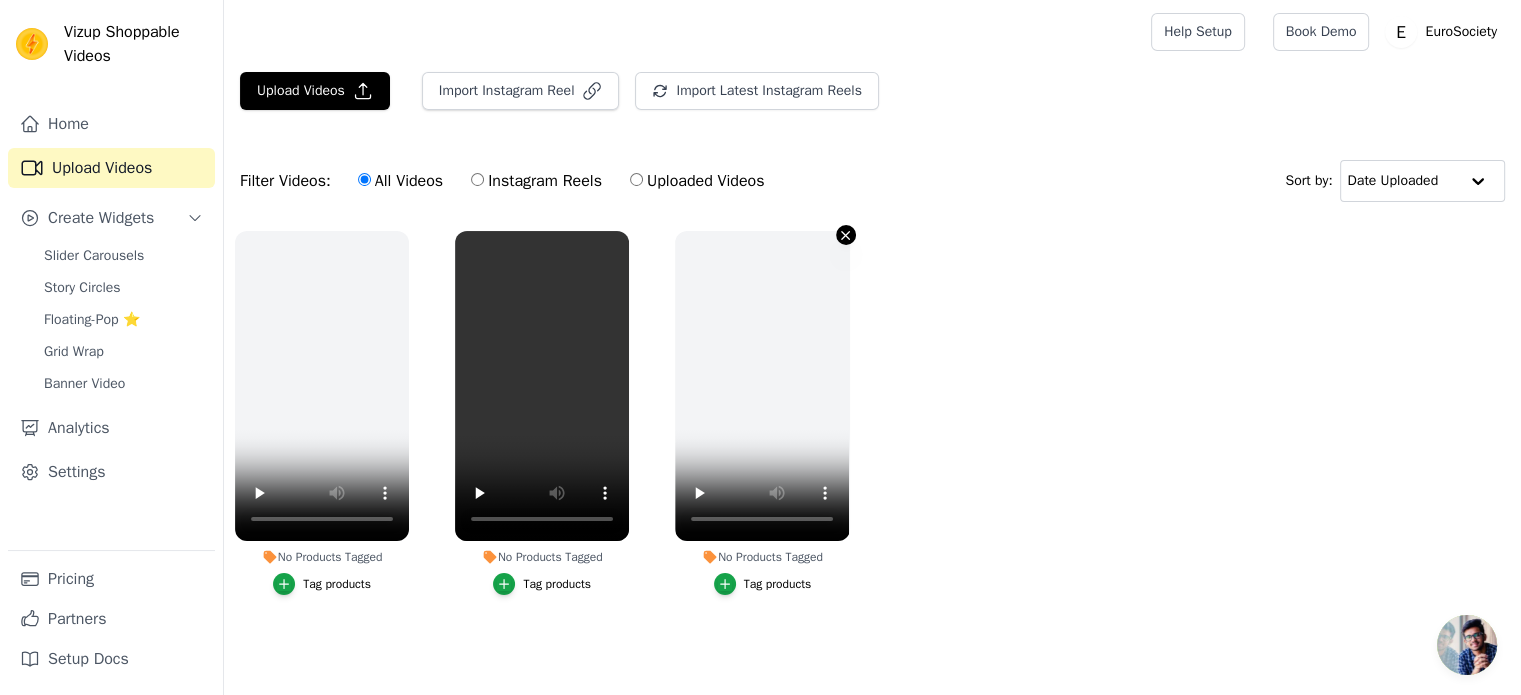 click 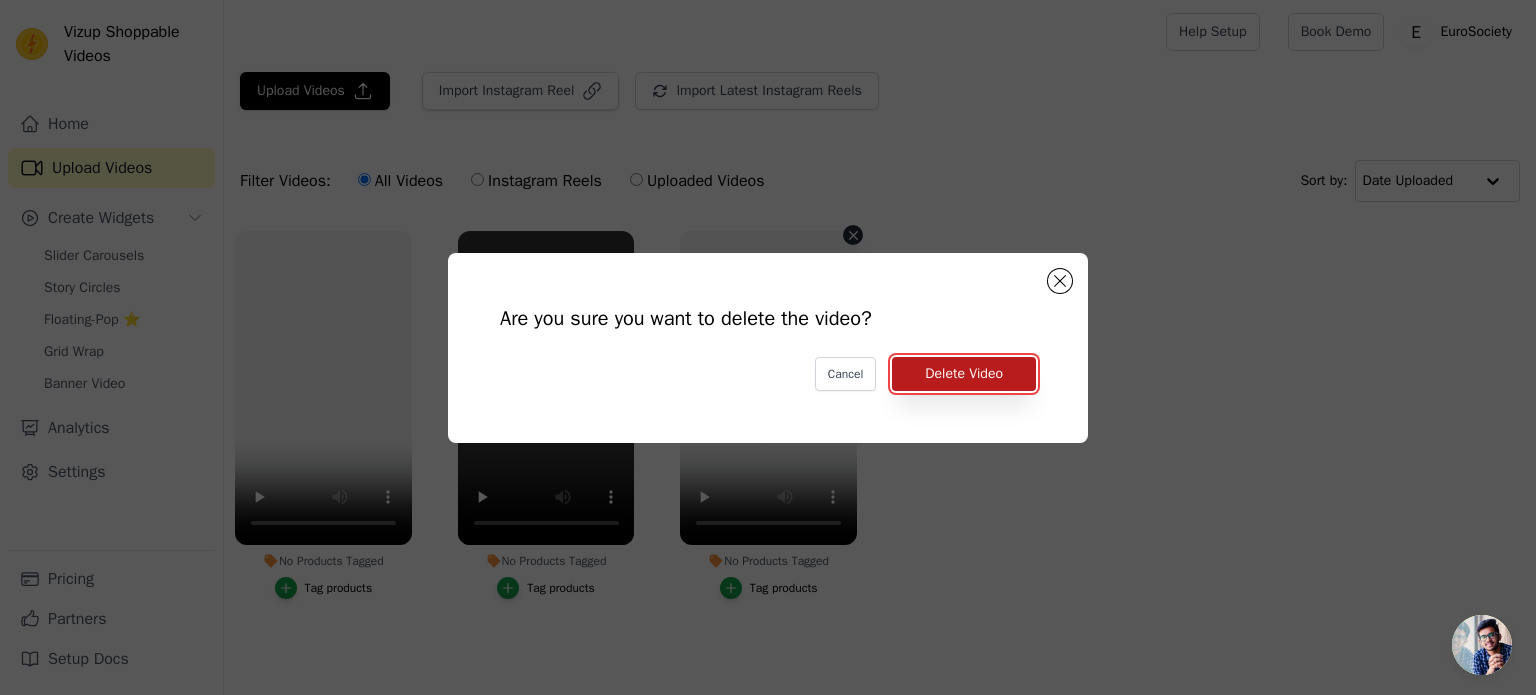 click on "Delete Video" at bounding box center [964, 374] 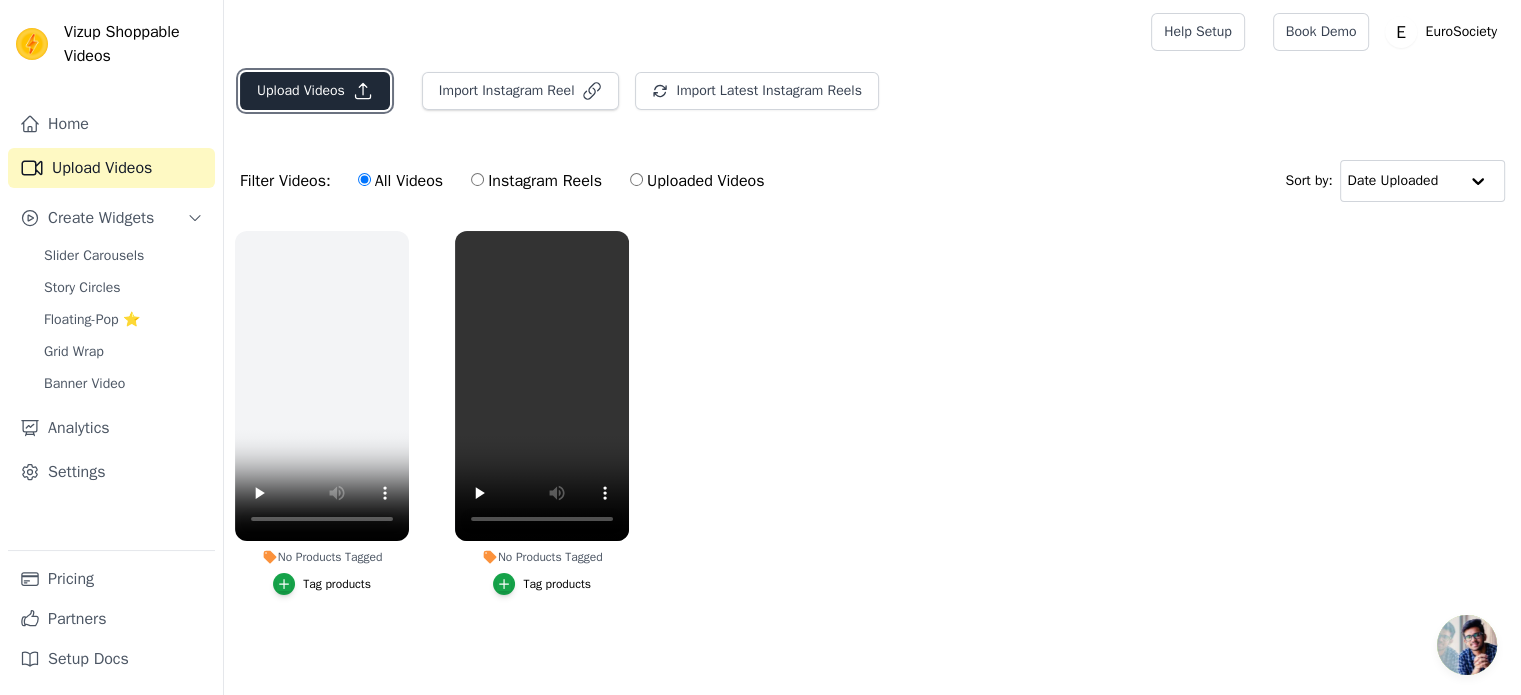 click on "Upload Videos" at bounding box center [315, 91] 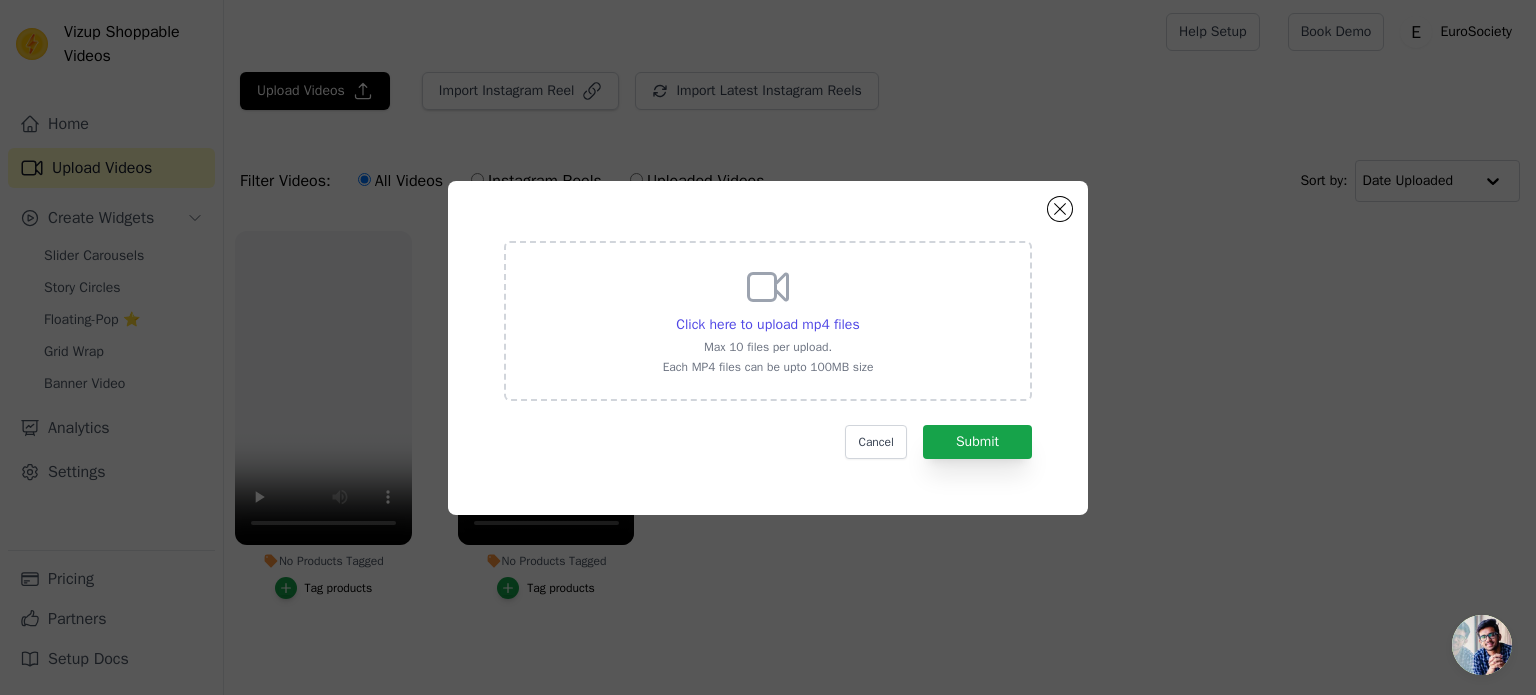 click on "Max 10 files per upload." at bounding box center (768, 347) 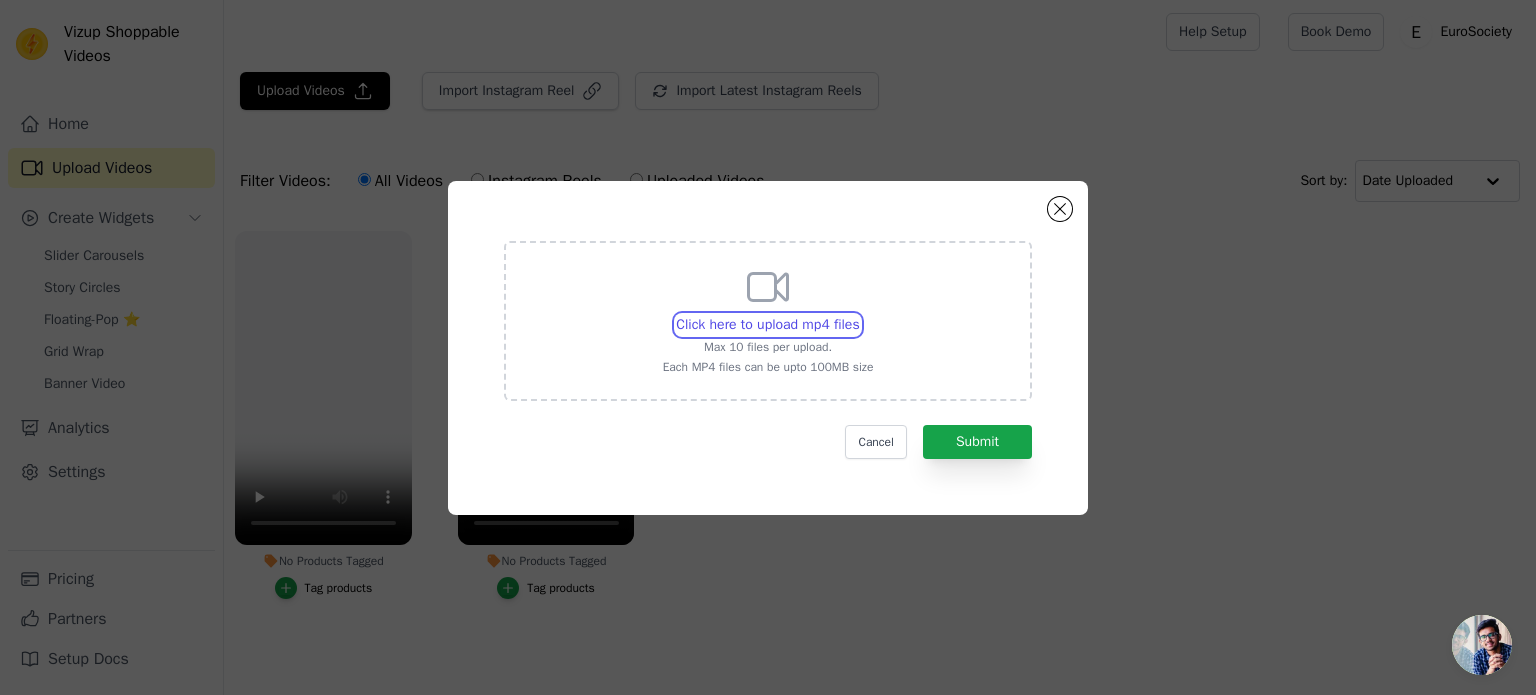 click on "Click here to upload mp4 files     Max 10 files per upload.   Each MP4 files can be upto 100MB size" at bounding box center [859, 314] 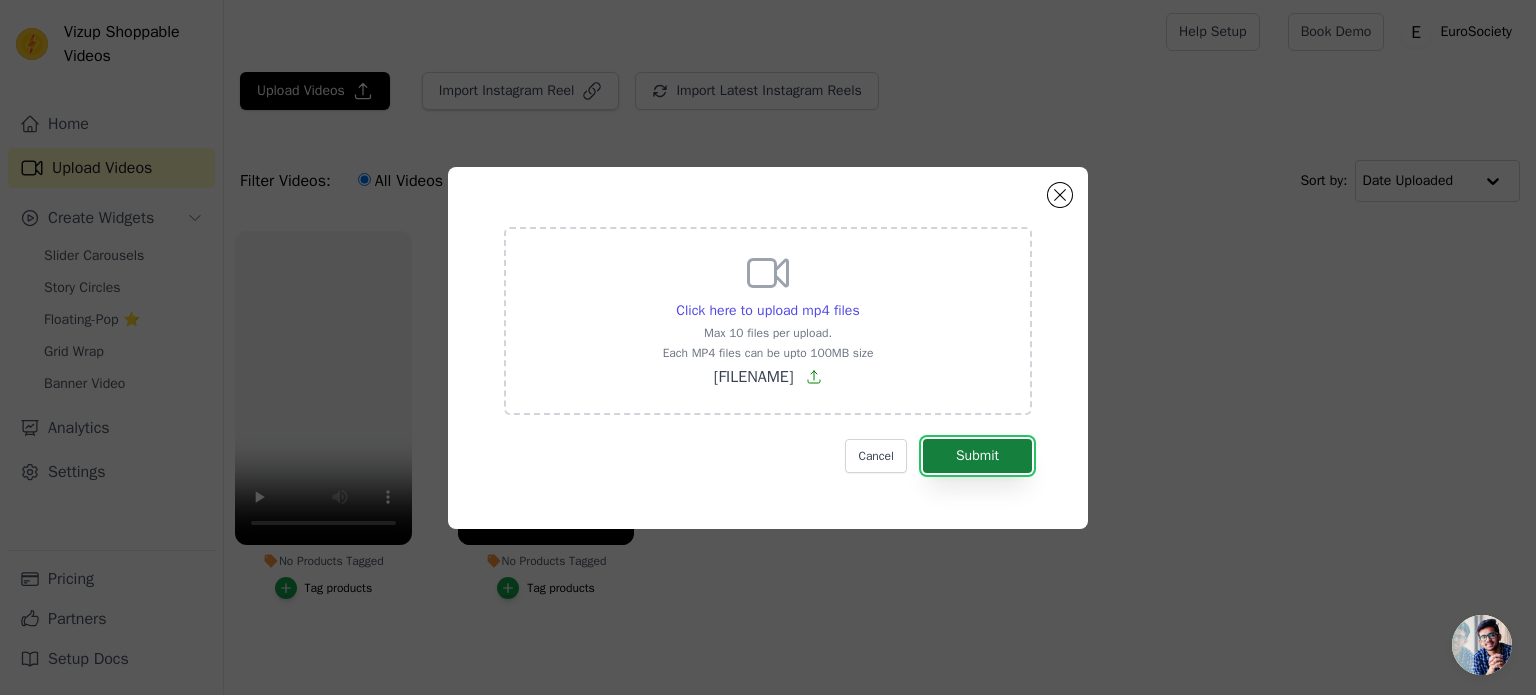 click on "Submit" at bounding box center (977, 456) 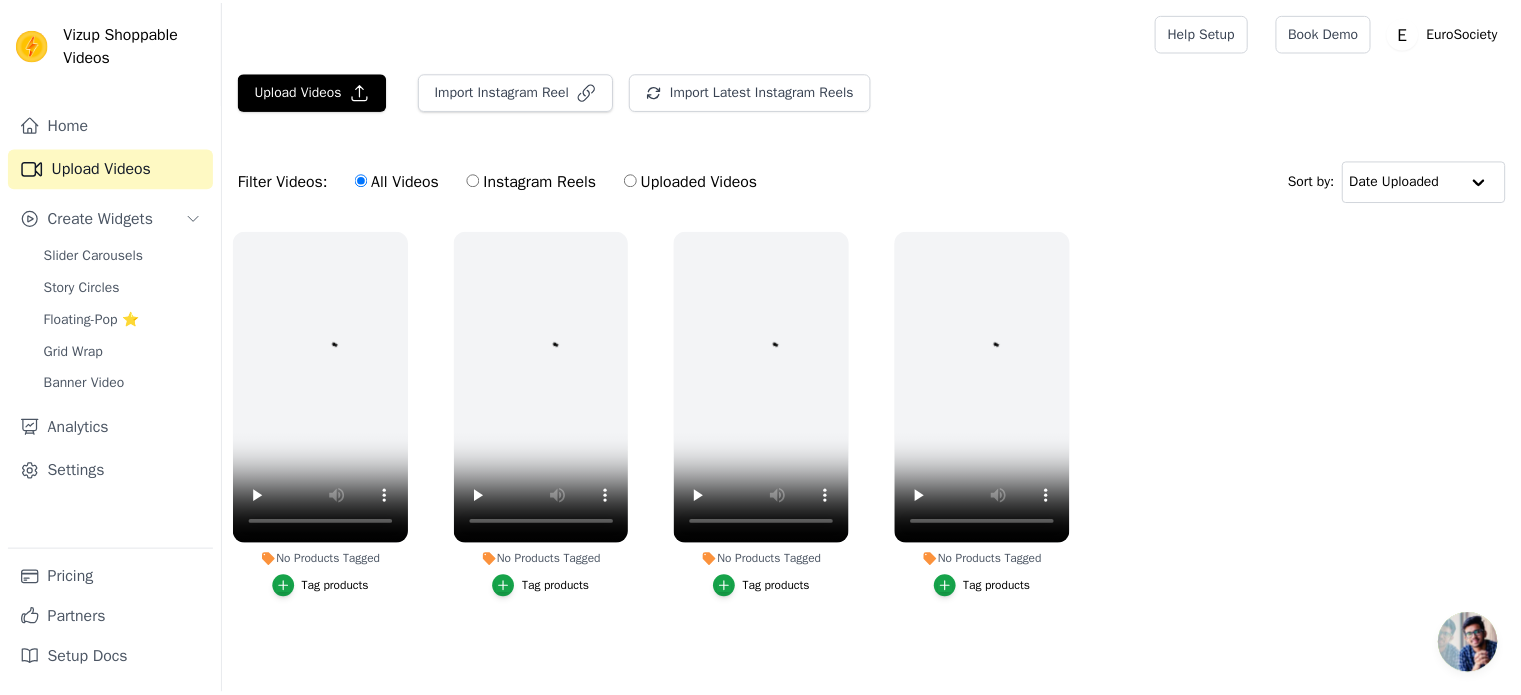 scroll, scrollTop: 0, scrollLeft: 0, axis: both 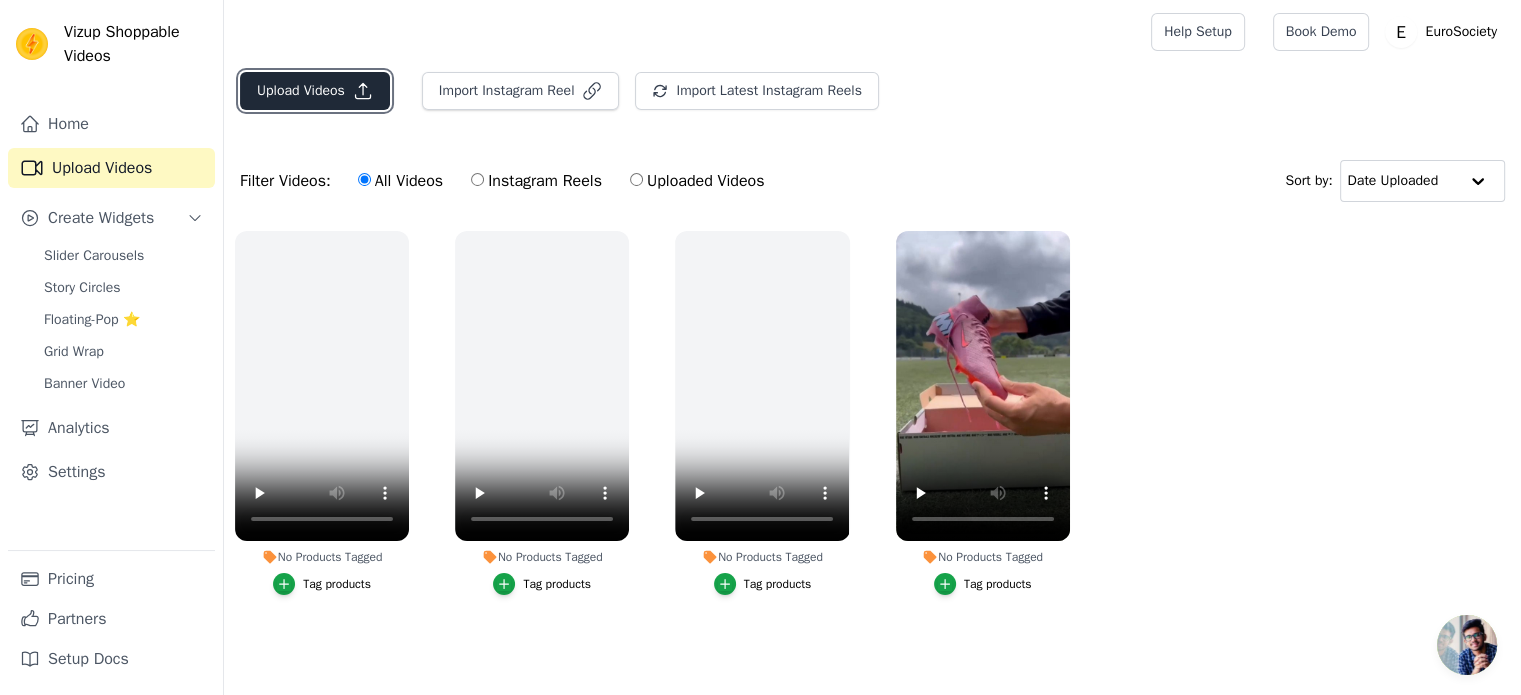 click on "Upload Videos" at bounding box center [315, 91] 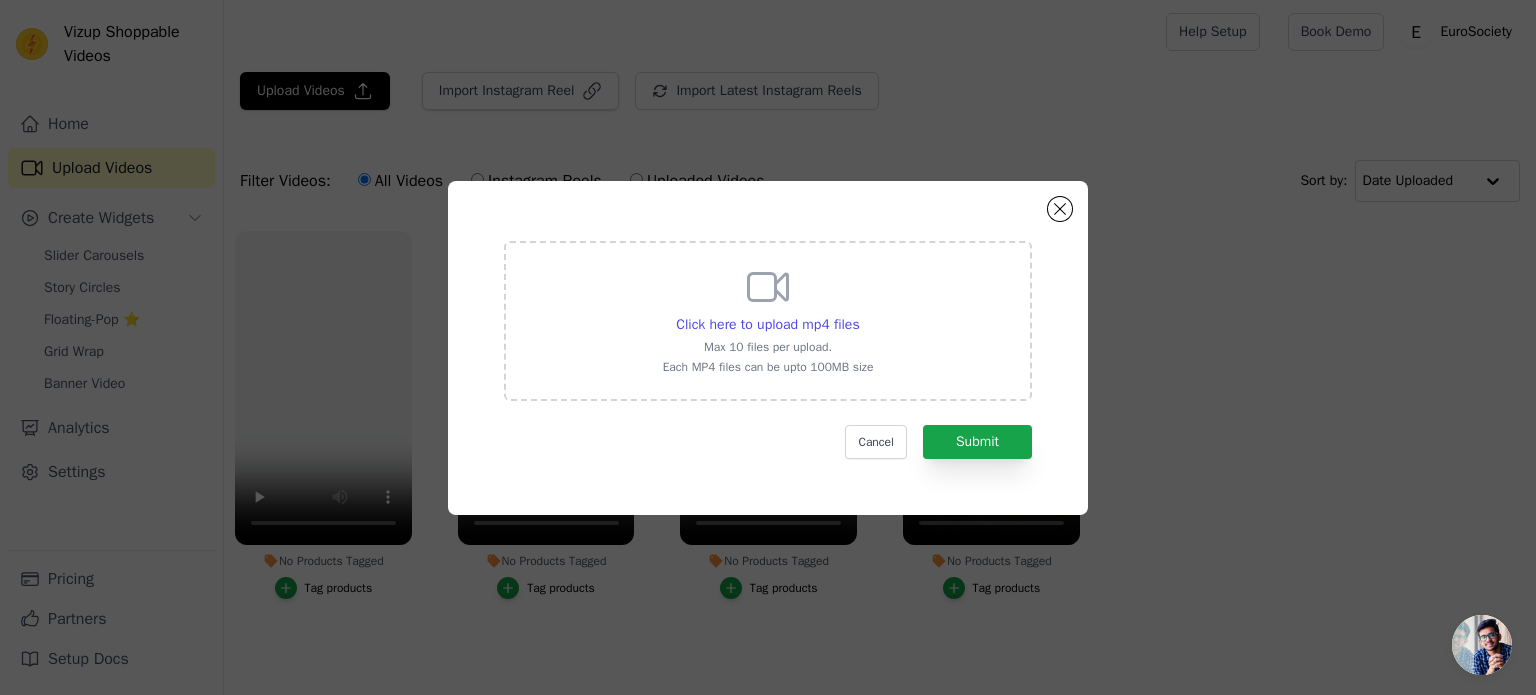 click 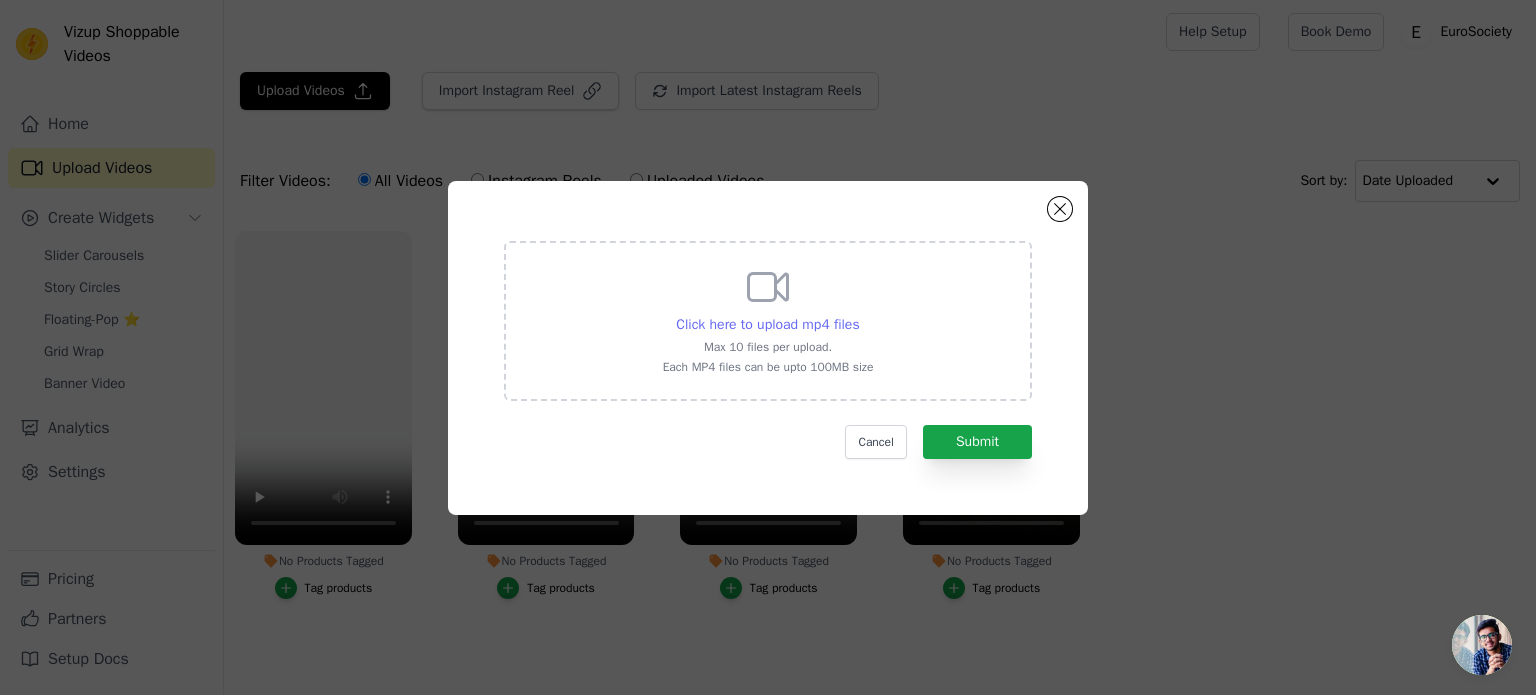 click on "Click here to upload mp4 files" at bounding box center [767, 324] 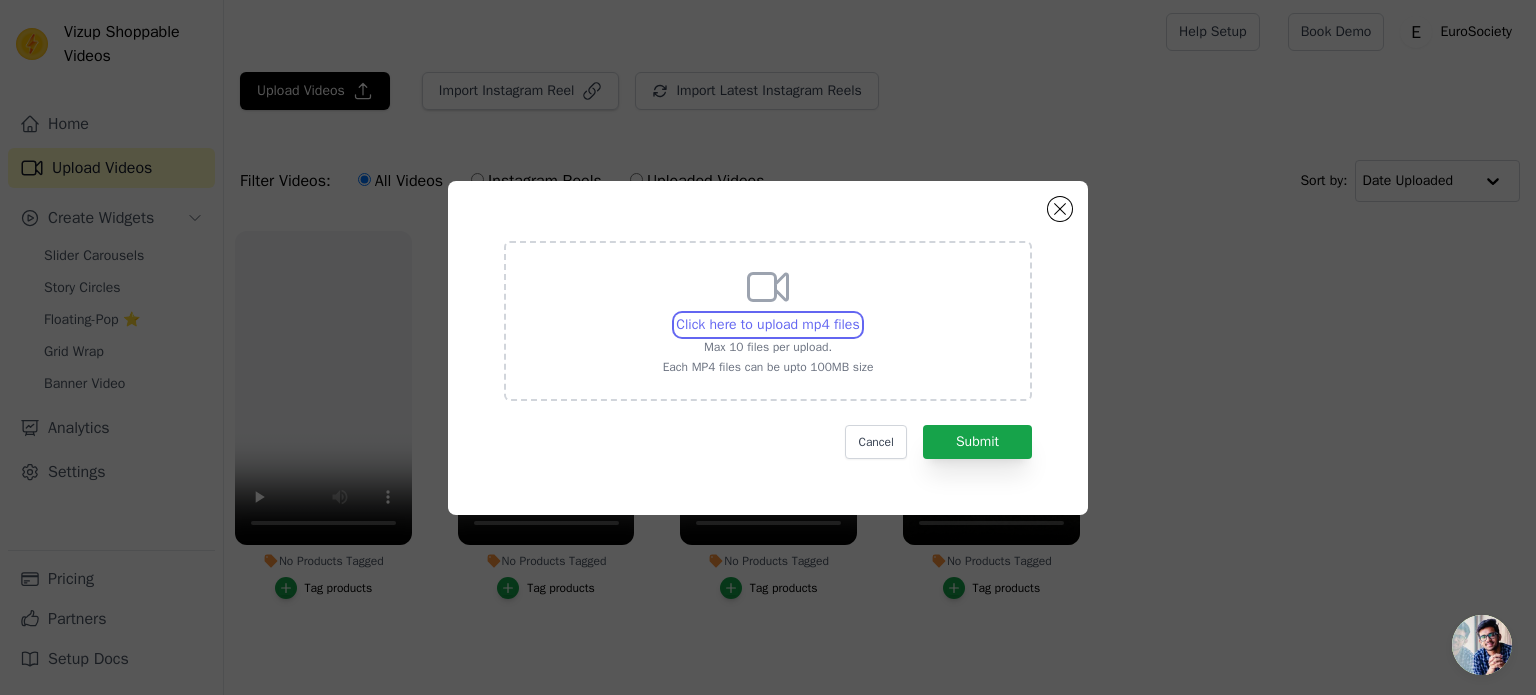 type on "C:\fakepath\SnapInsta.to_AQPrqz5bP54AWhnTWPP1HDkVtEVMXSepy8cWIEcDvCpSWuTzivDbcDqId-rtlXmxEK5J3s0IeV0C-6dFr9m3frUVuBhoYsqlV18nfLU.mp4" 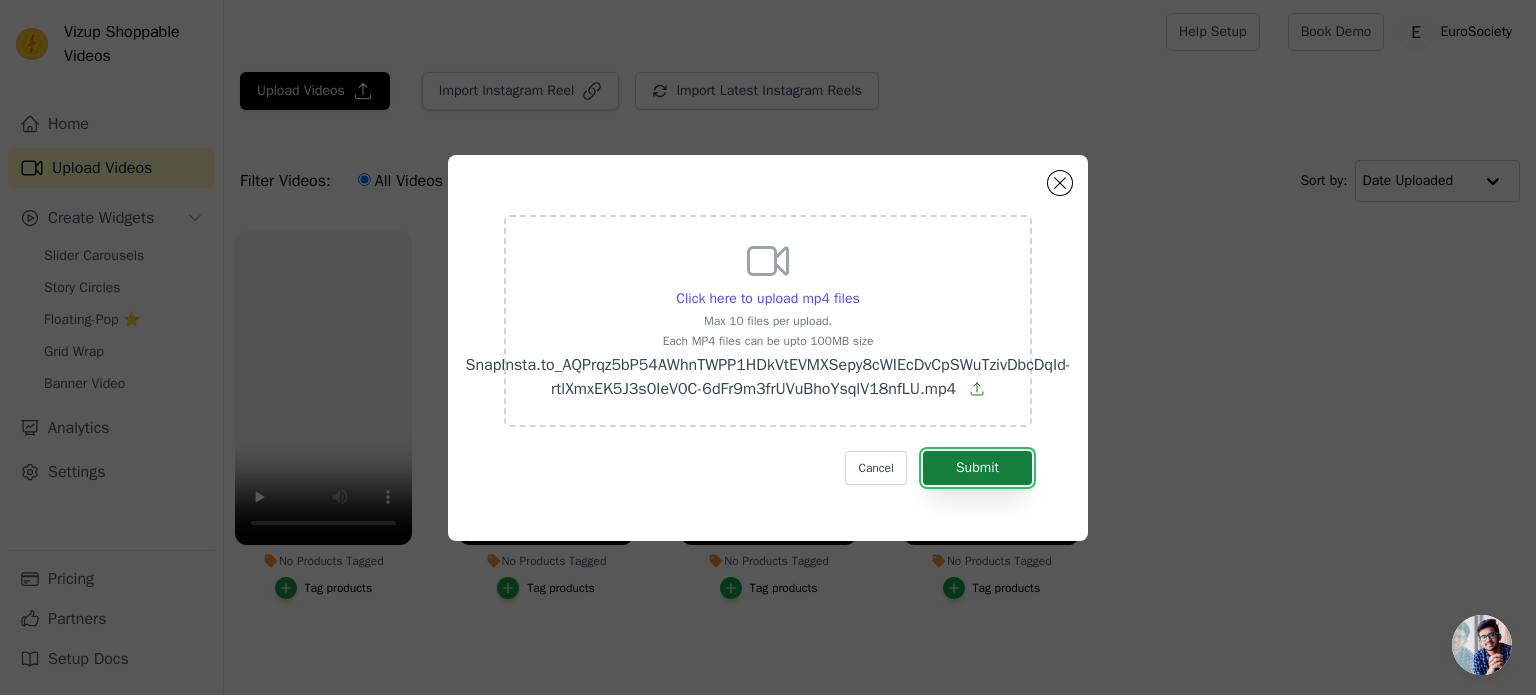 click on "Submit" at bounding box center (977, 468) 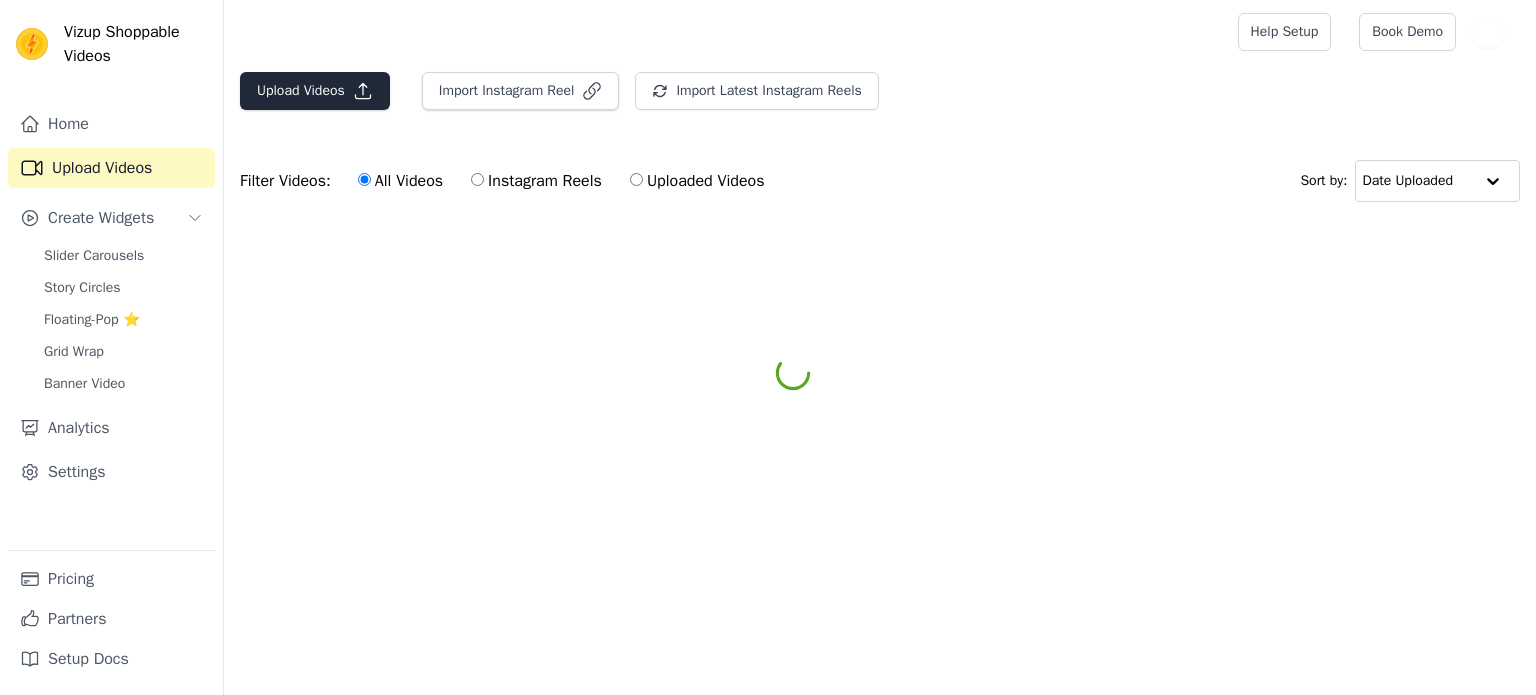 scroll, scrollTop: 0, scrollLeft: 0, axis: both 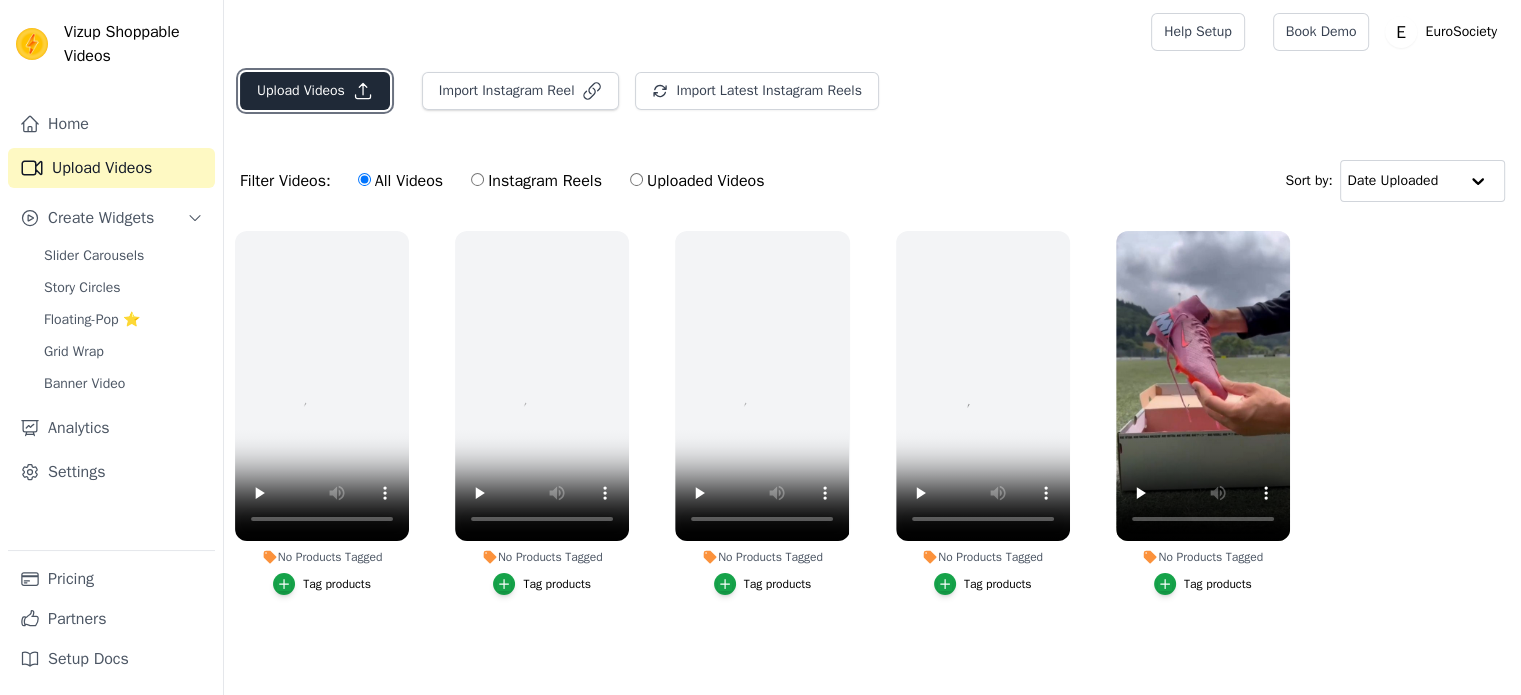click on "Upload Videos" at bounding box center (315, 91) 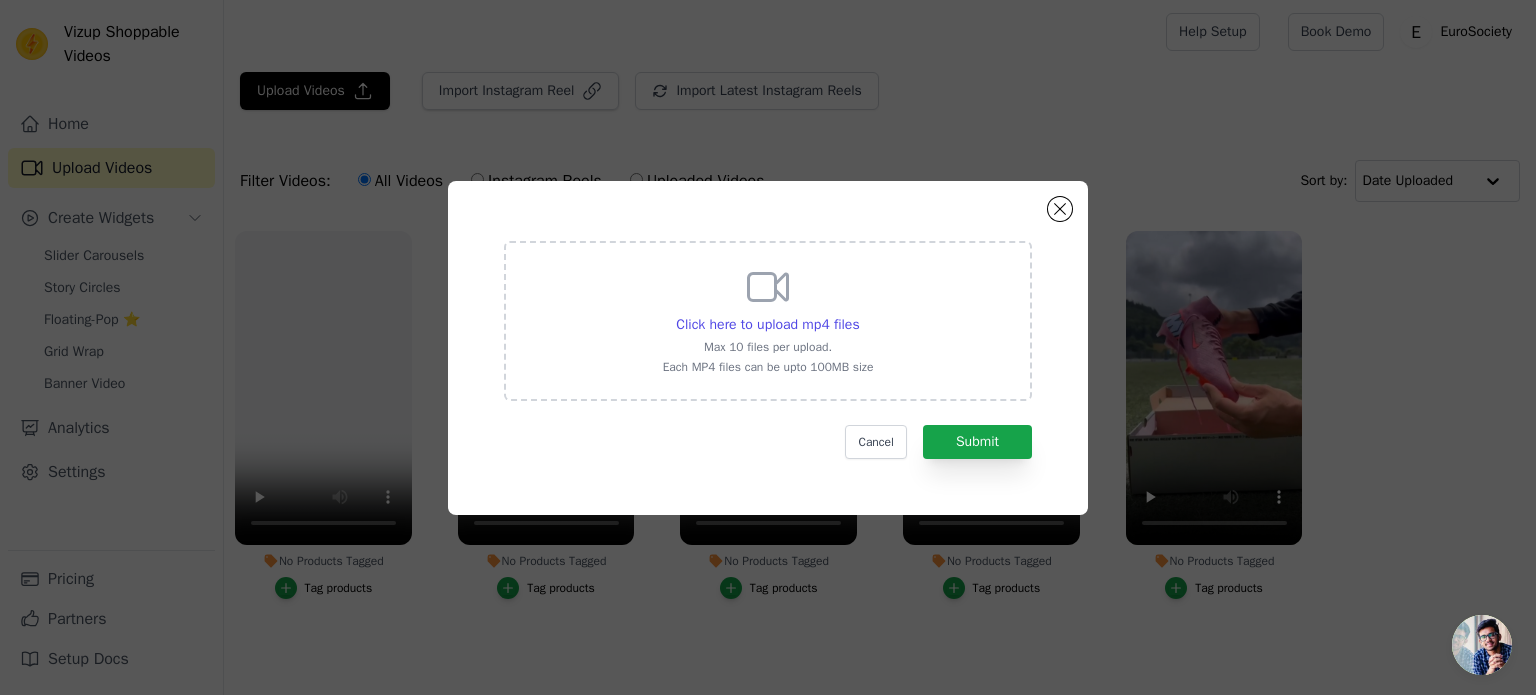 click 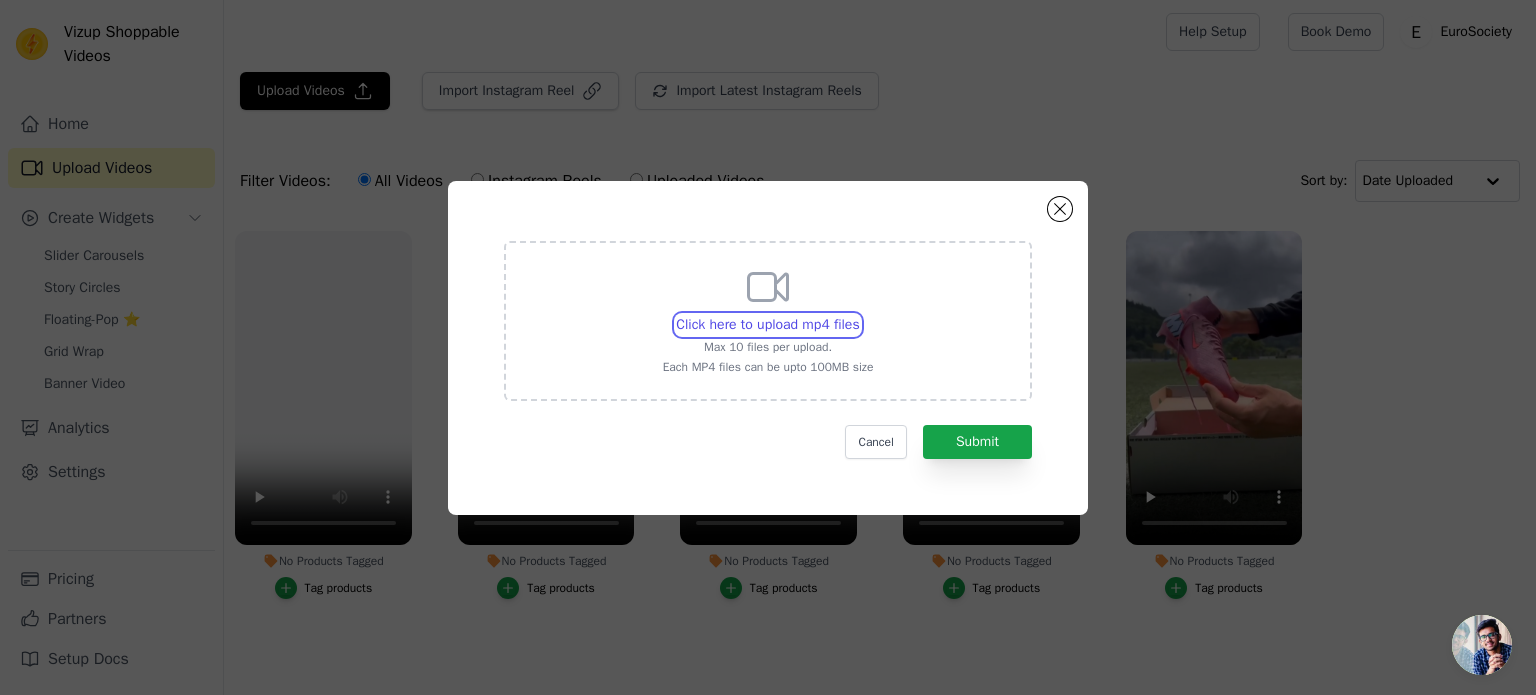 type on "C:\fakepath\SnapInsta.to_AQN4B6WXju2g-_N0MKncLXlPVi3VfwEupiUEDsGK-_zPwC1XVijbqmpdLHvNctCpe4btxv_JMvdOQT5TTmDTbCaHjV9jlZfOzhSr3Uw.mp4" 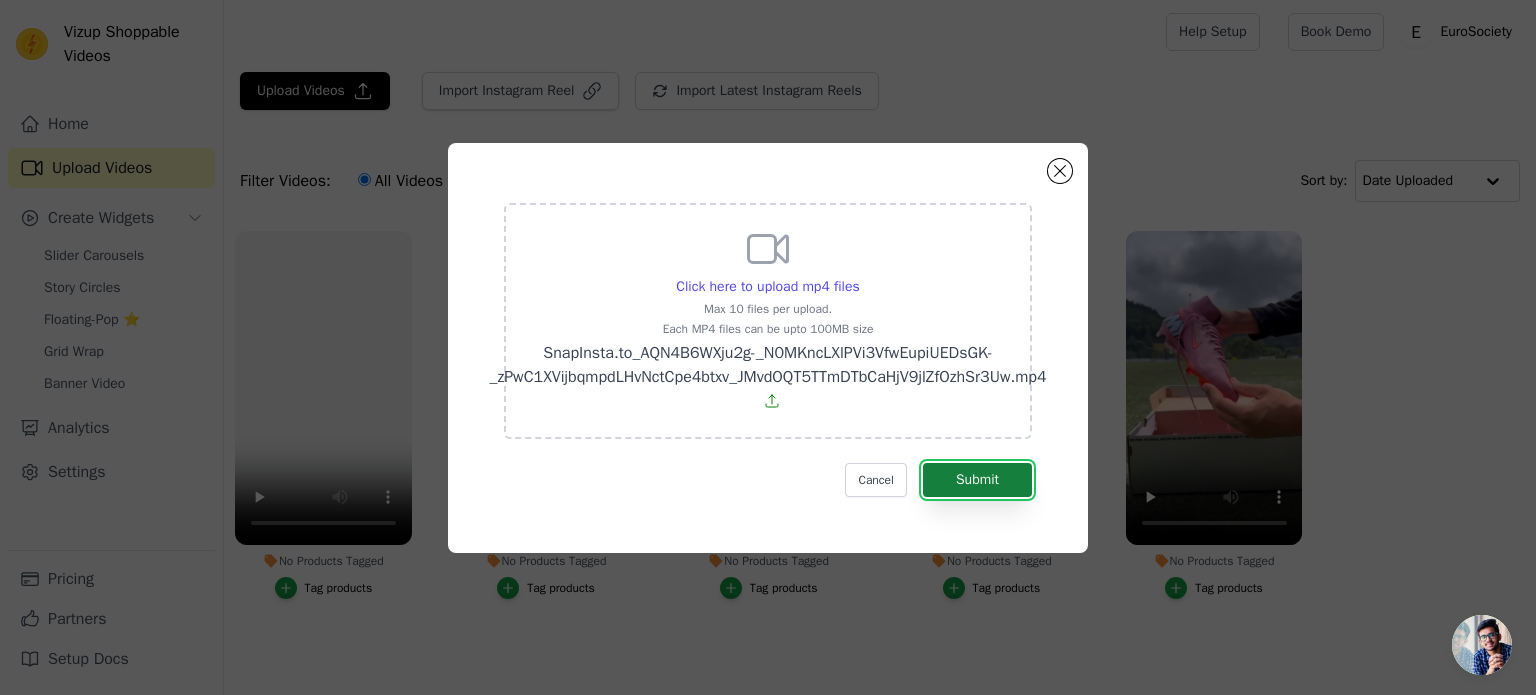 click on "Submit" at bounding box center [977, 480] 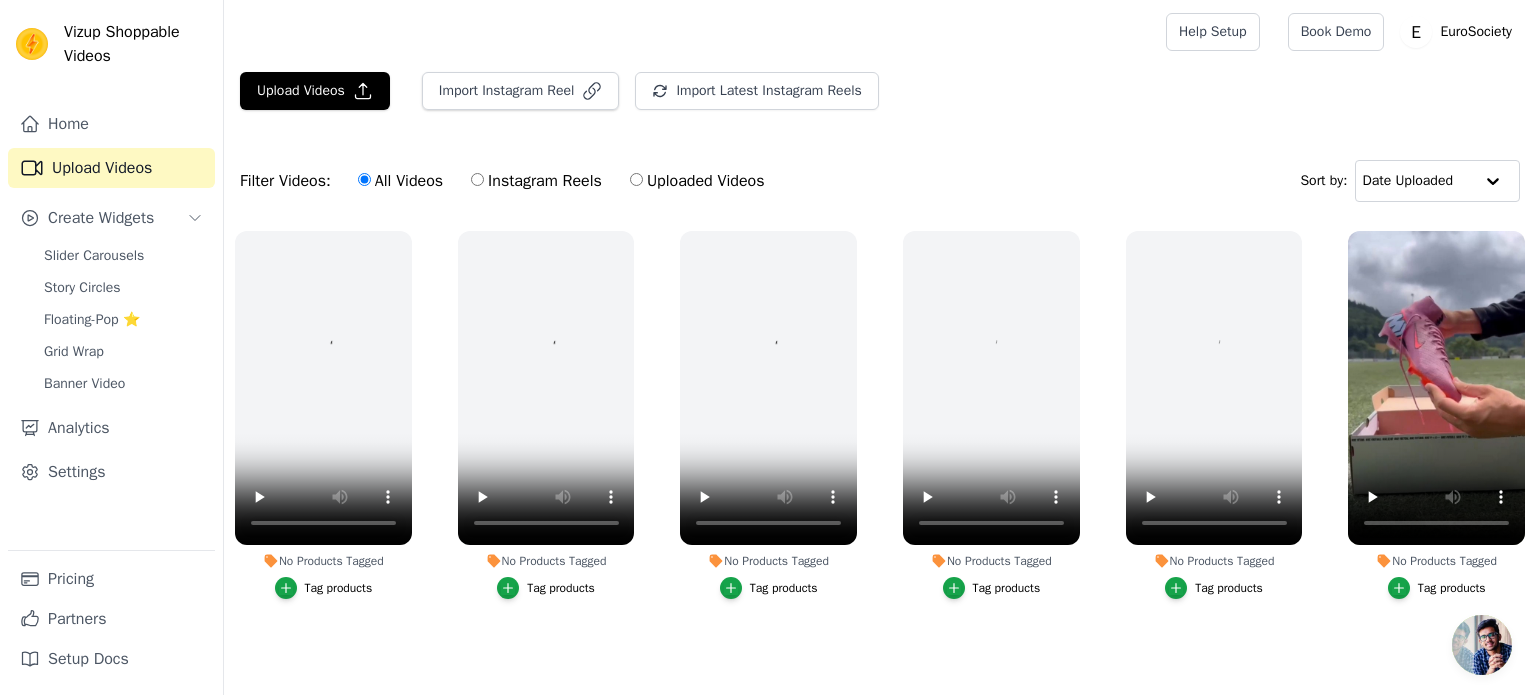 scroll, scrollTop: 0, scrollLeft: 0, axis: both 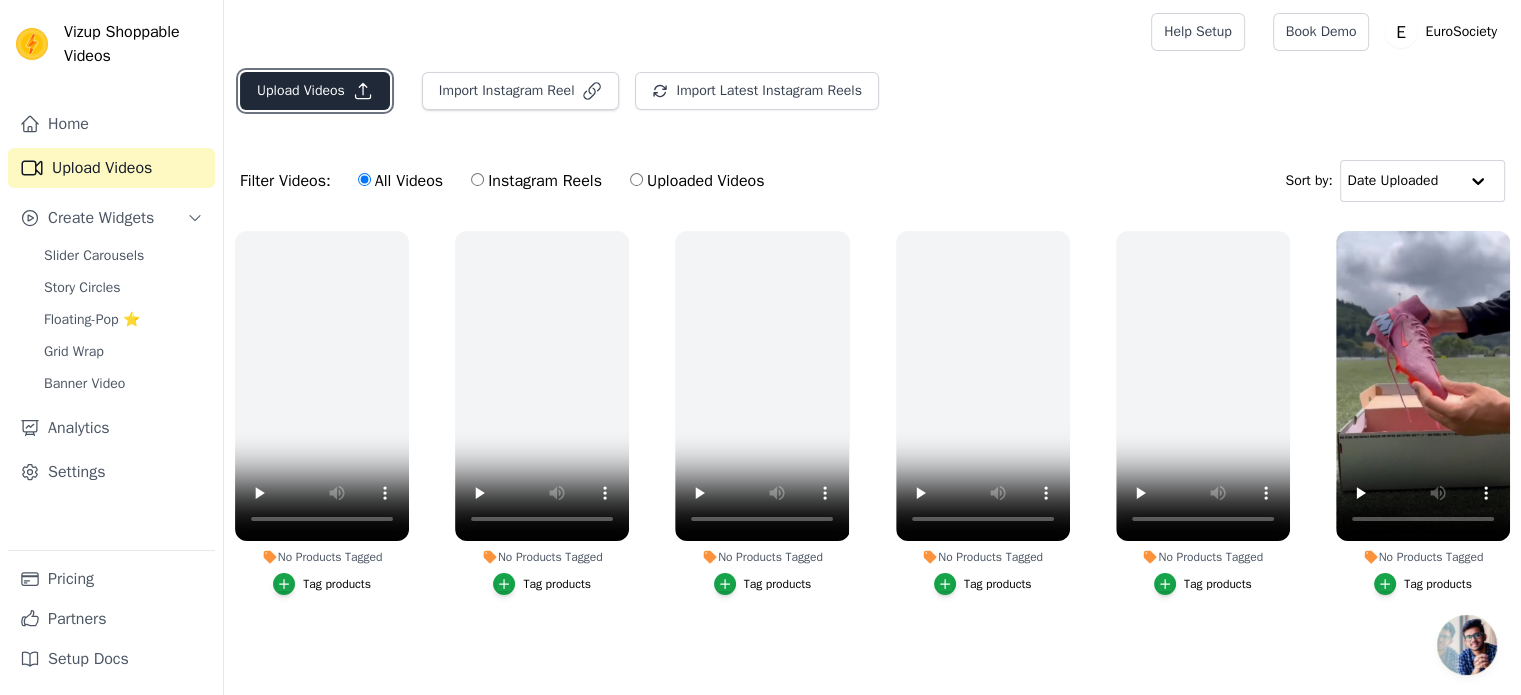 click on "Upload Videos" at bounding box center (315, 91) 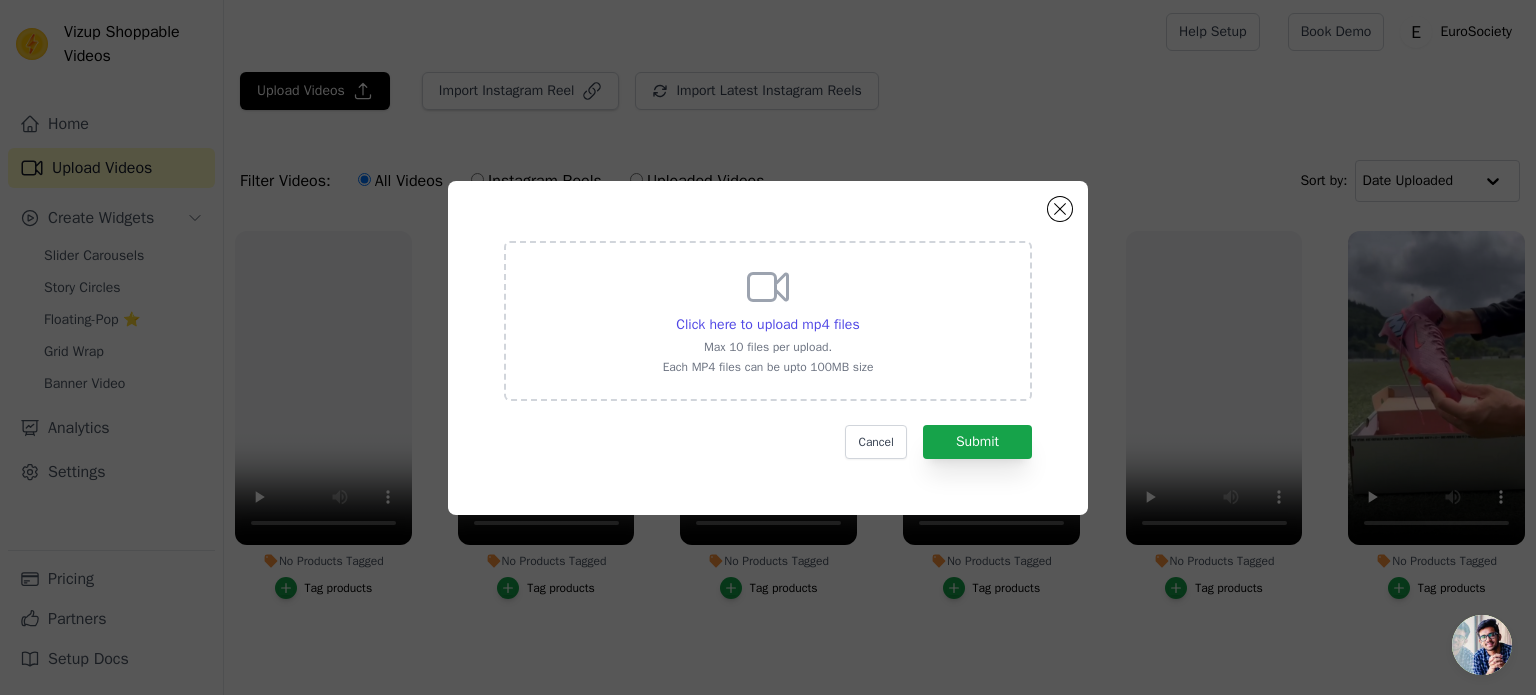 click 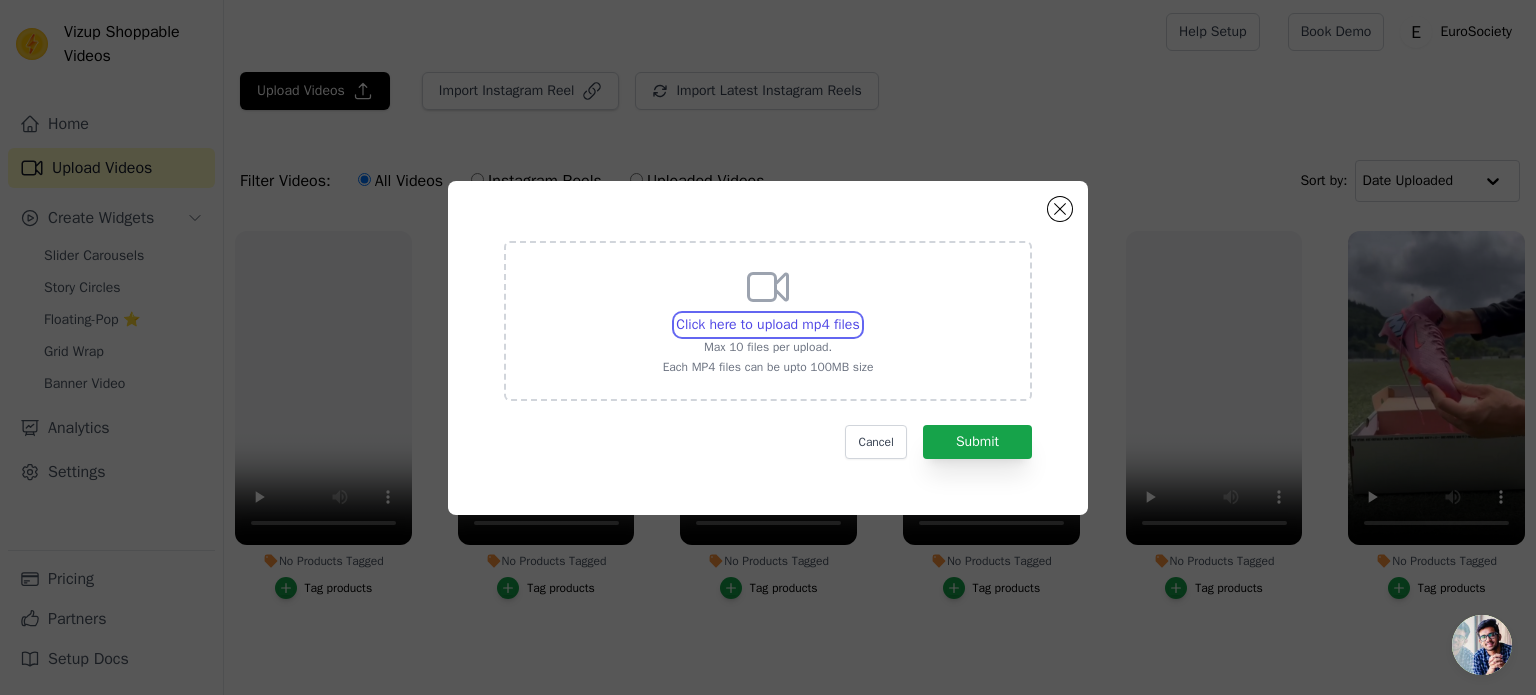 type on "C:\fakepath\SnapInsta.to_AQMEq9--j7NB0BTxJZOf_9L9pzST91JRxiXJOWMmje37zXlGbwuq3xeXgIUq7BfxI0jhTQwSVUdBgqA1IuQ2NpnEgvGOZC4kXvsTpjo.mp4" 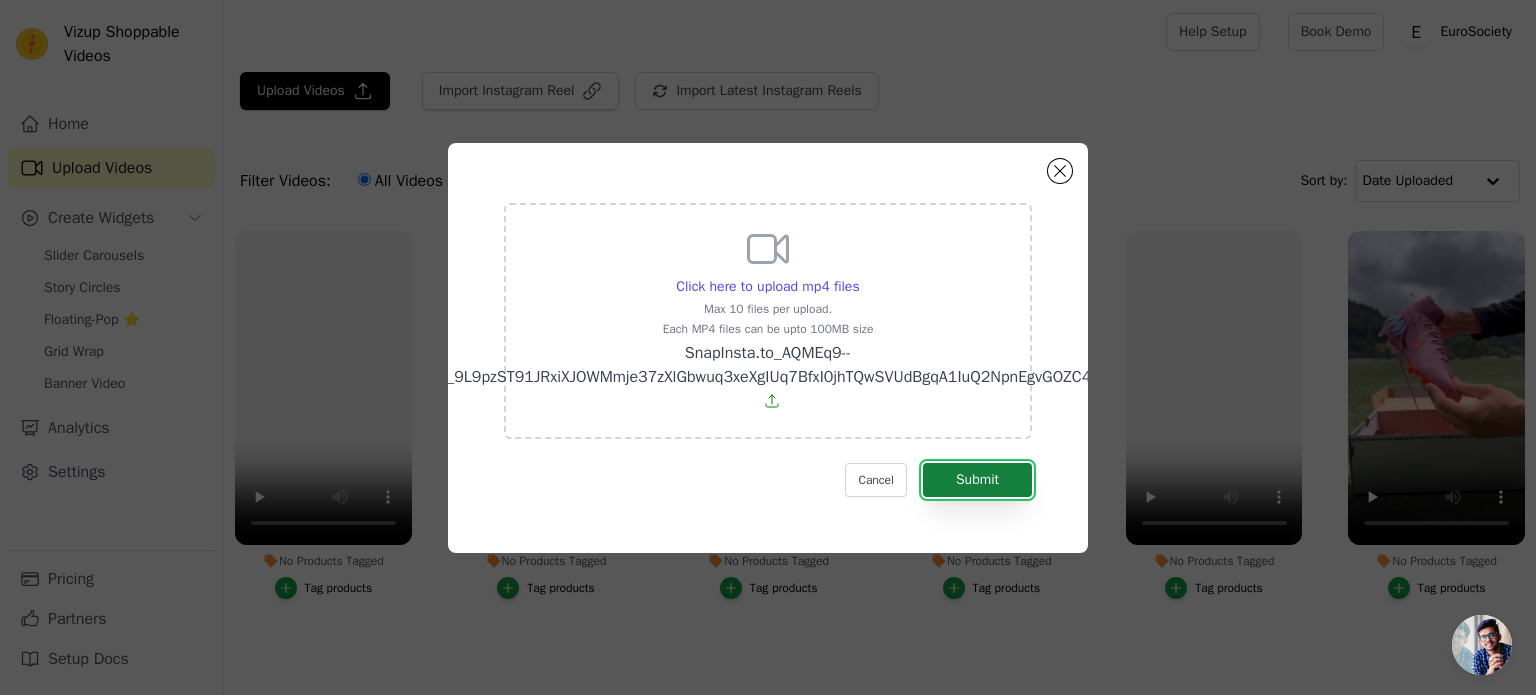 click on "Submit" at bounding box center (977, 480) 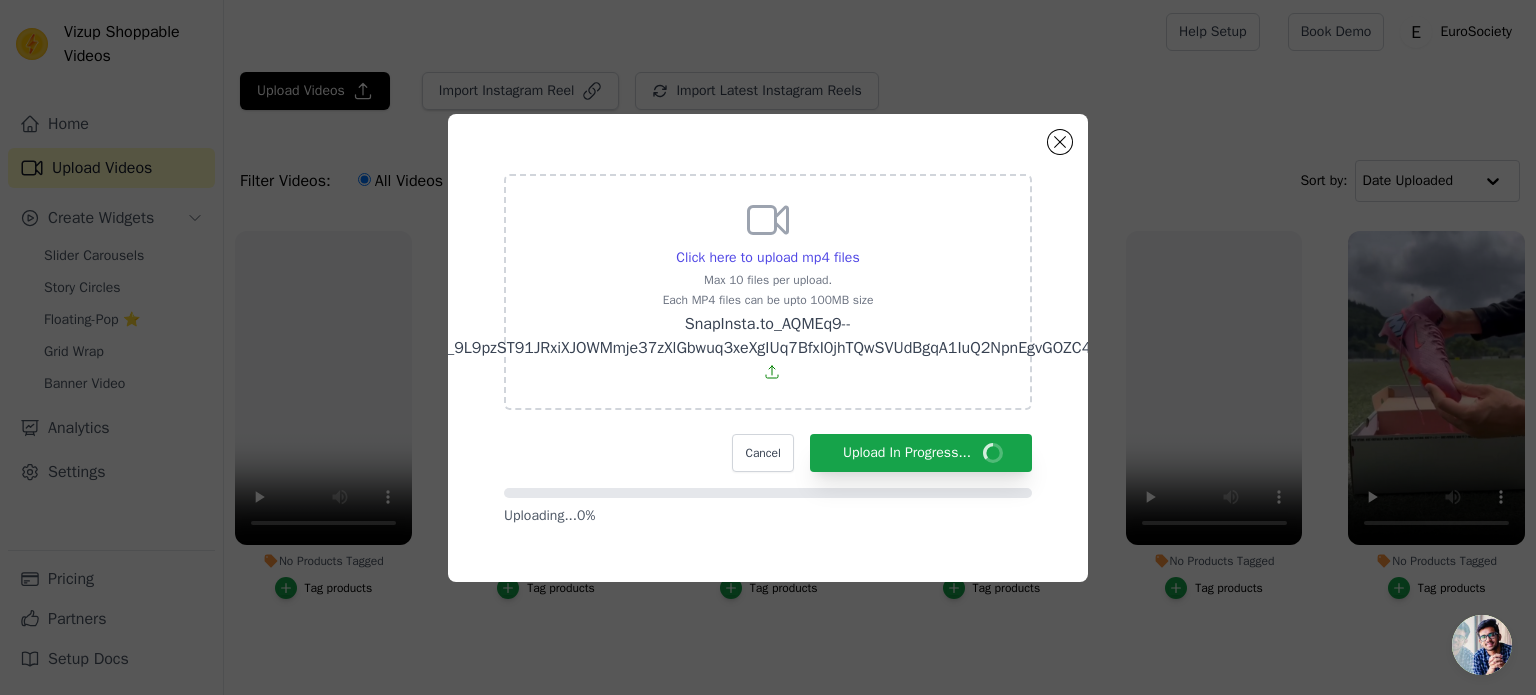 click on "Click here to upload mp4 files     Max 10 files per upload.   Each MP4 files can be upto 100MB size   SnapInsta.to_AQMEq9--j7NB0BTxJZOf_9L9pzST91JRxiXJOWMmje37zXlGbwuq3xeXgIUq7BfxI0jhTQwSVUdBgqA1IuQ2NpnEgvGOZC4kXvsTpjo.mp4       Cancel   Upload In Progress...       Uploading...  0 %" at bounding box center (768, 350) 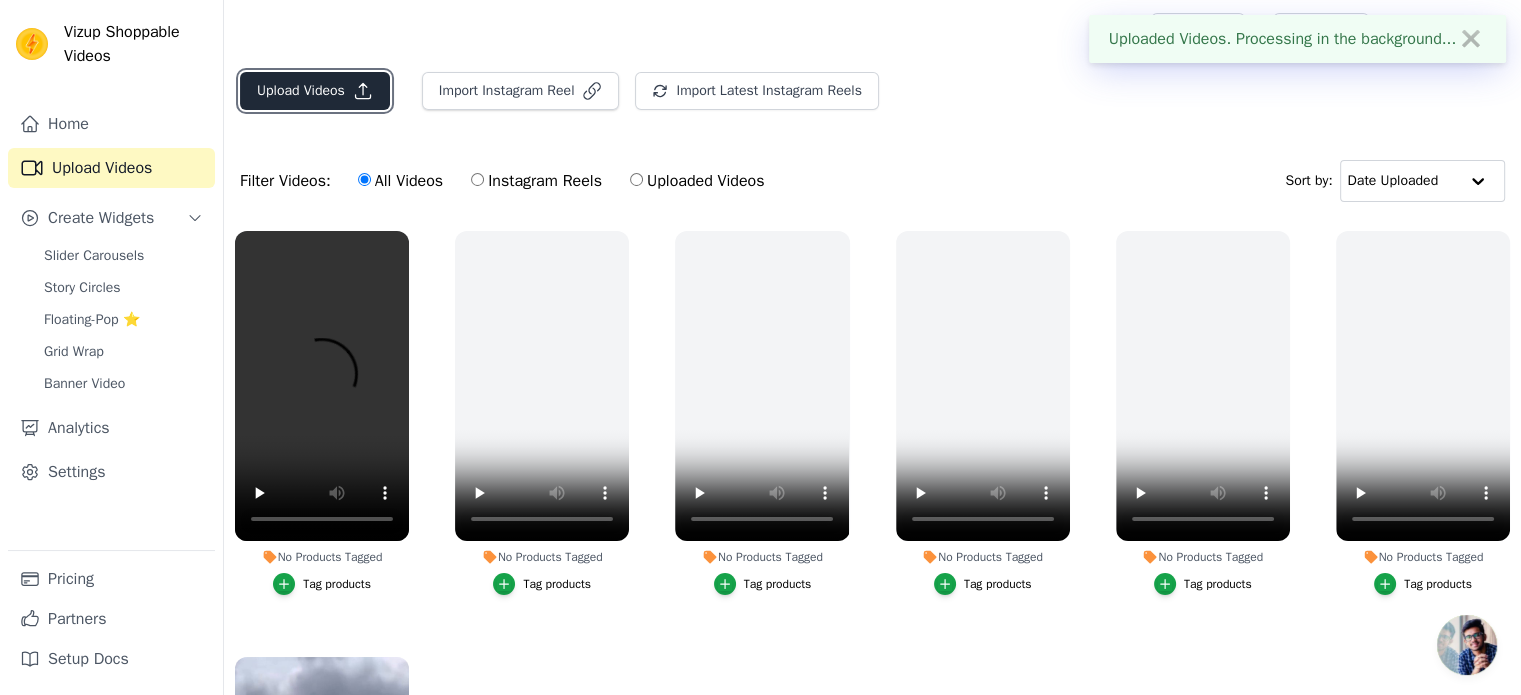 click on "Upload Videos" at bounding box center [315, 91] 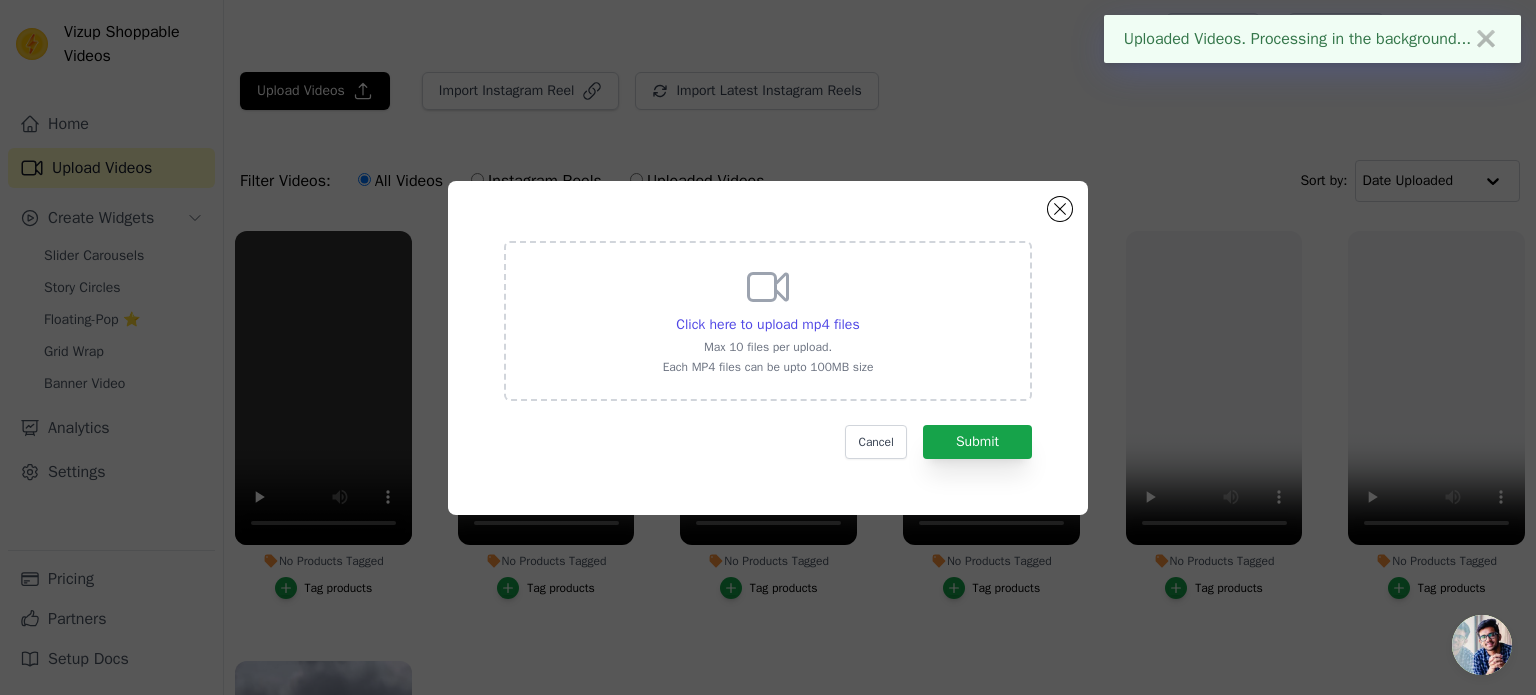 click on "Click here to upload mp4 files     Max 10 files per upload.   Each MP4 files can be upto 100MB size" at bounding box center [768, 319] 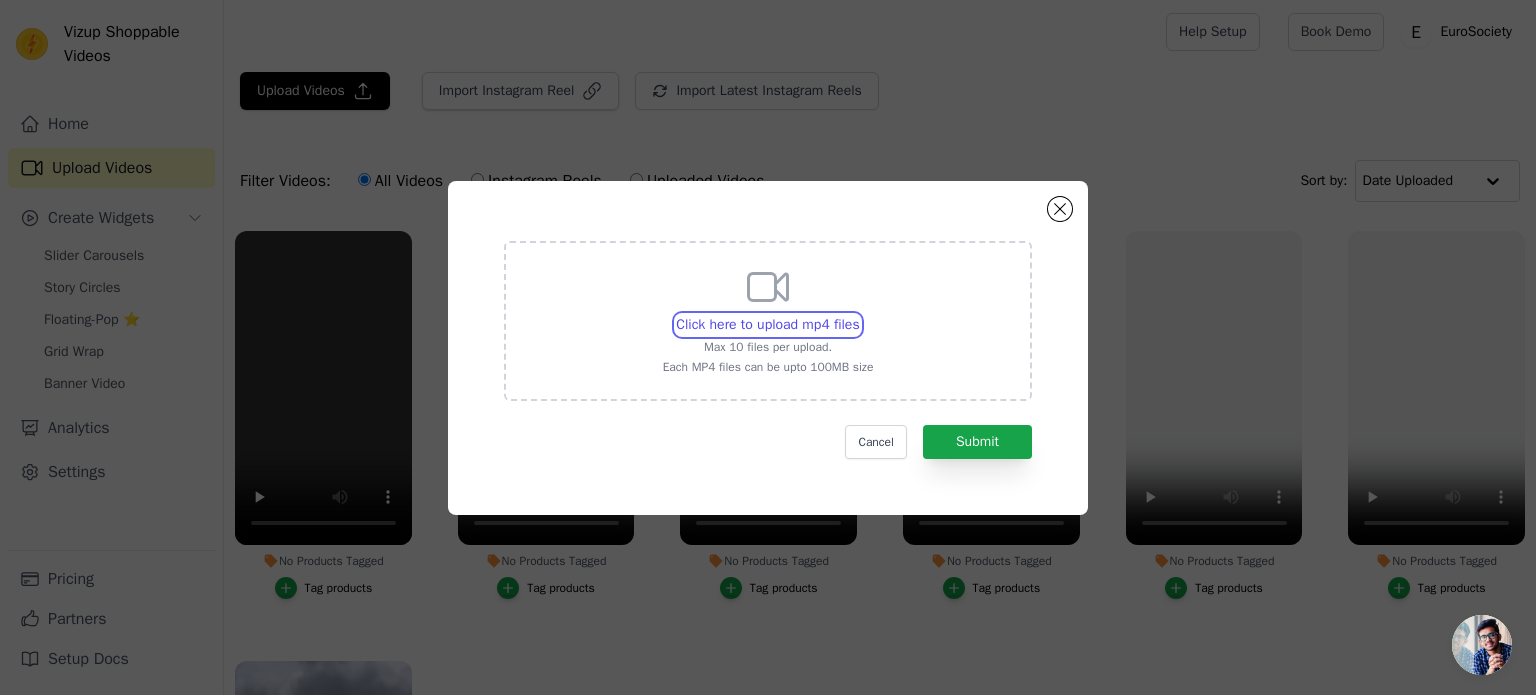 type on "C:\fakepath\SnapInsta.to_AQOg89KsHVeN5F-xfj8B6IrXQQqBHe1RY1DBEsroXzZpUBPI3gu4yW0tvn5uZOUHtFDdcyii26xp8yru7QkNHp0I9ShwjWhq6kC-8Q4.mp4" 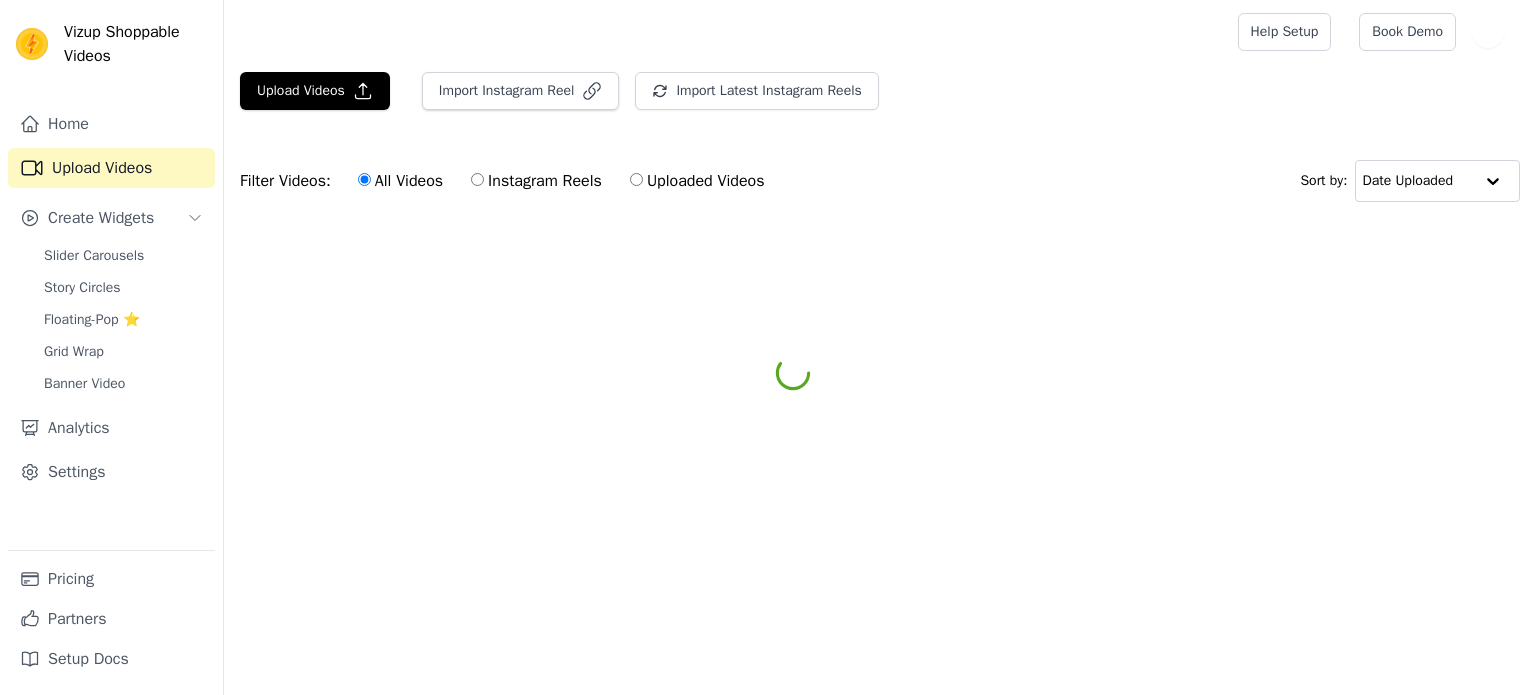 scroll, scrollTop: 0, scrollLeft: 0, axis: both 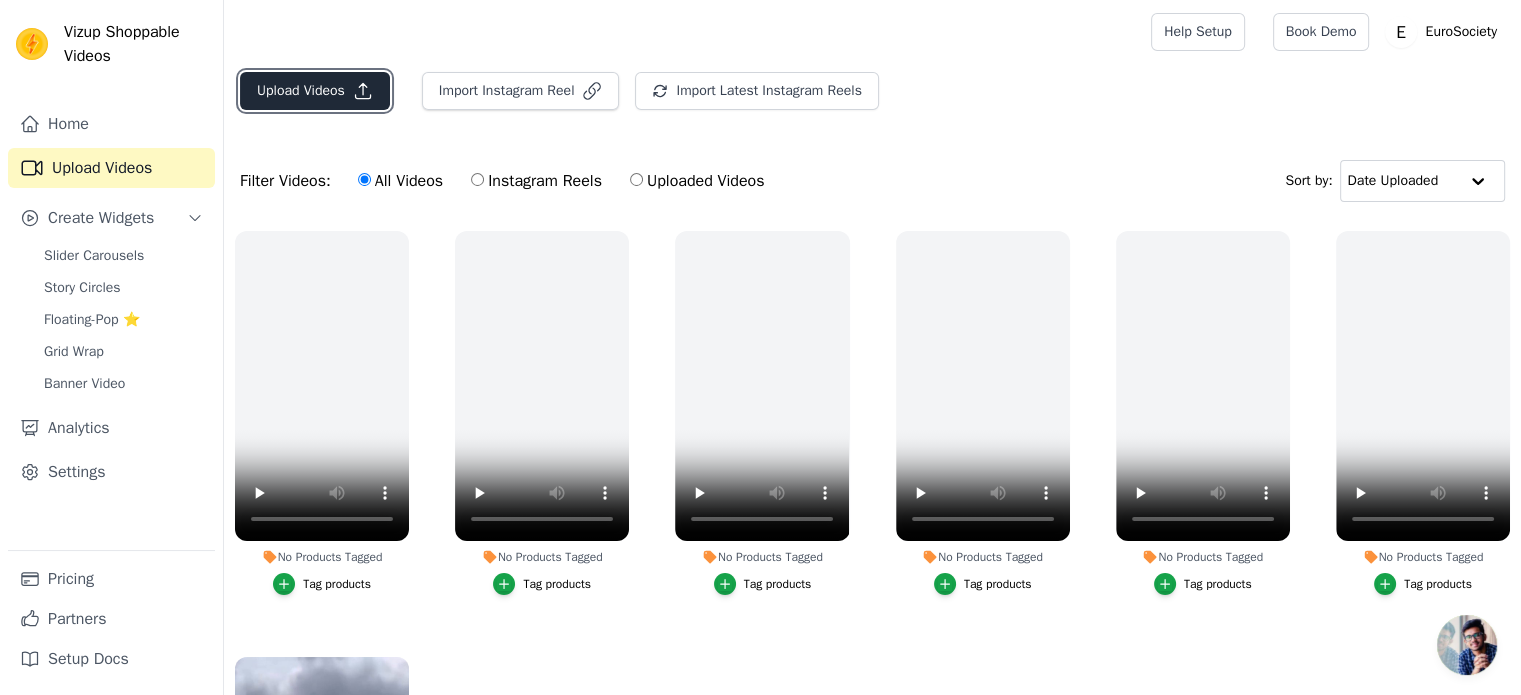click on "Upload Videos" at bounding box center (315, 91) 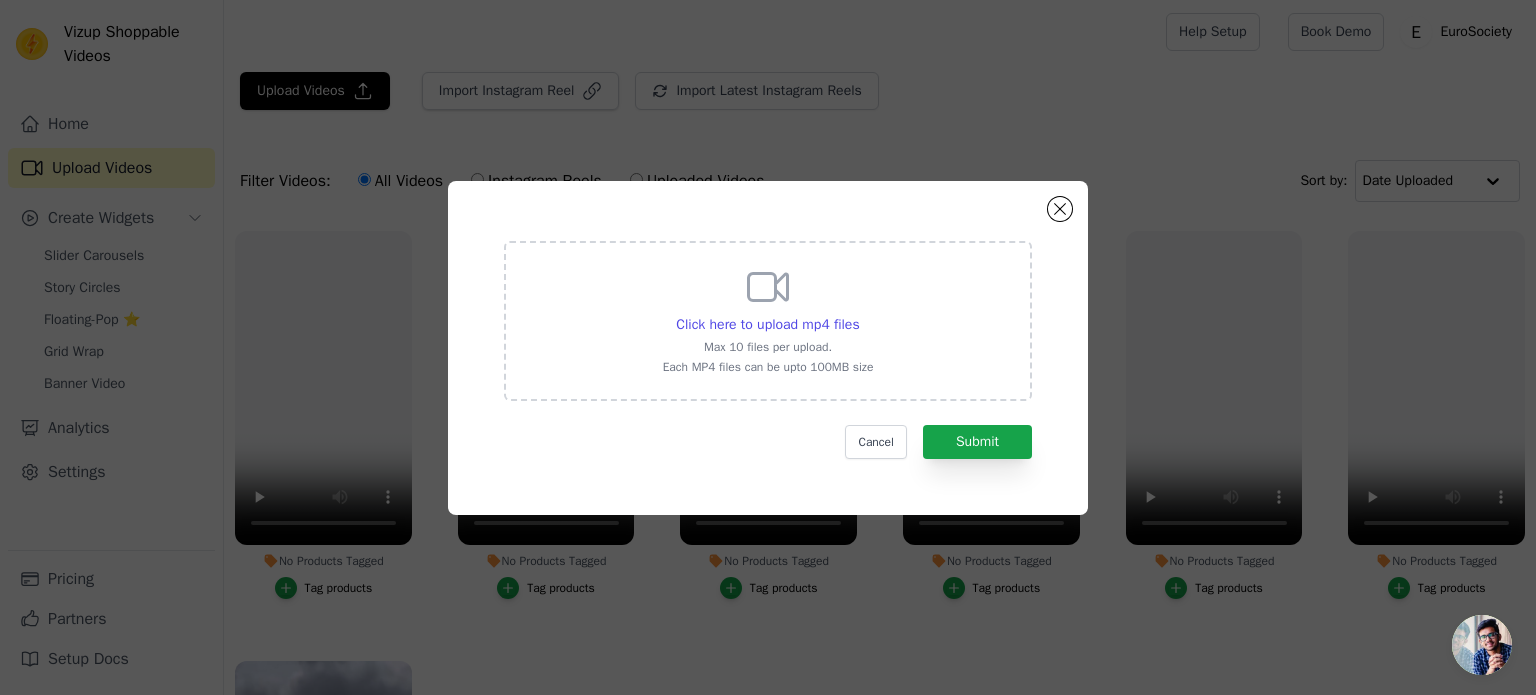 click on "Max 10 files per upload." at bounding box center [768, 347] 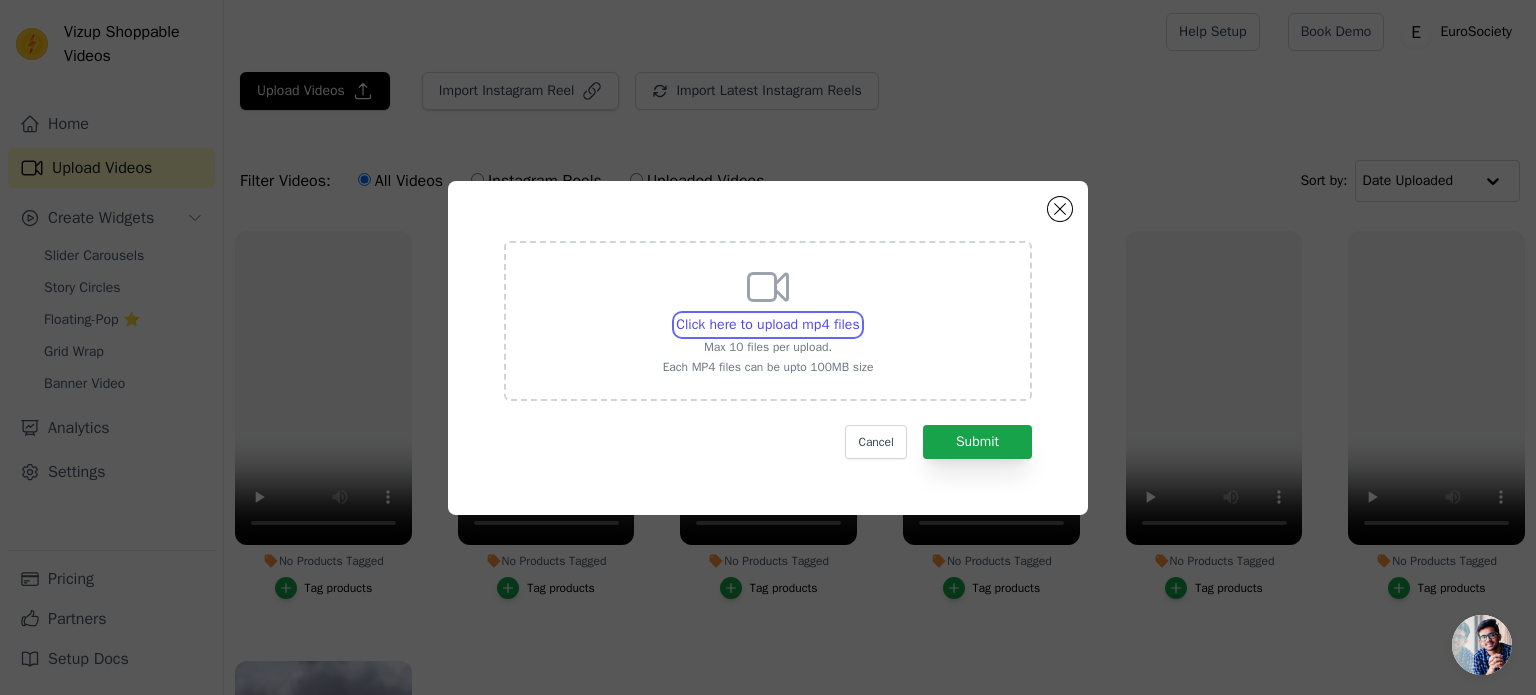 type on "[PATH]\SnapInsta.to_AQOPv8BLR7BnkGOpGmTOCrg0c40t63OPk6Iws62WE5oXmASKNgHACyM7heZCNRfndjw8cOFbmnI5GLVmzntQlG4YuYC3PSSLykxnztA.mp4" 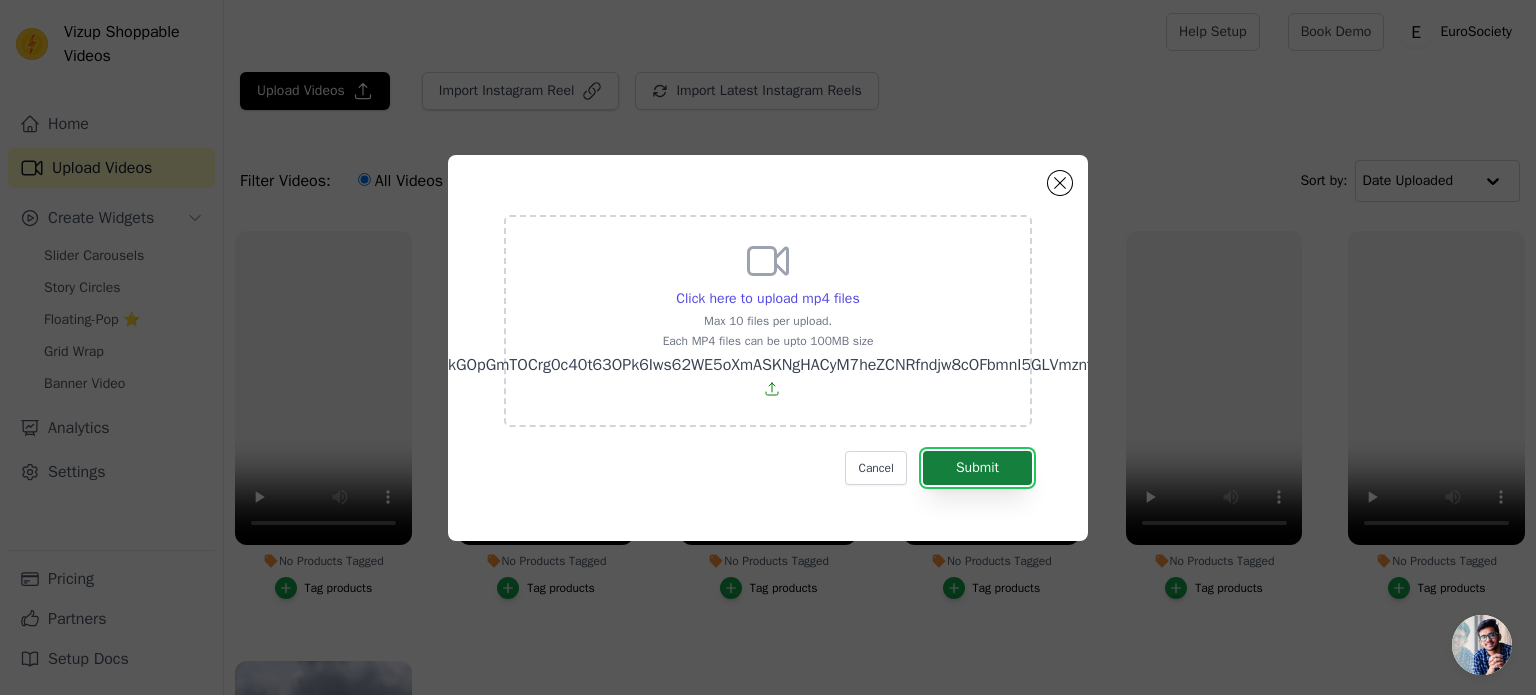 click on "Submit" at bounding box center [977, 468] 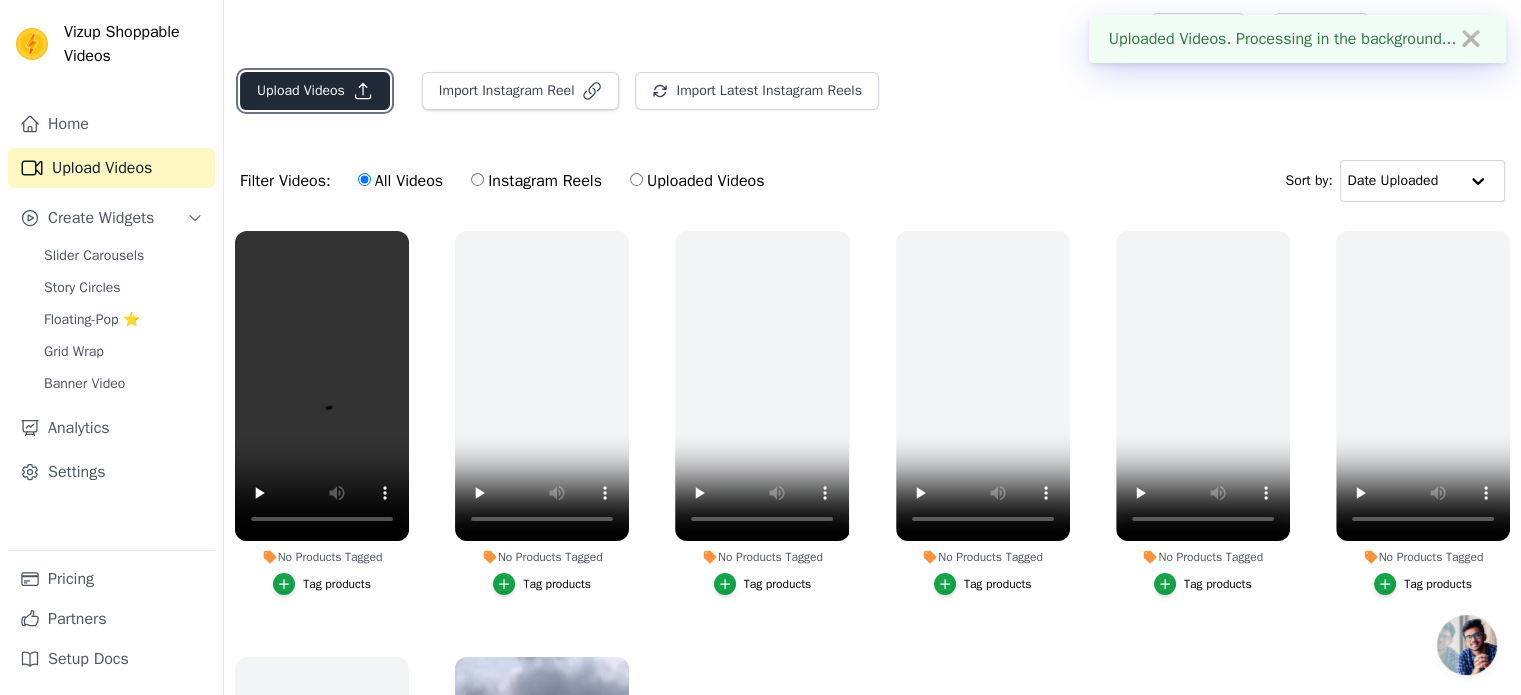 click on "Upload Videos" at bounding box center (315, 91) 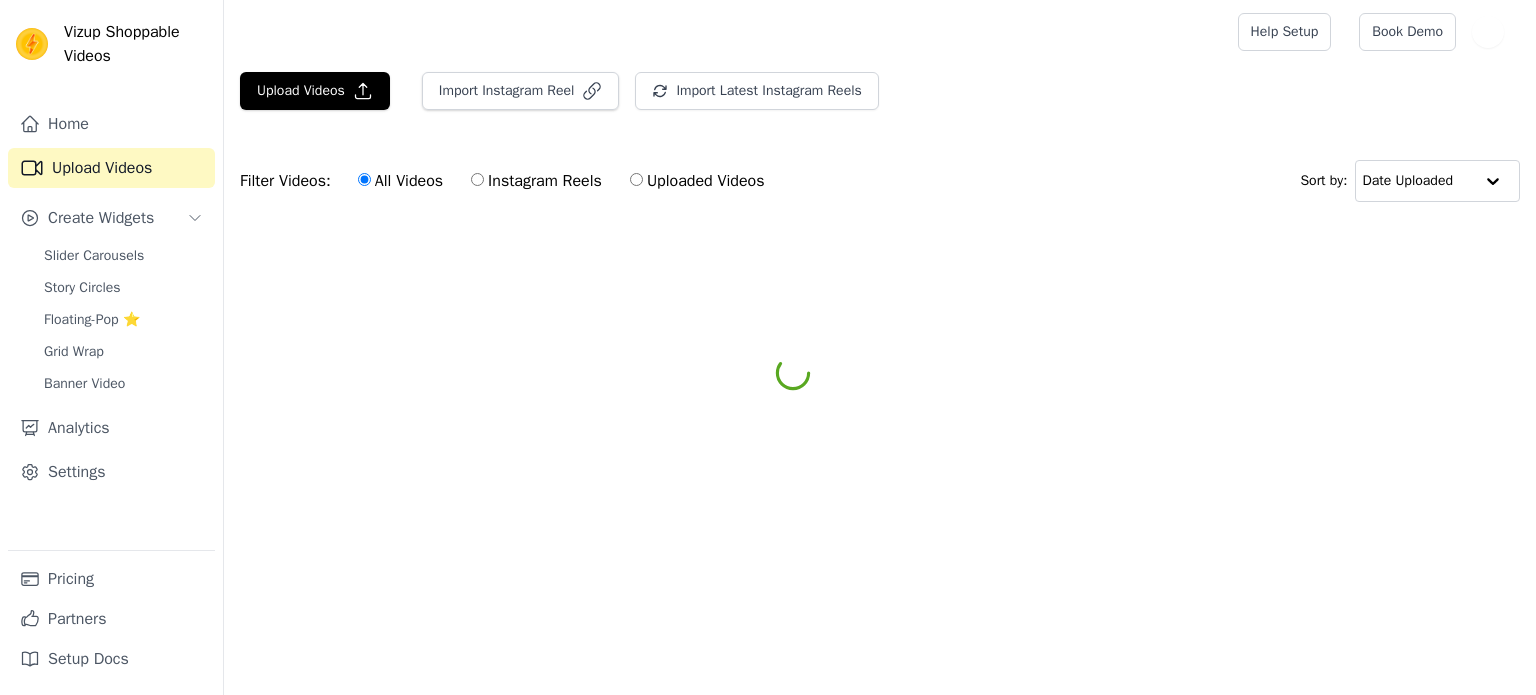 scroll, scrollTop: 0, scrollLeft: 0, axis: both 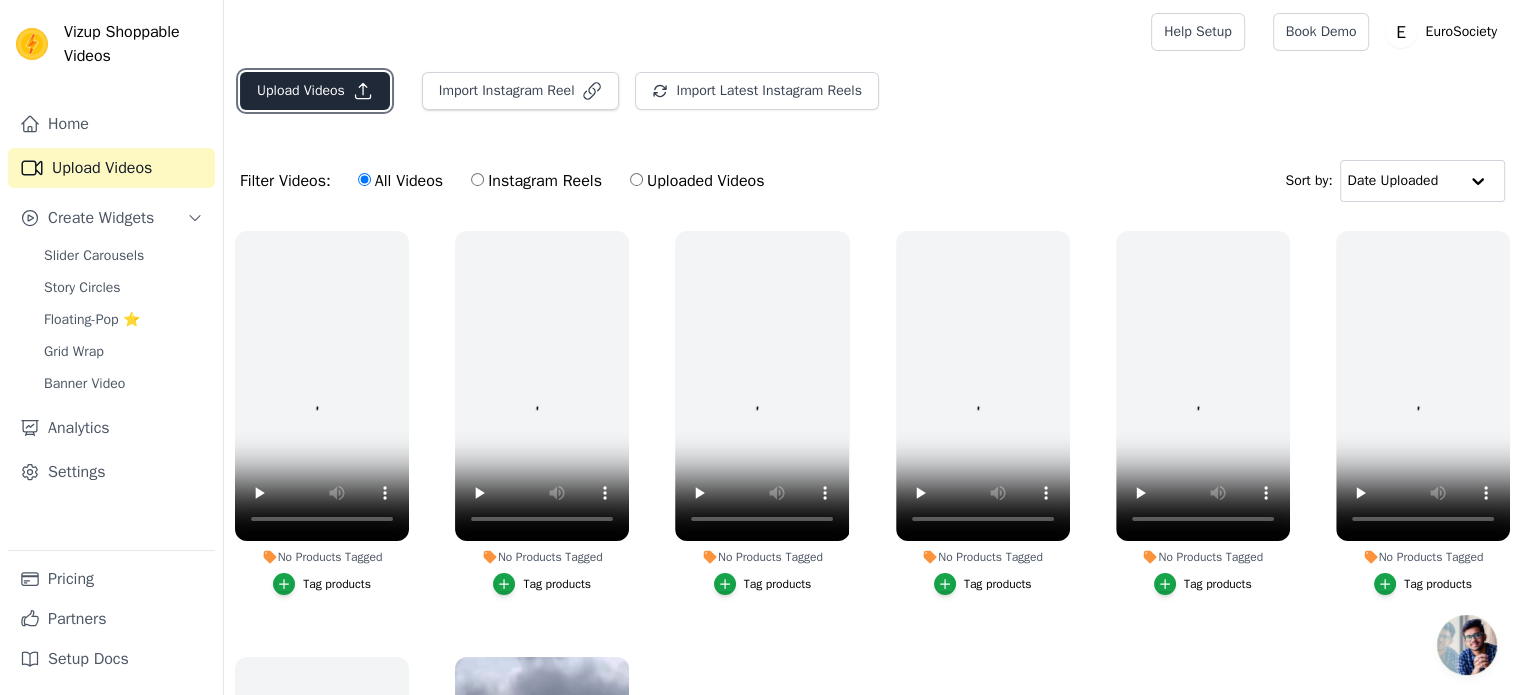 click on "Upload Videos" at bounding box center (315, 91) 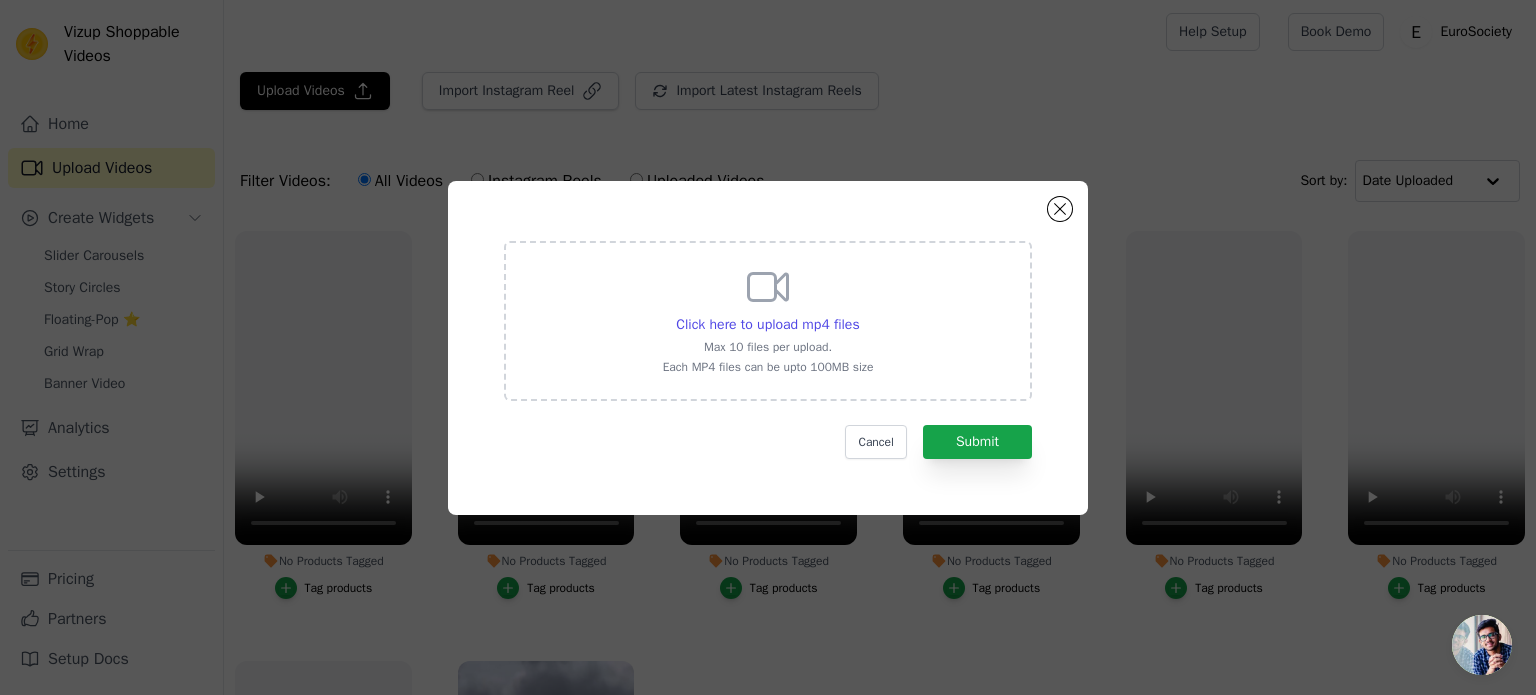 click on "Click here to upload mp4 files     Max 10 files per upload.   Each MP4 files can be upto 100MB size" at bounding box center (768, 319) 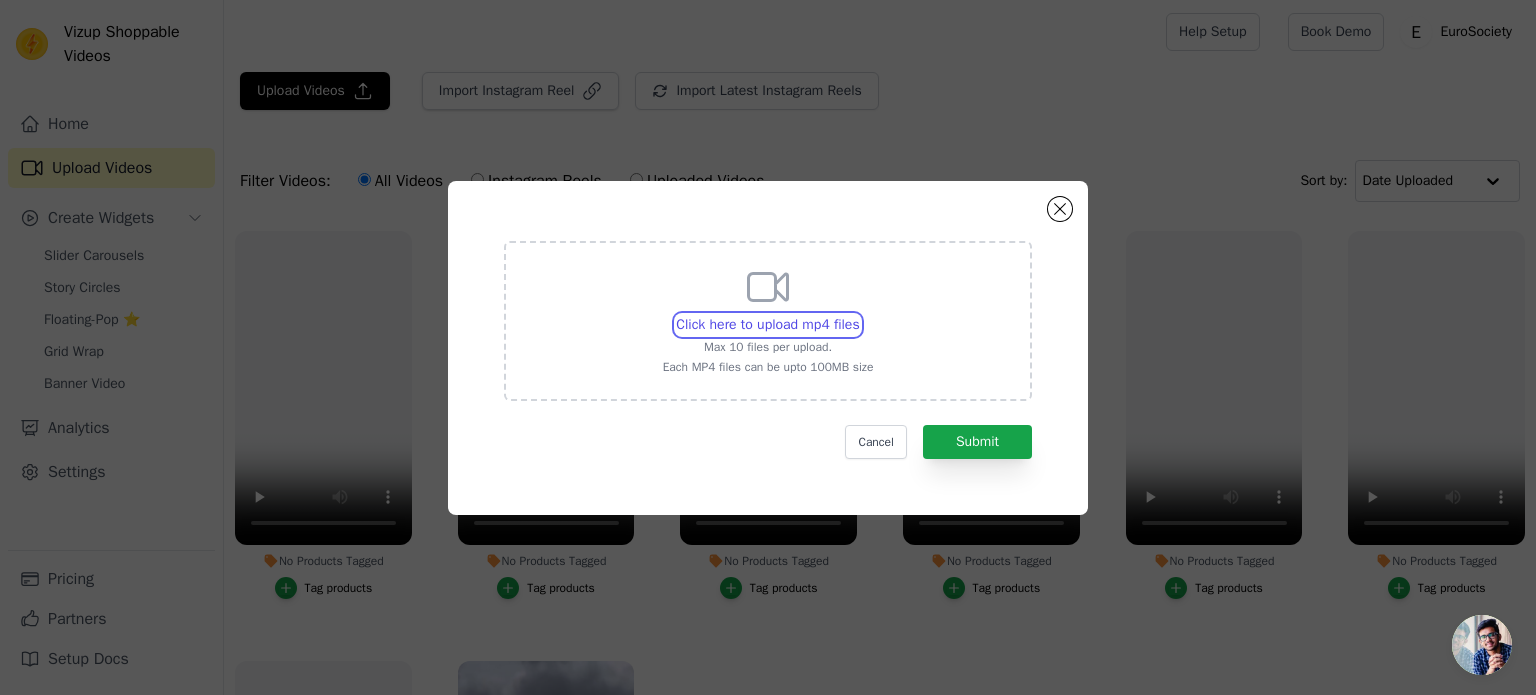 type on "C:\fakepath\SnapInsta.to_AQMHhOIWVkfr1c0PA_RIWAxryWw79TmFQkDR7jx6H25ERR7x8Q71DEl9ghV1bFsDrurRz2he_Shq0e-2AmecQOAR2L9B52zWhTpXSS4.mp4" 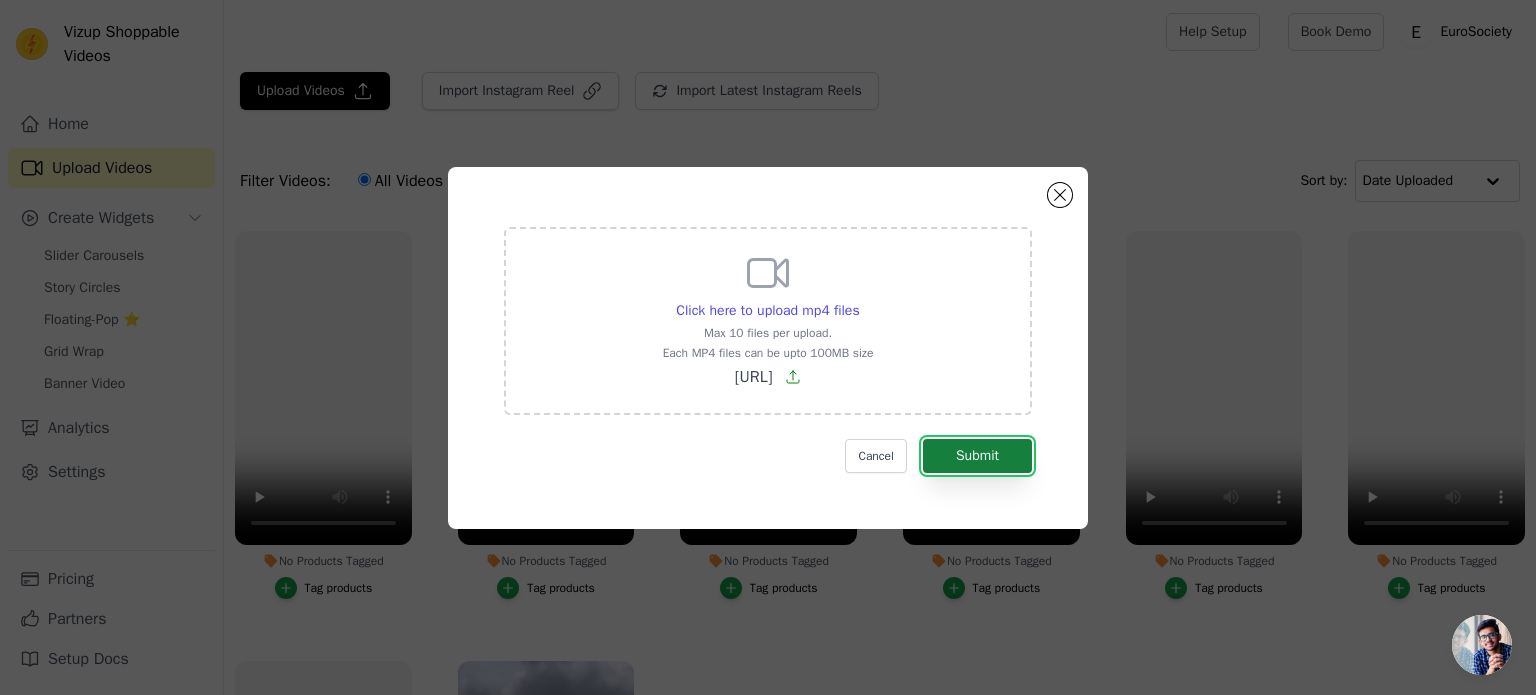 click on "Submit" at bounding box center [977, 456] 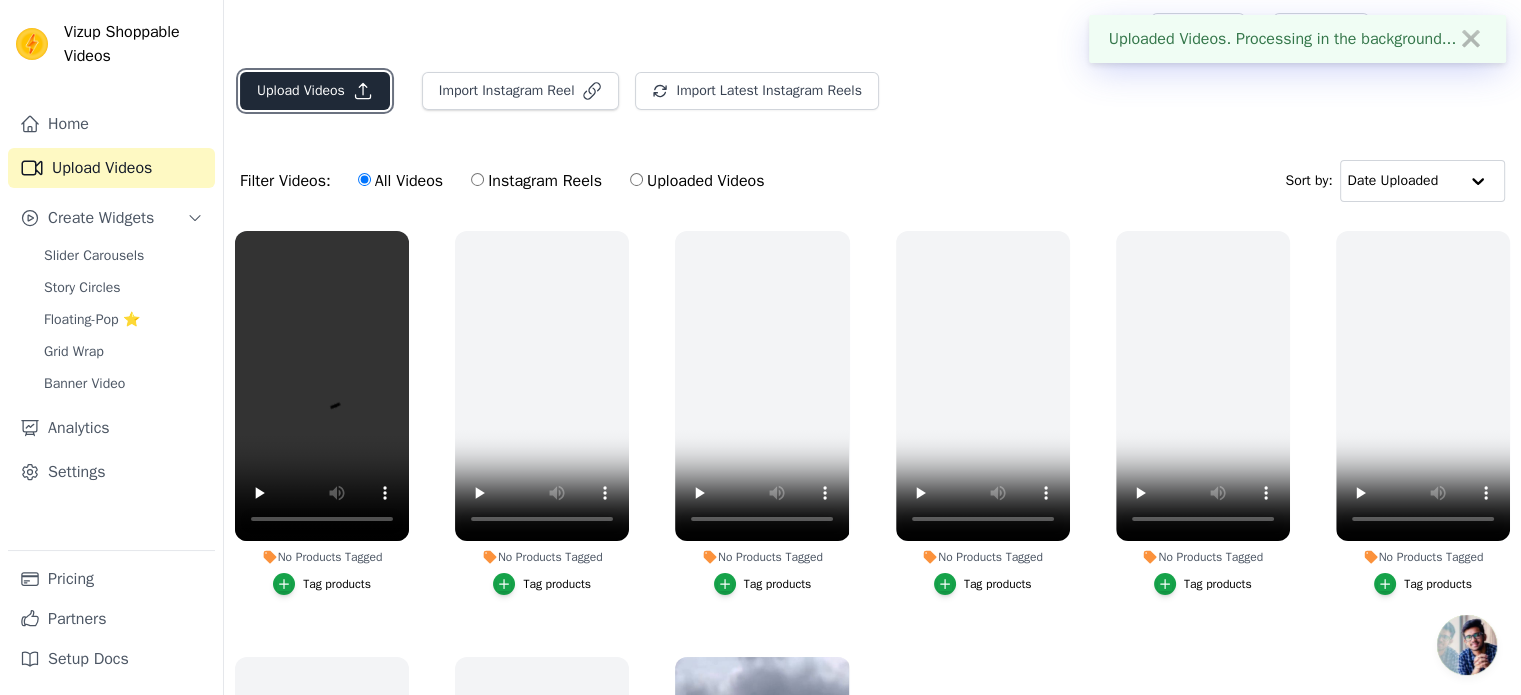 click on "Upload Videos" at bounding box center (315, 91) 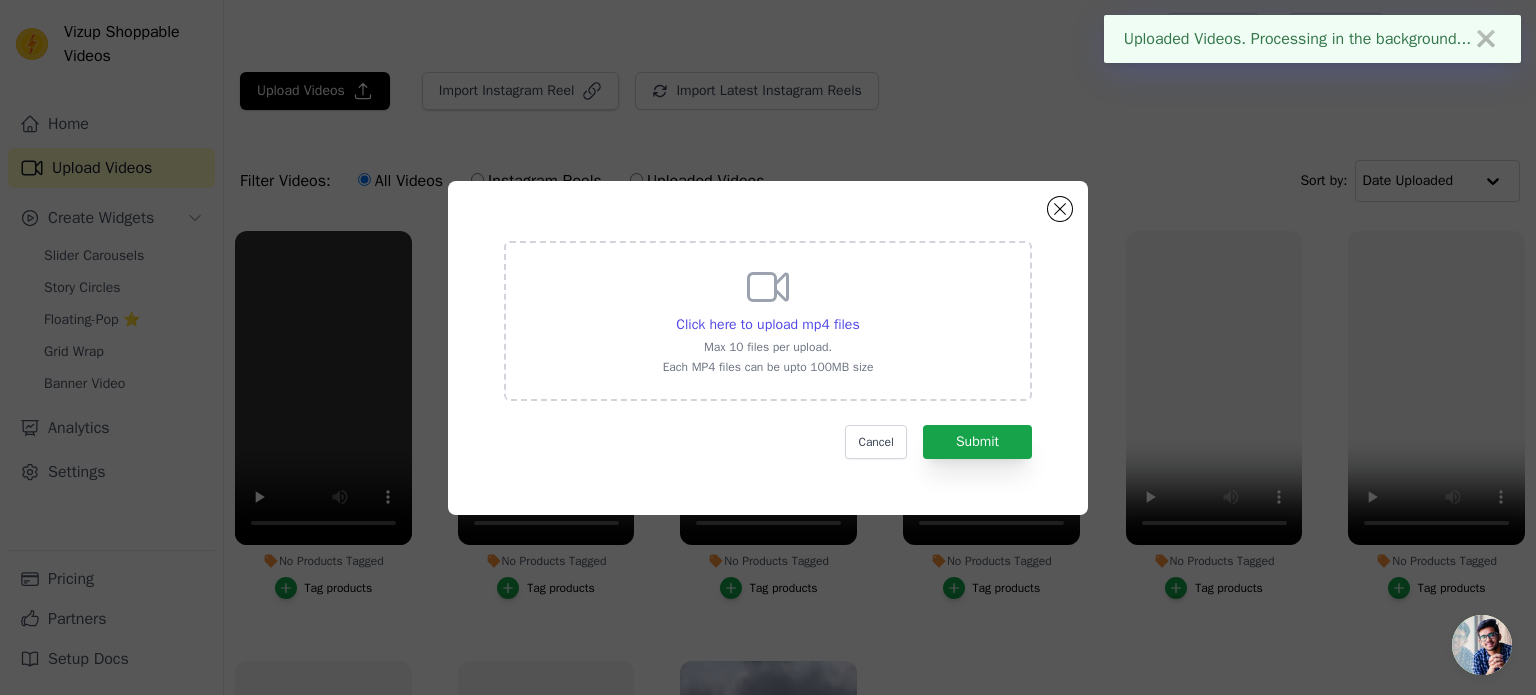 click on "Click here to upload mp4 files     Max 10 files per upload.   Each MP4 files can be upto 100MB size" at bounding box center [768, 319] 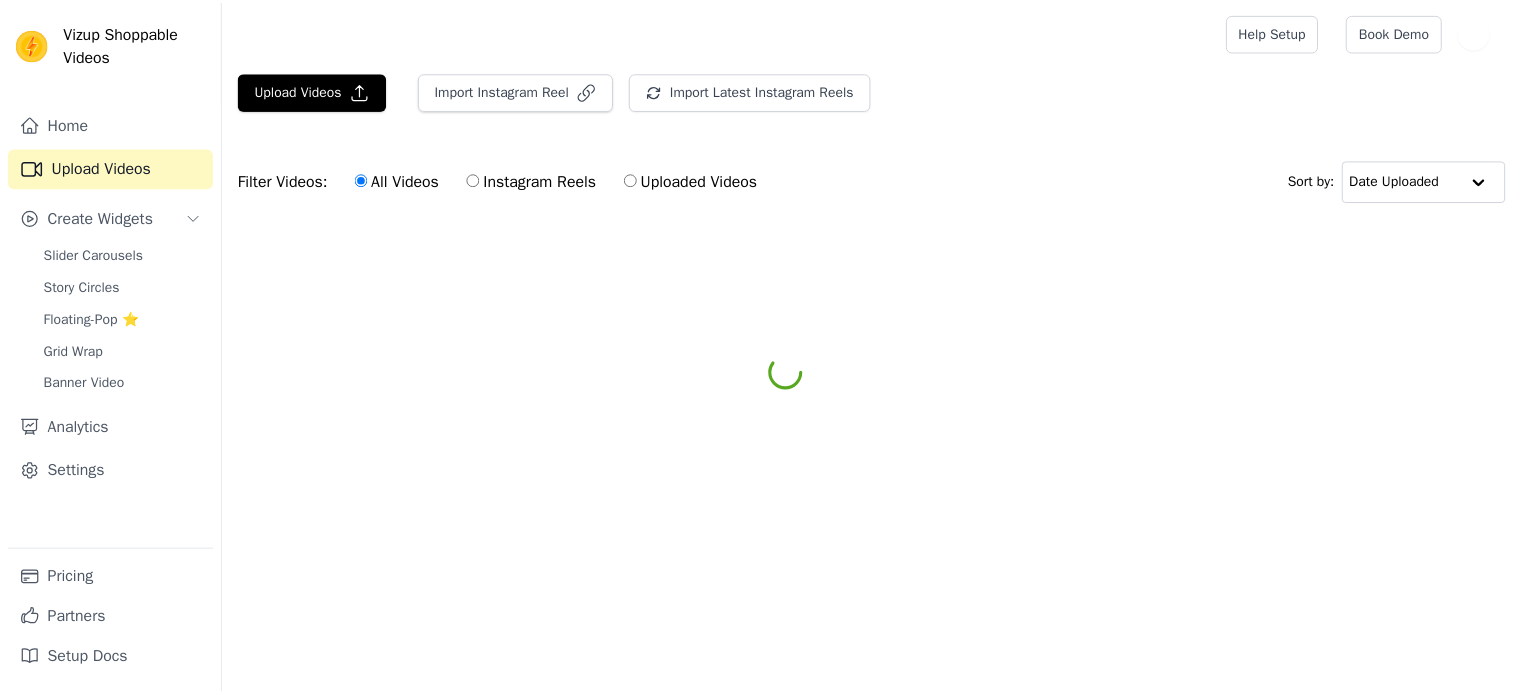 scroll, scrollTop: 0, scrollLeft: 0, axis: both 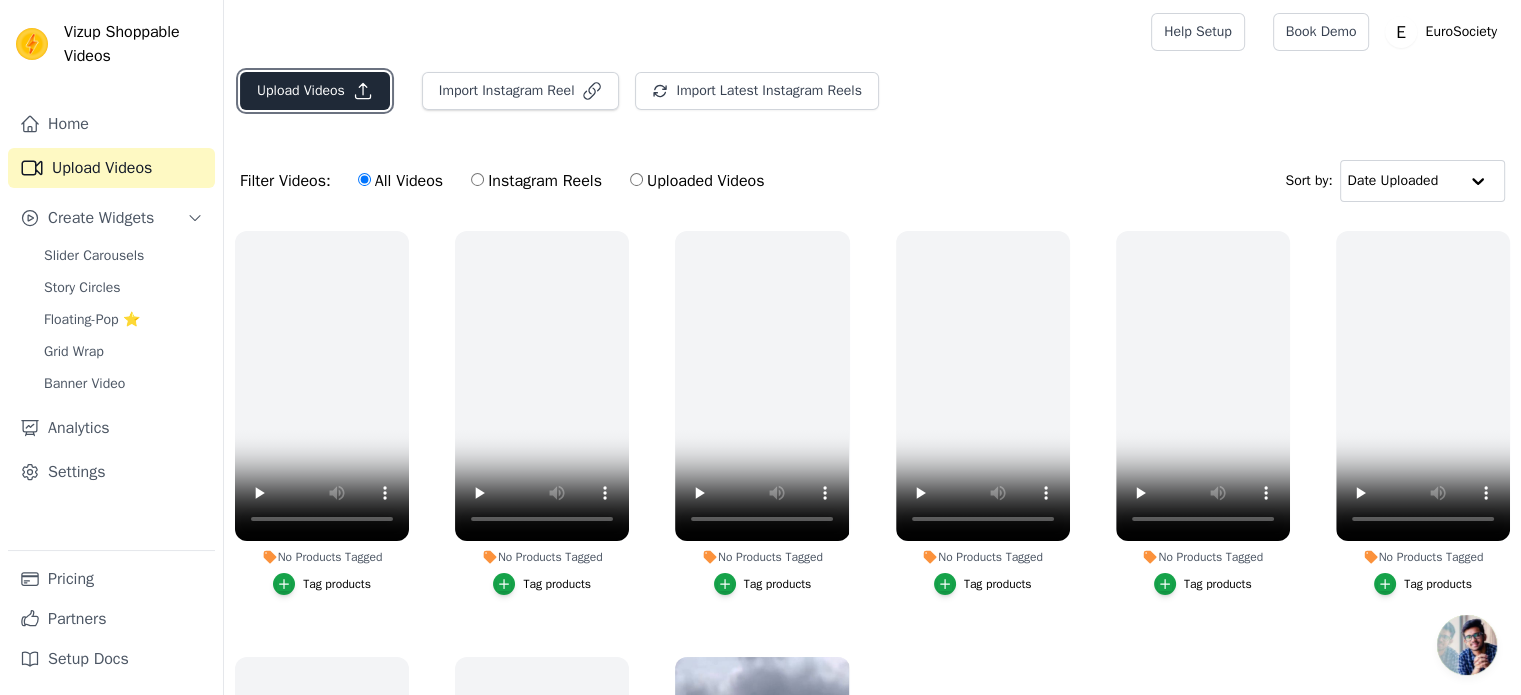 click on "Upload Videos" at bounding box center (315, 91) 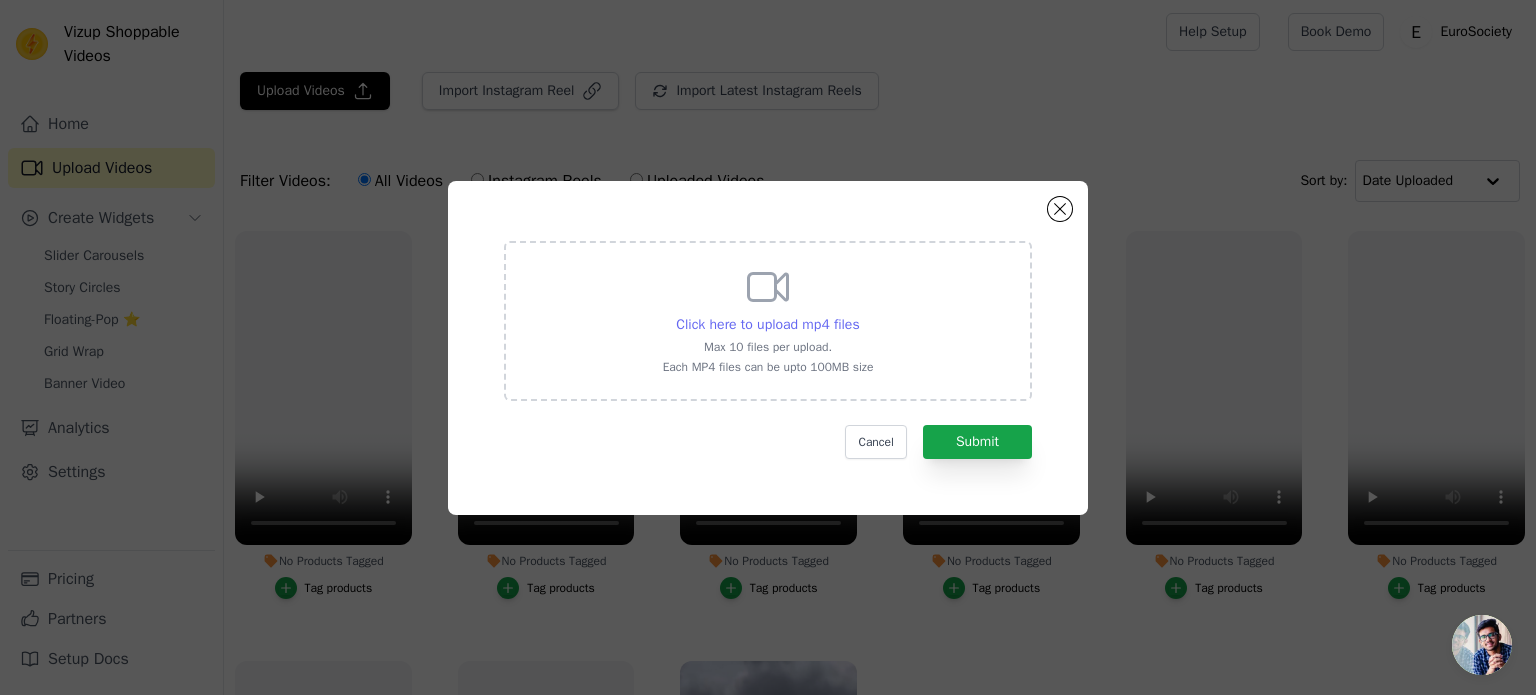 click on "Click here to upload mp4 files" at bounding box center (767, 324) 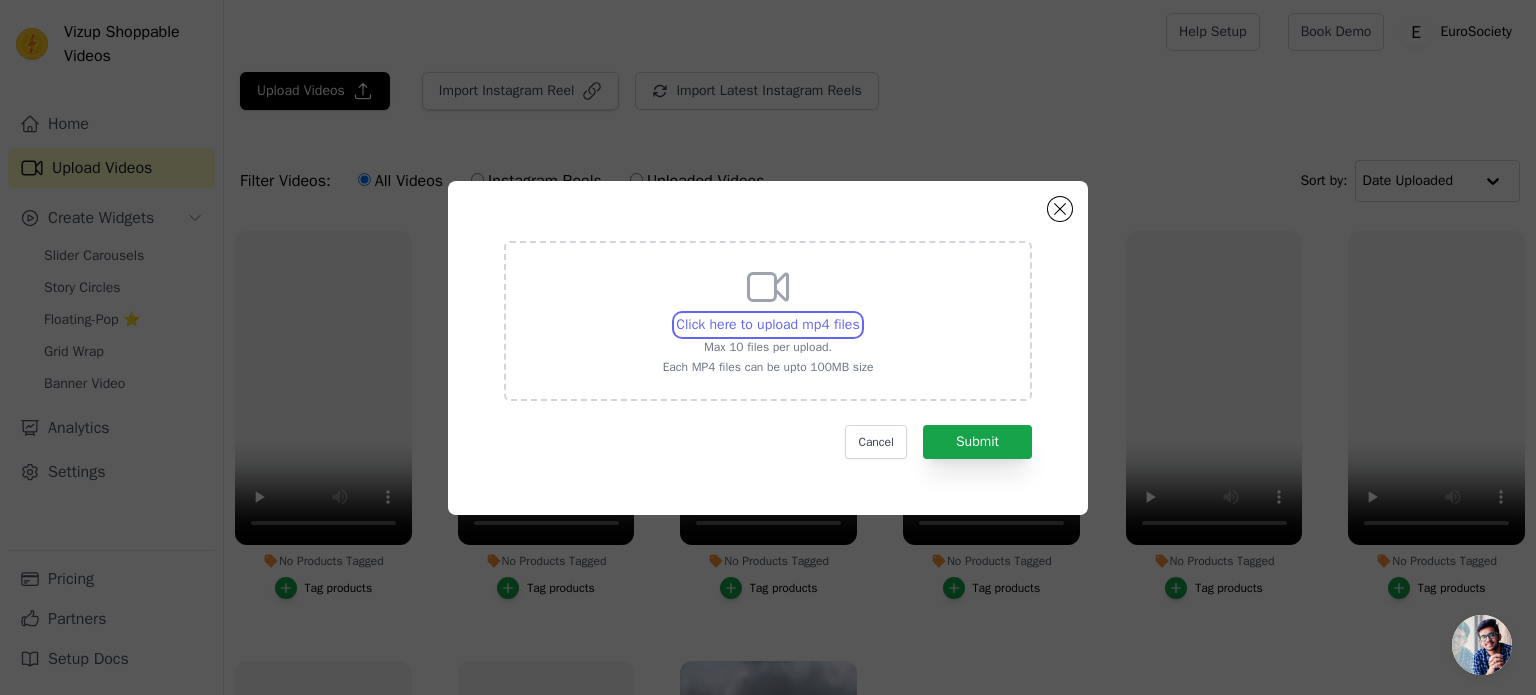type on "C:\fakepath\SnapInsta.to_AQOWiu8neGDM9Aqwc0bmqstfG4yWttHeWThi4HsopB9V5HwPymvsJx5cSnthGyQPw6gX38XmAWlYDbO-vrf2LkqX1jvWGI-TC4cs4g4.mp4" 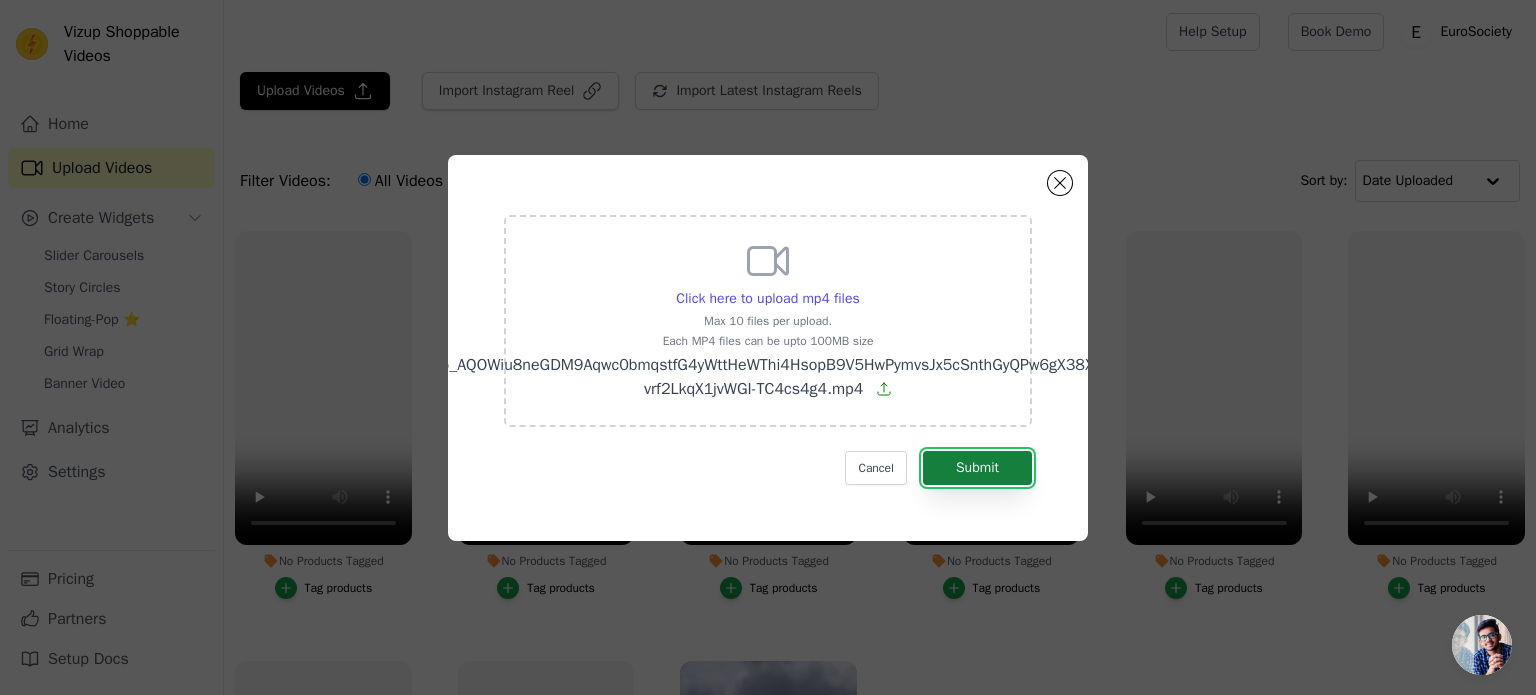 click on "Submit" at bounding box center (977, 468) 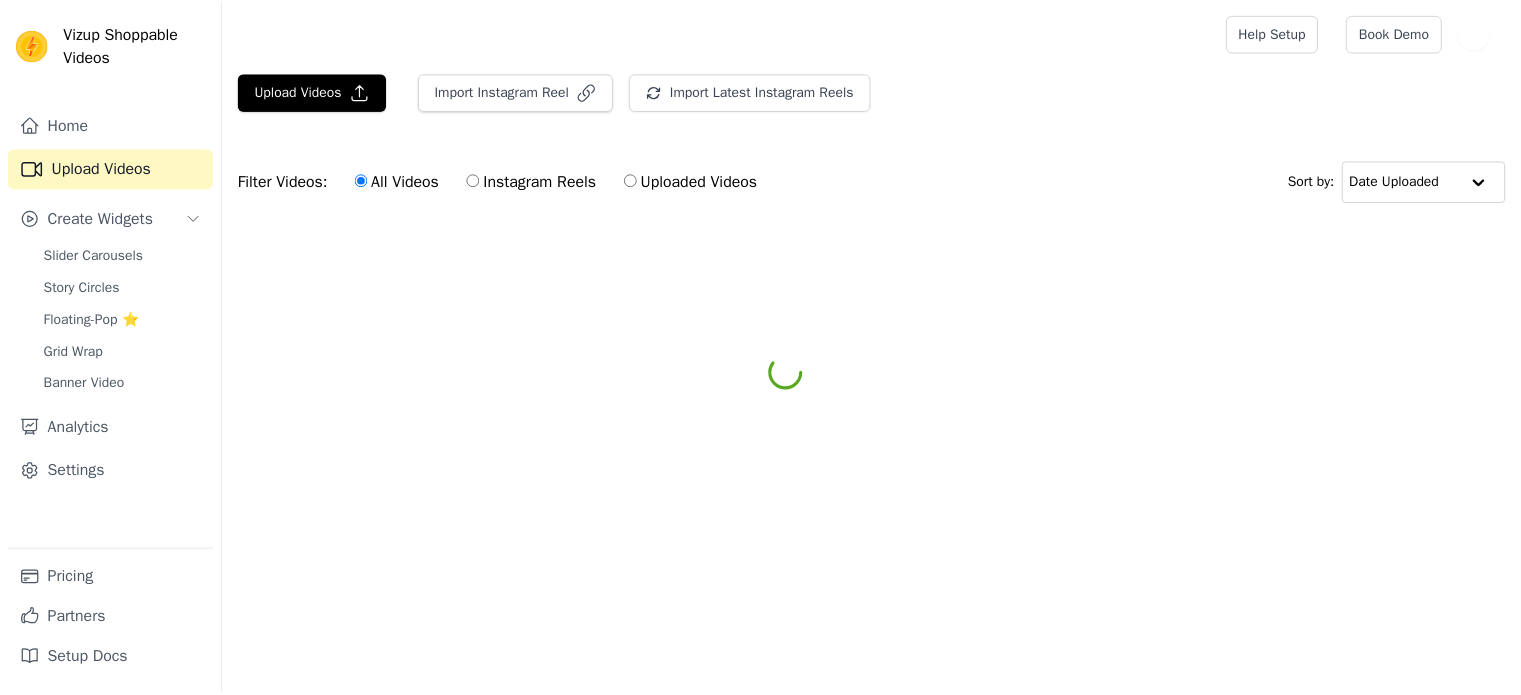 scroll, scrollTop: 0, scrollLeft: 0, axis: both 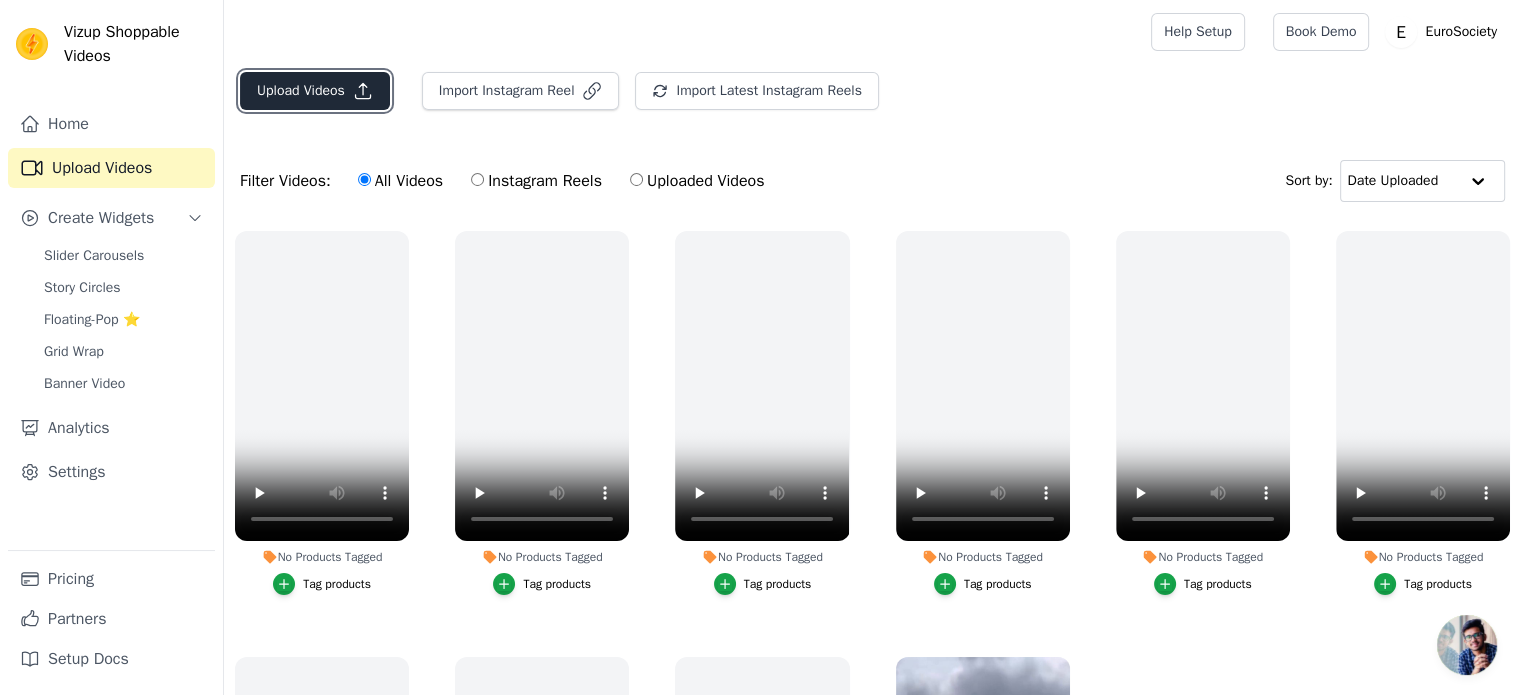 click 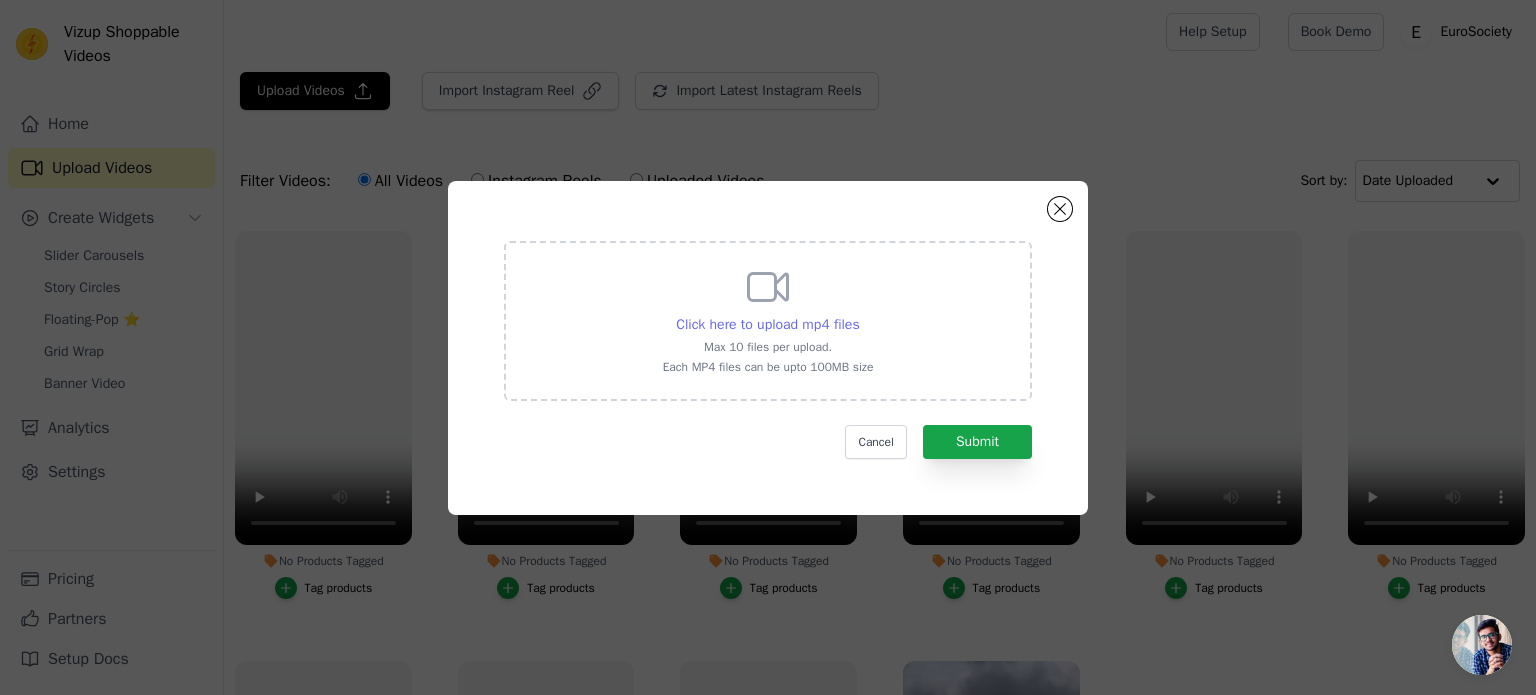 click on "Click here to upload mp4 files" at bounding box center [767, 324] 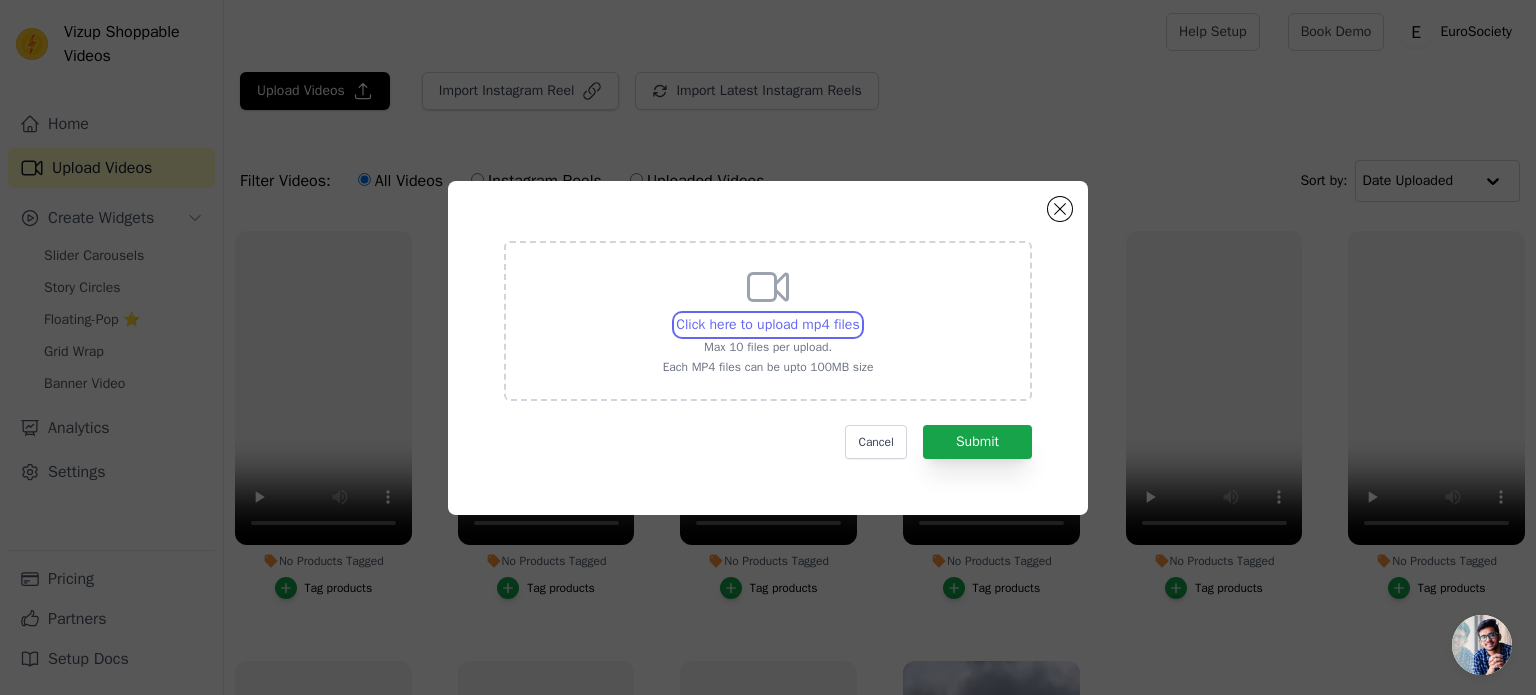 click on "Click here to upload mp4 files     Max 10 files per upload.   Each MP4 files can be upto 100MB size" at bounding box center (859, 314) 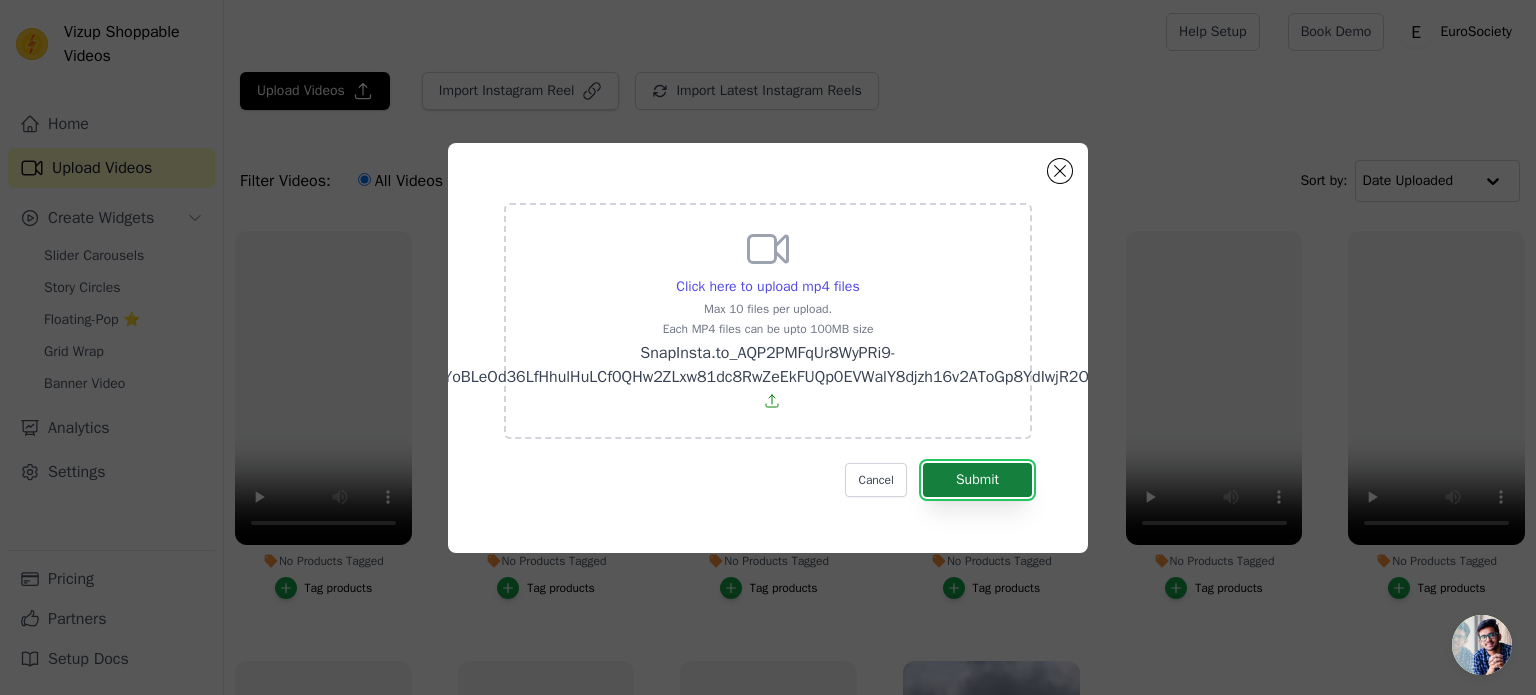 click on "Submit" at bounding box center (977, 480) 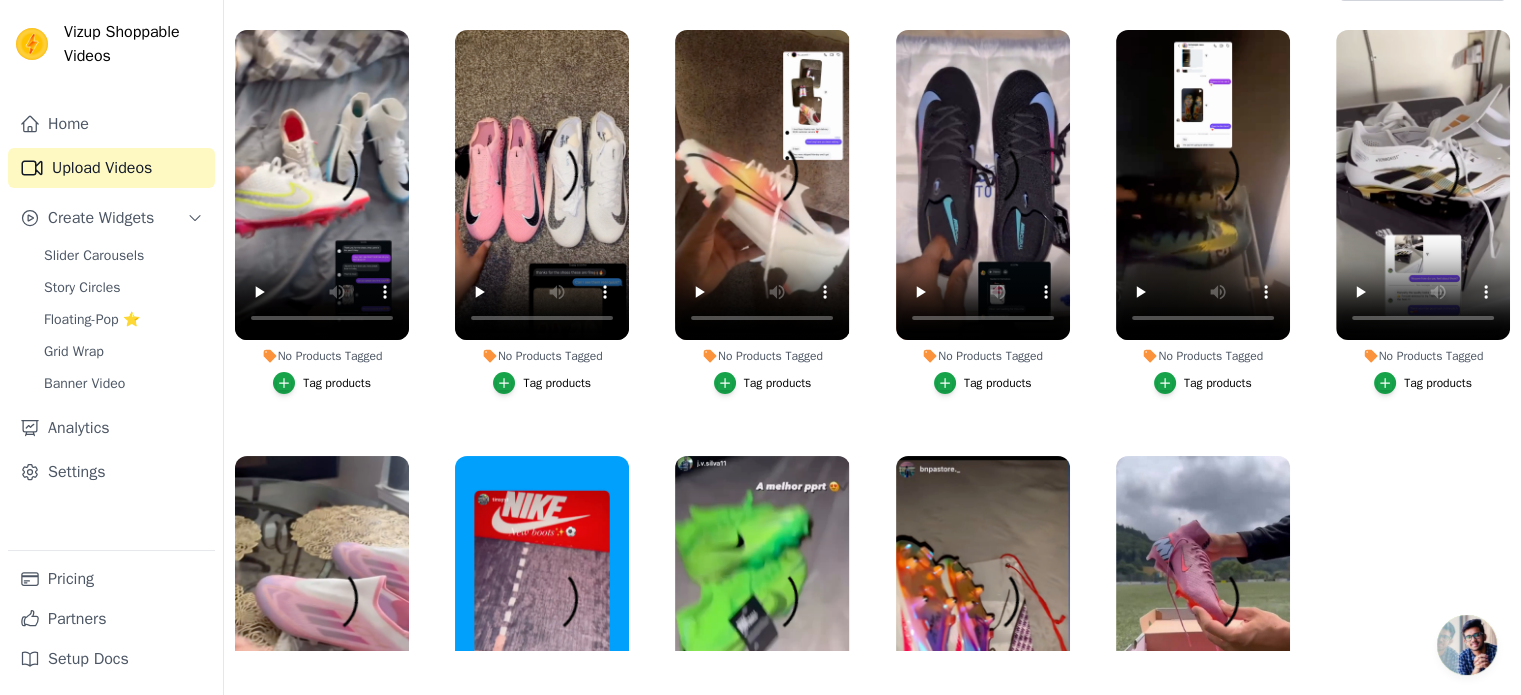 scroll, scrollTop: 203, scrollLeft: 0, axis: vertical 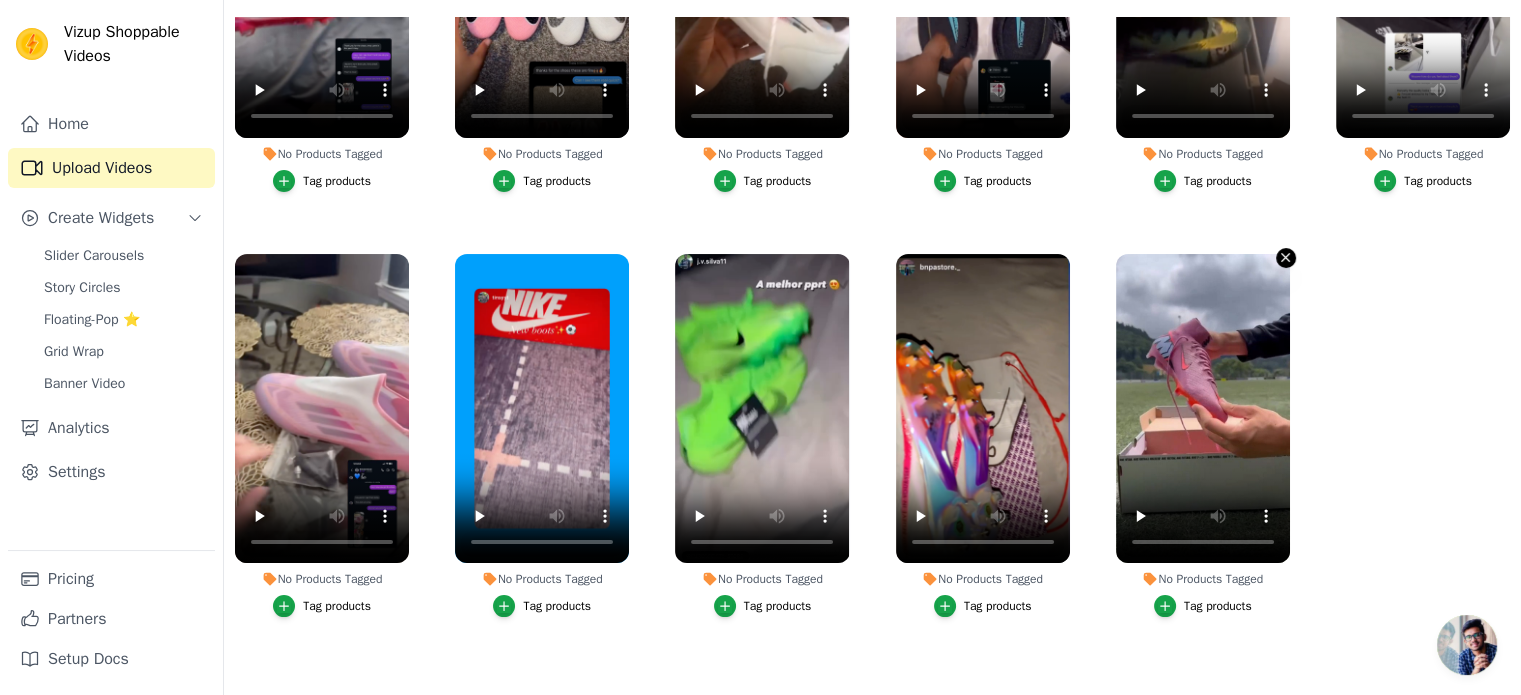 click 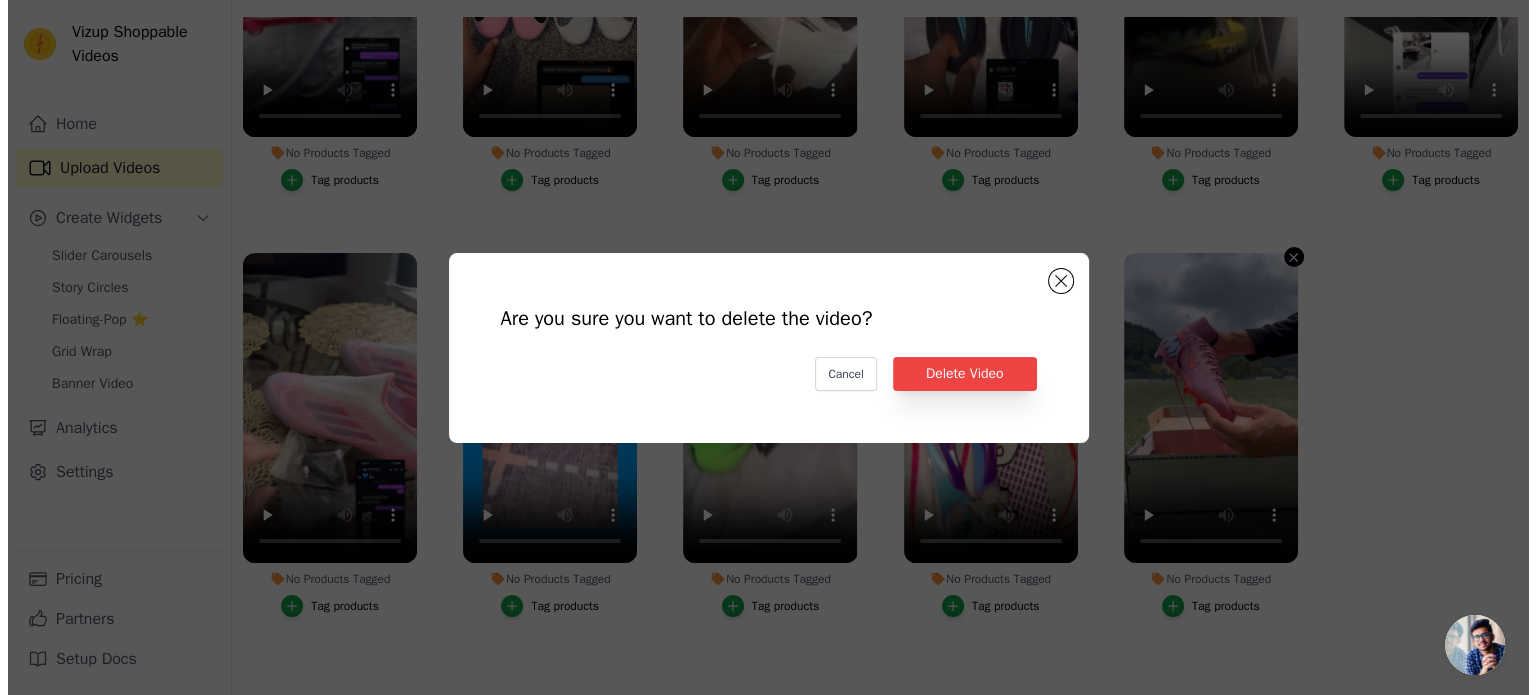 scroll, scrollTop: 0, scrollLeft: 0, axis: both 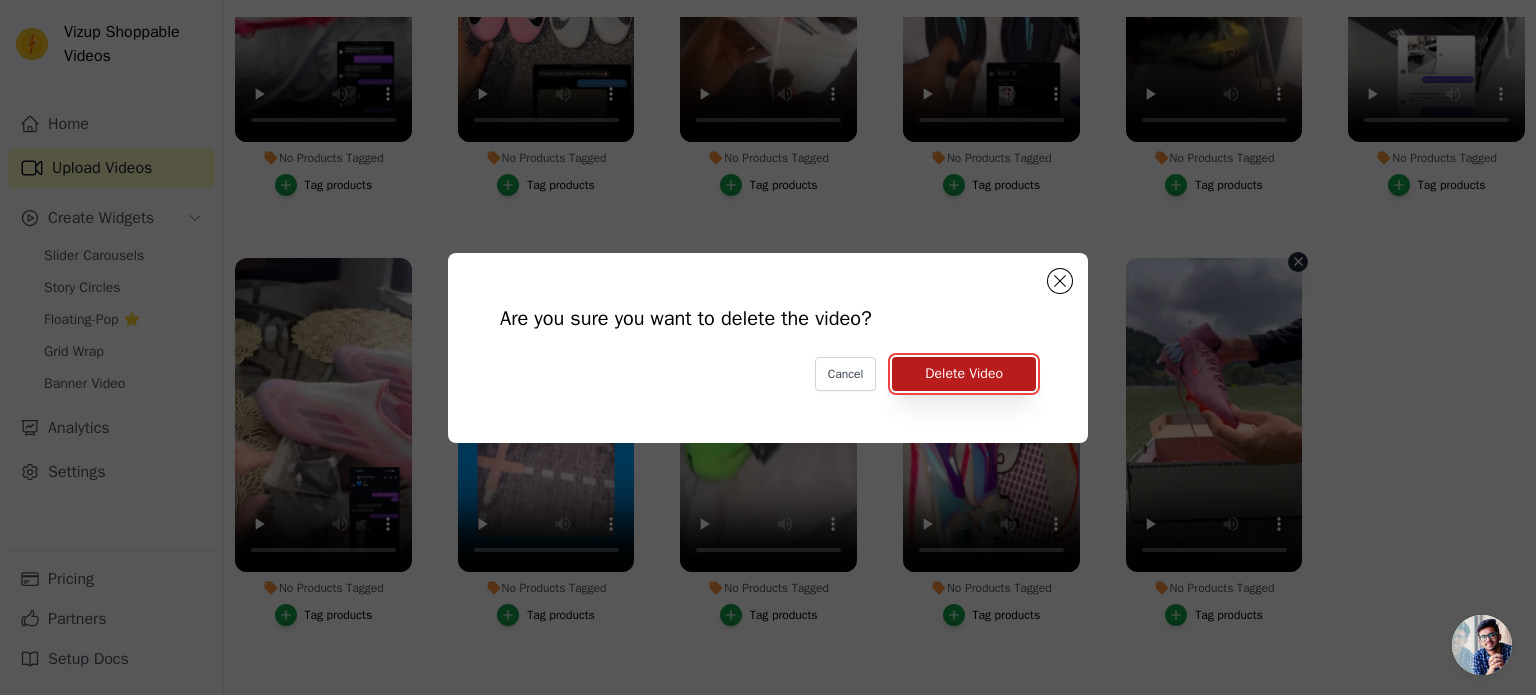 click on "Delete Video" at bounding box center (964, 374) 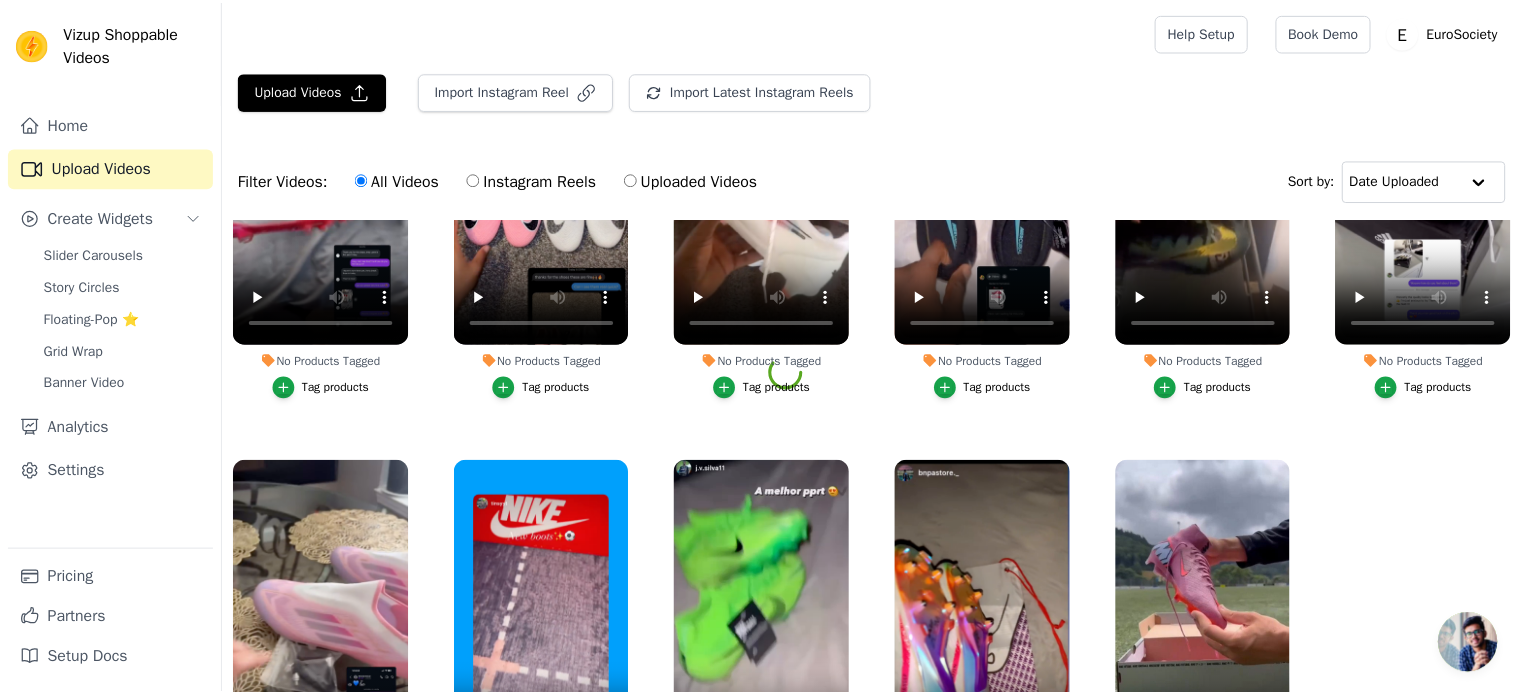 scroll, scrollTop: 203, scrollLeft: 0, axis: vertical 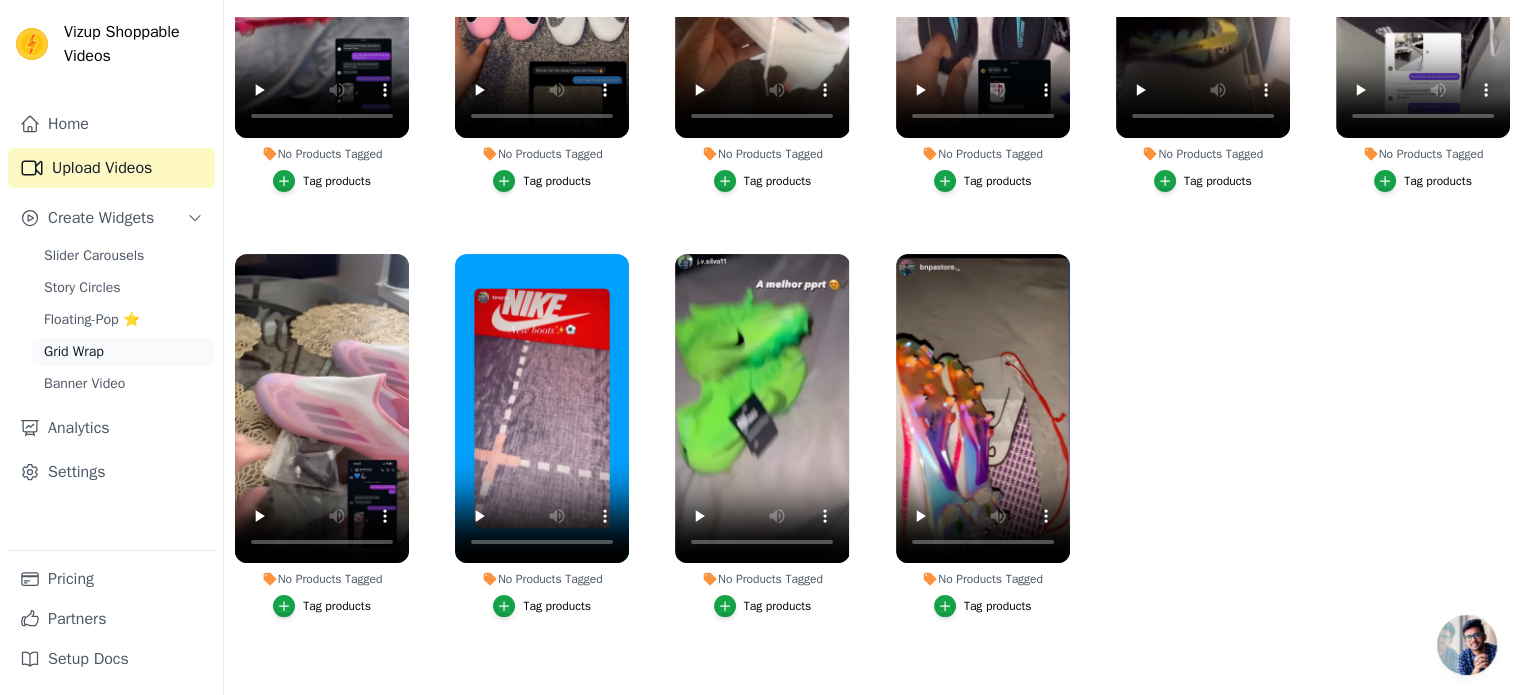 click on "Grid Wrap" at bounding box center [123, 352] 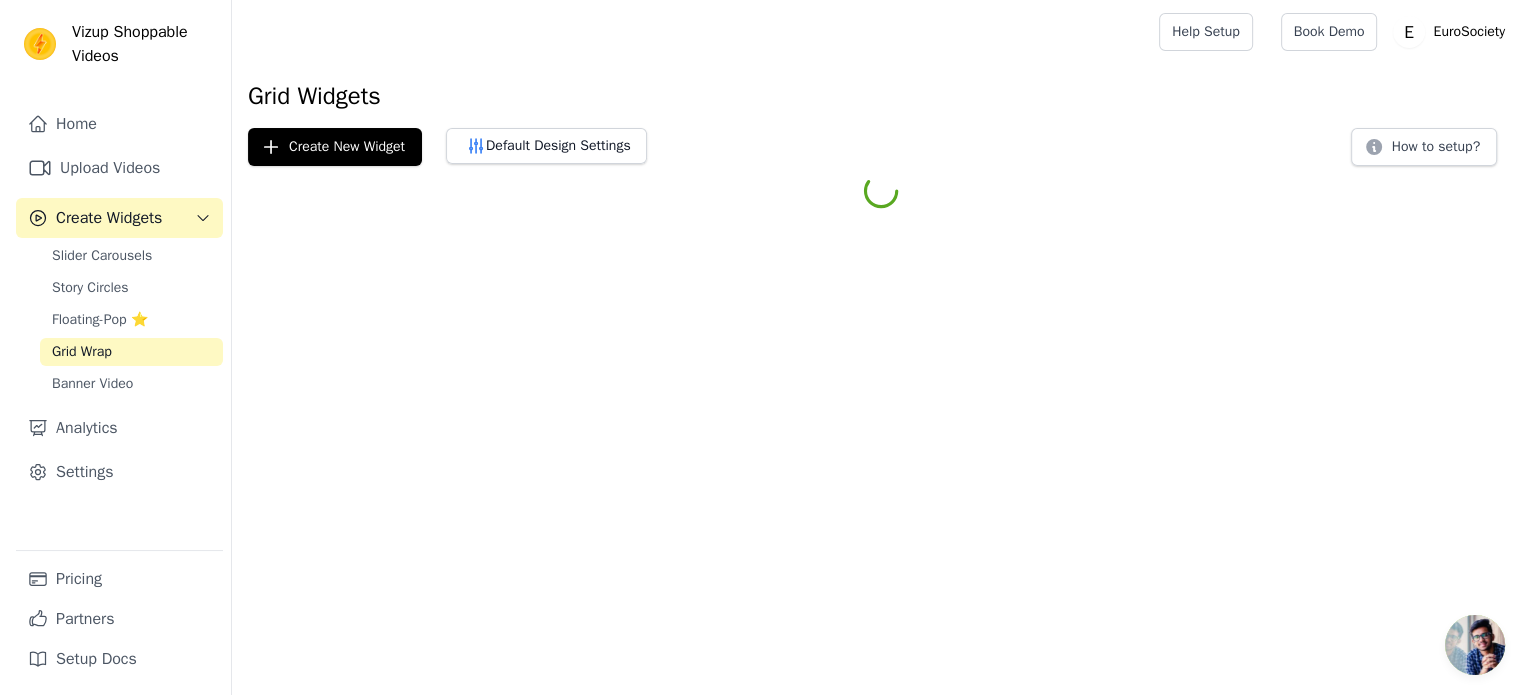 scroll, scrollTop: 0, scrollLeft: 0, axis: both 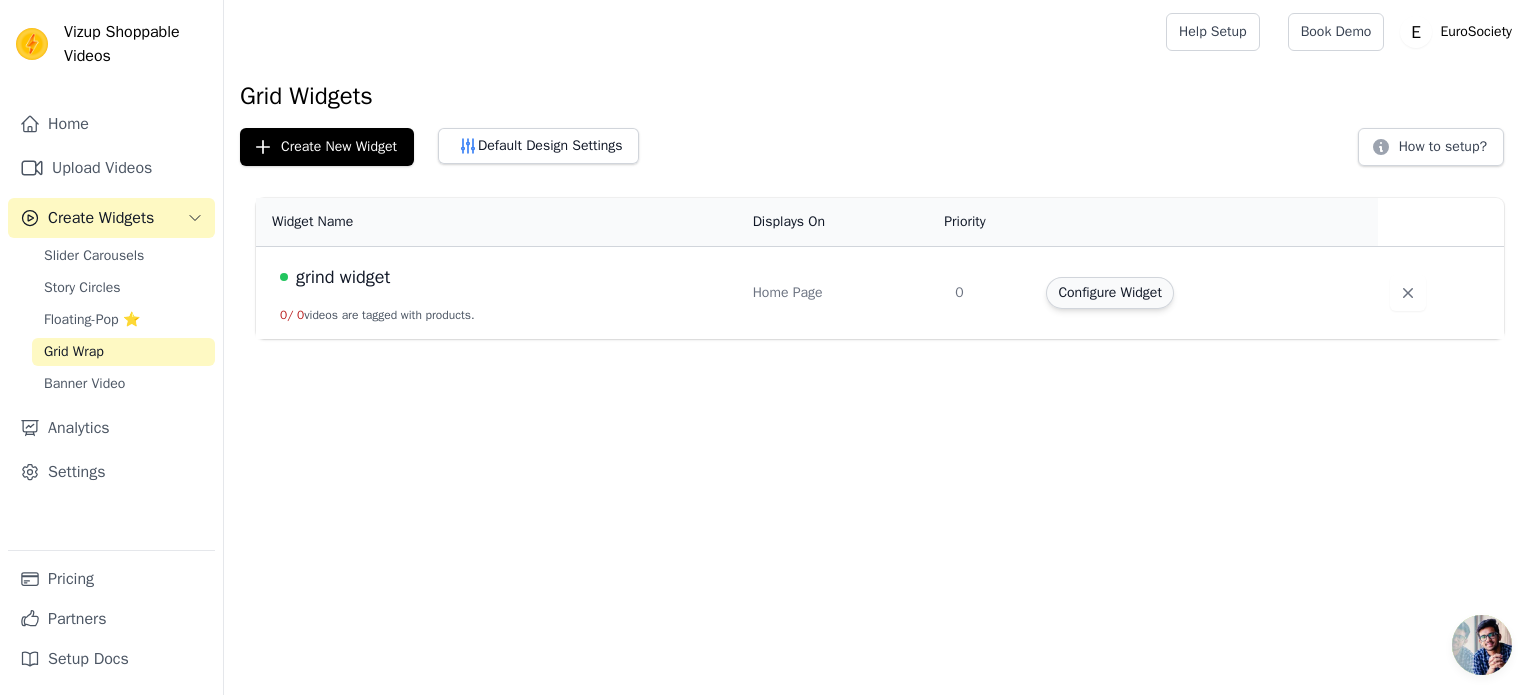 click on "Configure Widget" at bounding box center (1109, 293) 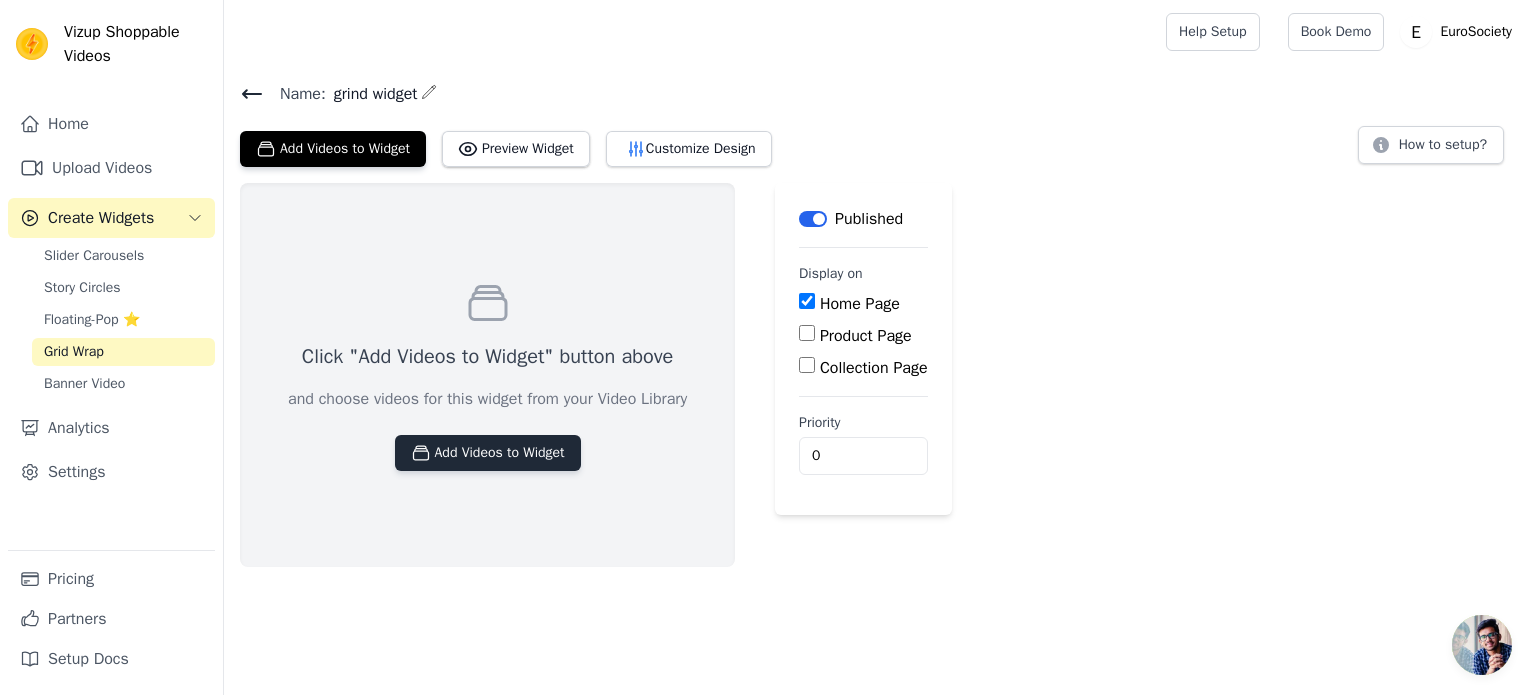 click on "Add Videos to Widget" at bounding box center [488, 453] 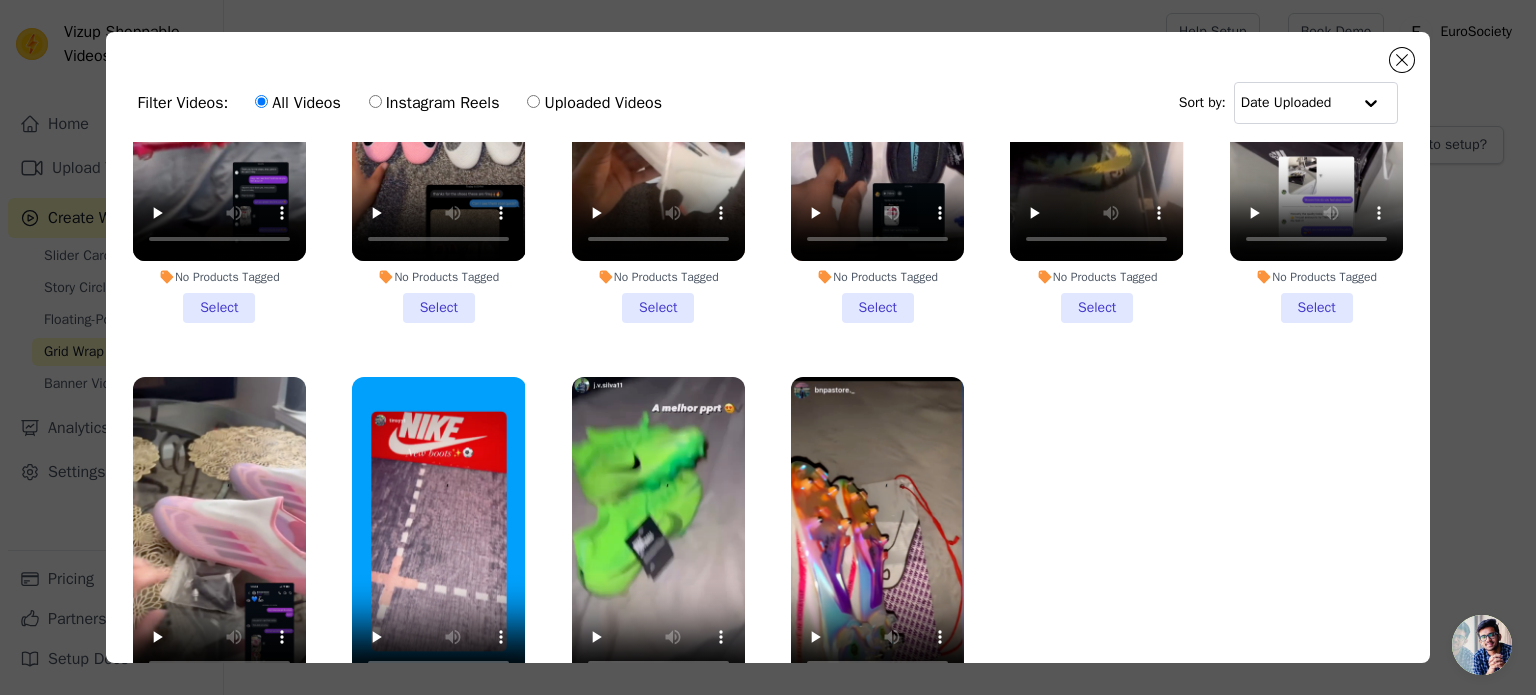 scroll, scrollTop: 212, scrollLeft: 0, axis: vertical 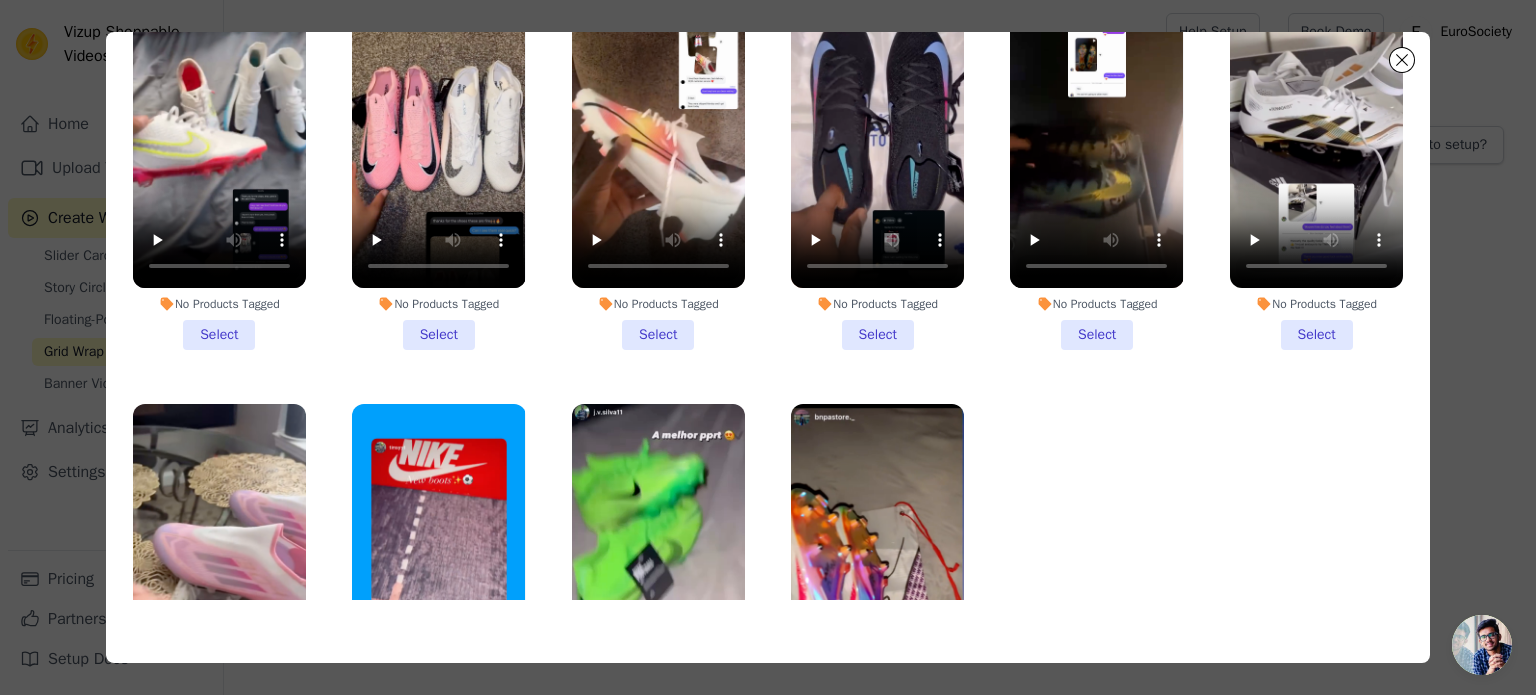 click on "No Products Tagged     Select" at bounding box center [219, 165] 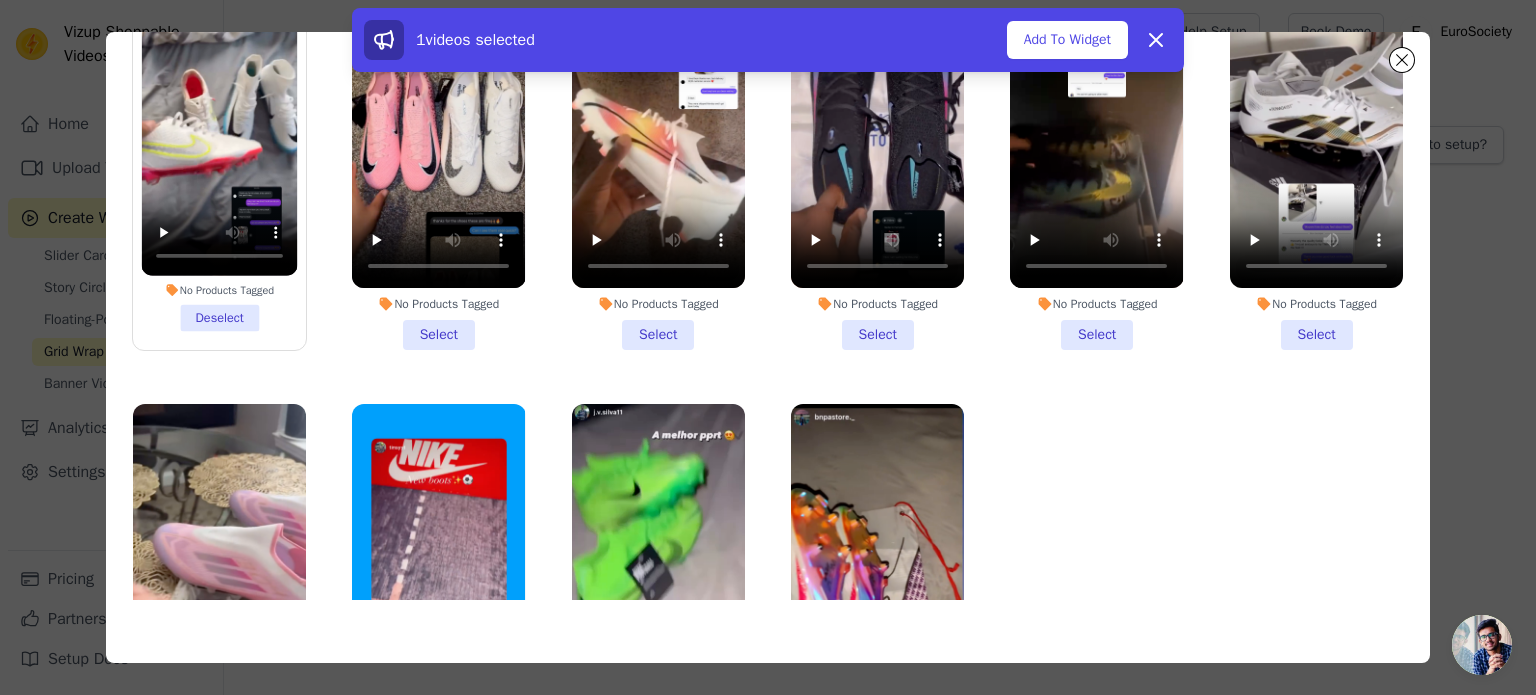 click on "No Products Tagged     Select" at bounding box center [438, 165] 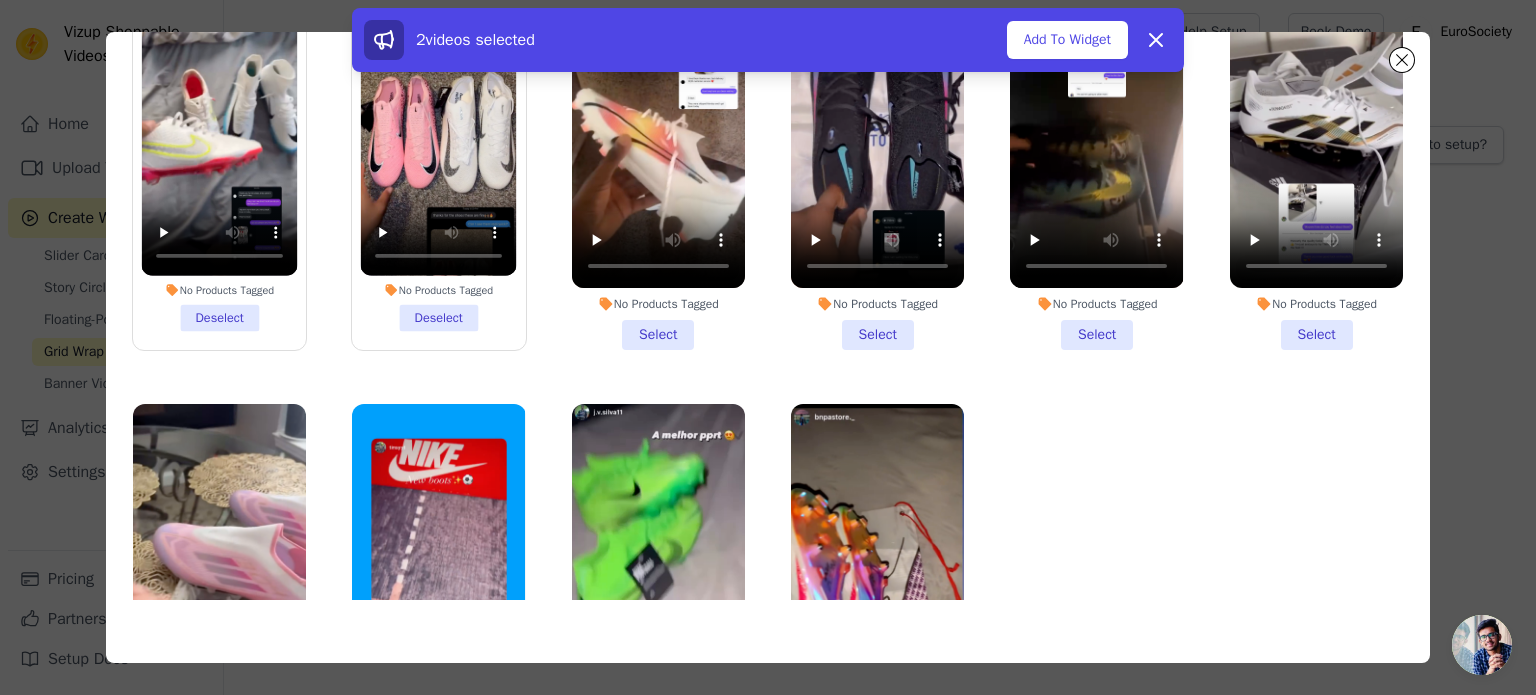 click on "No Products Tagged     Select" at bounding box center [658, 165] 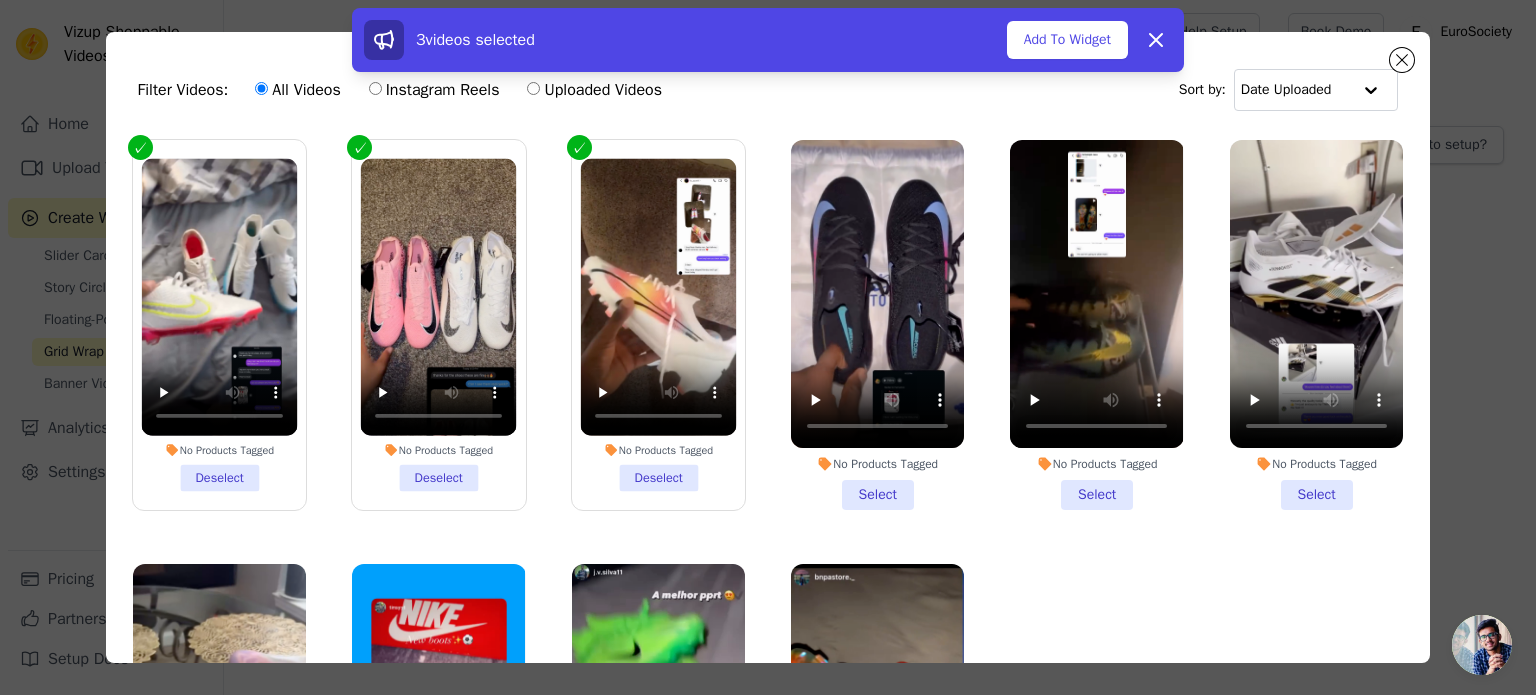 scroll, scrollTop: 0, scrollLeft: 0, axis: both 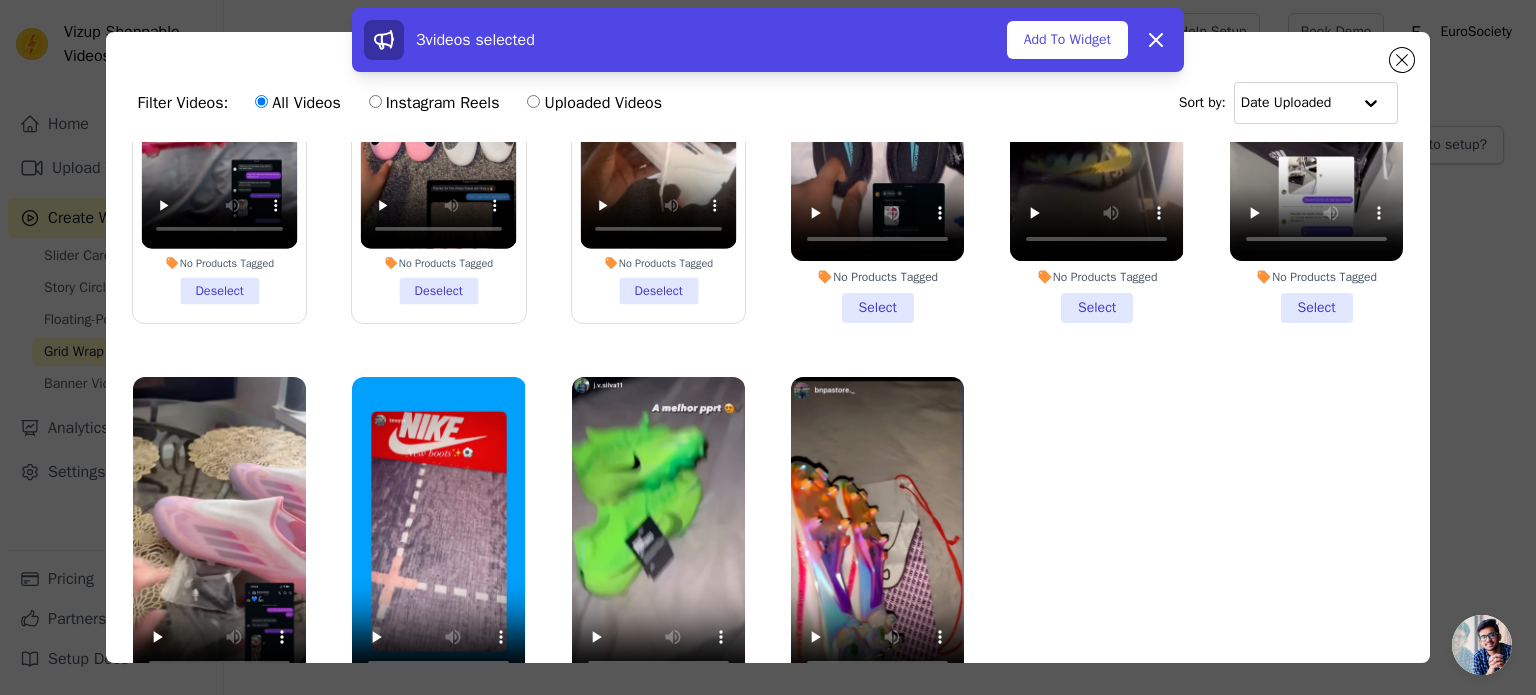 click on "No Products Tagged     Deselect" at bounding box center [658, 138] 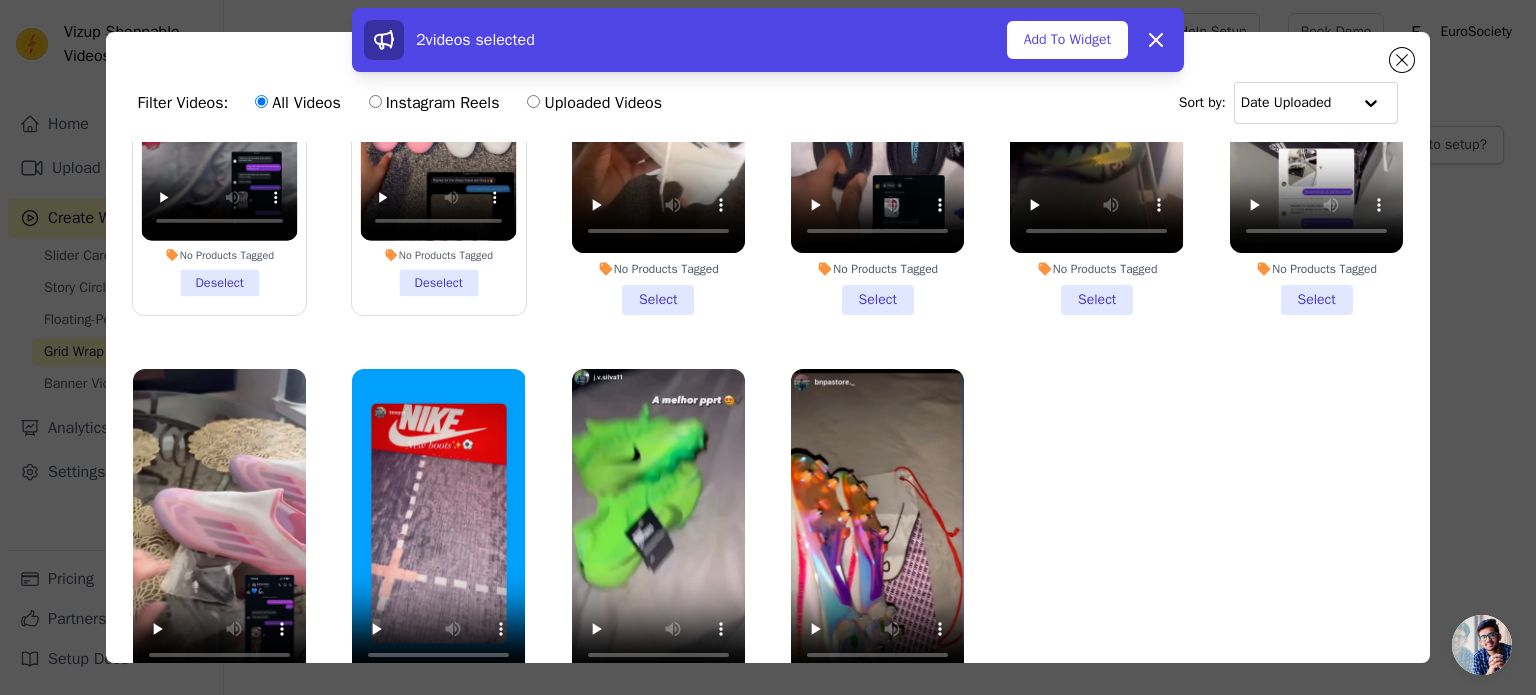 scroll, scrollTop: 212, scrollLeft: 0, axis: vertical 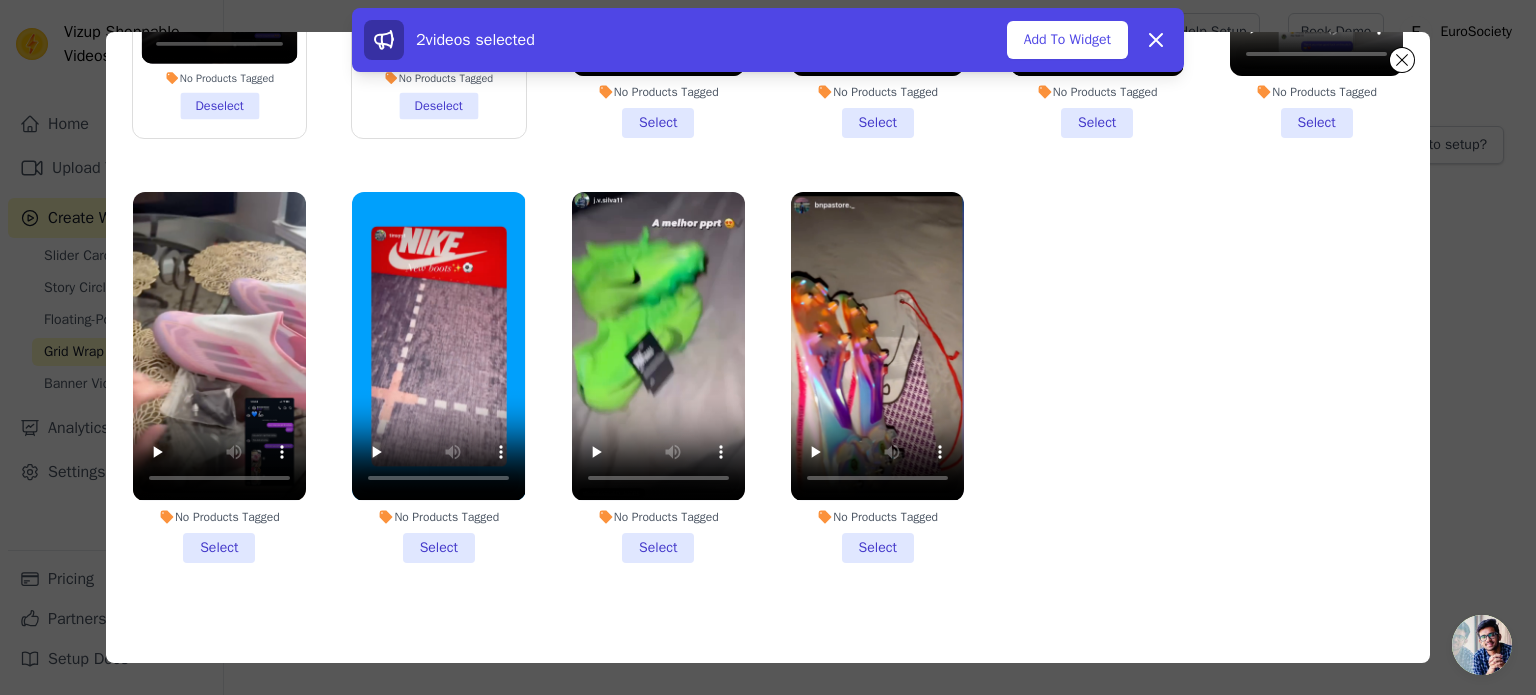 click on "No Products Tagged     Select" at bounding box center [877, 377] 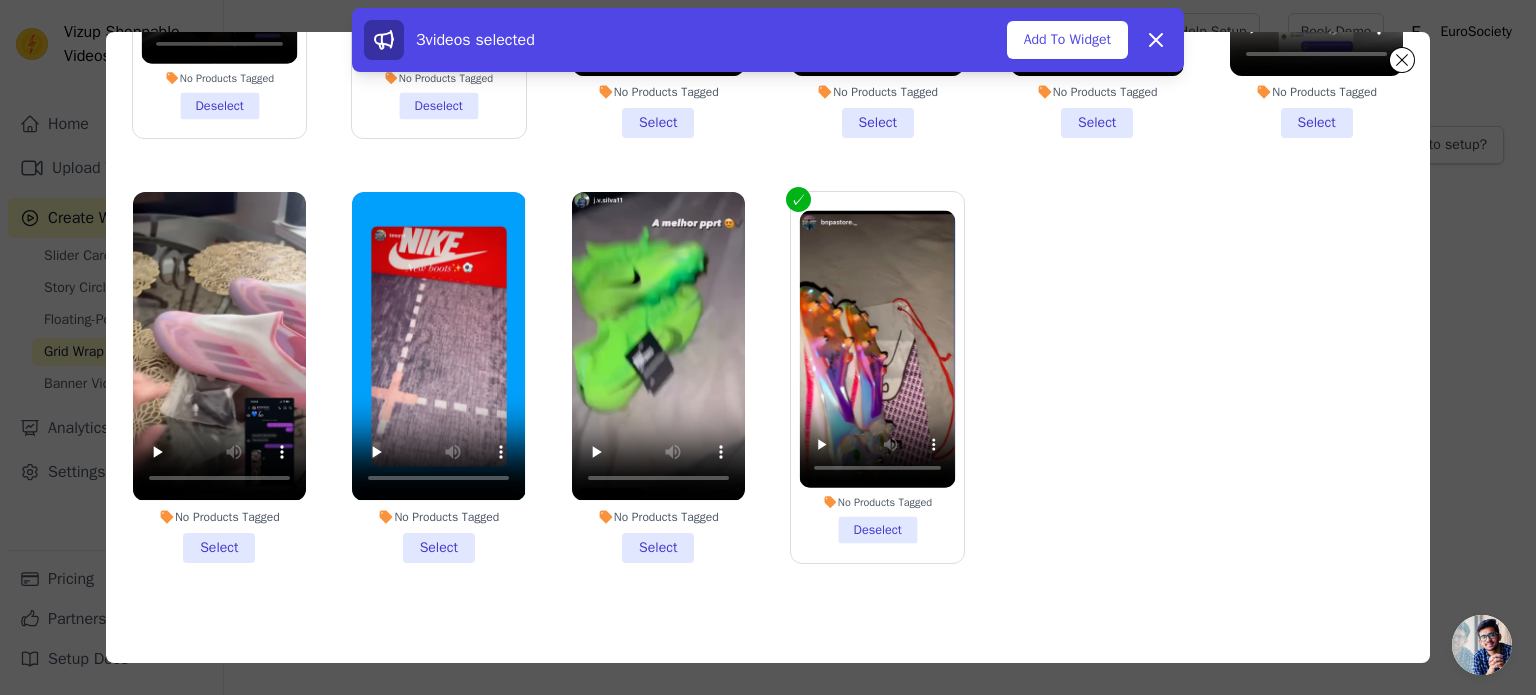 click on "No Products Tagged     Select" at bounding box center [219, 377] 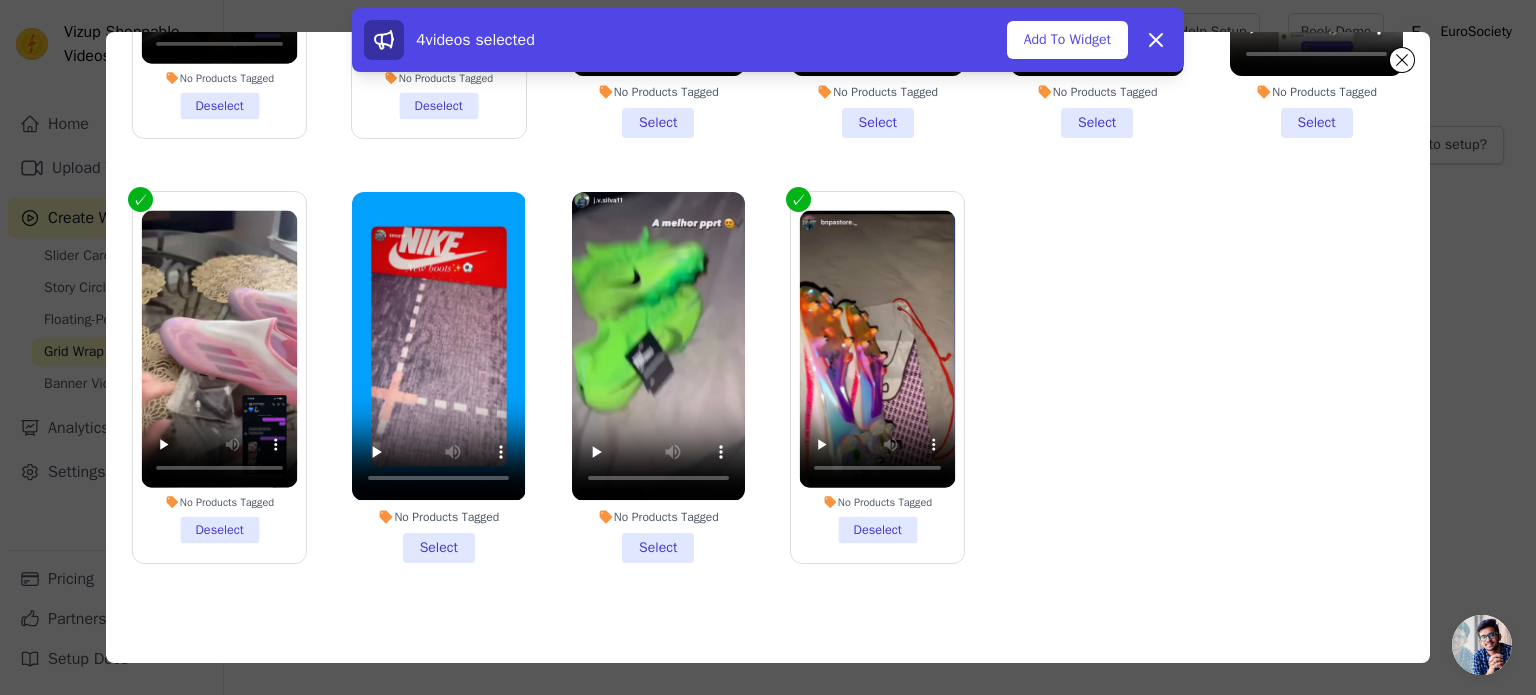 click on "No Products Tagged     Select" at bounding box center [438, 377] 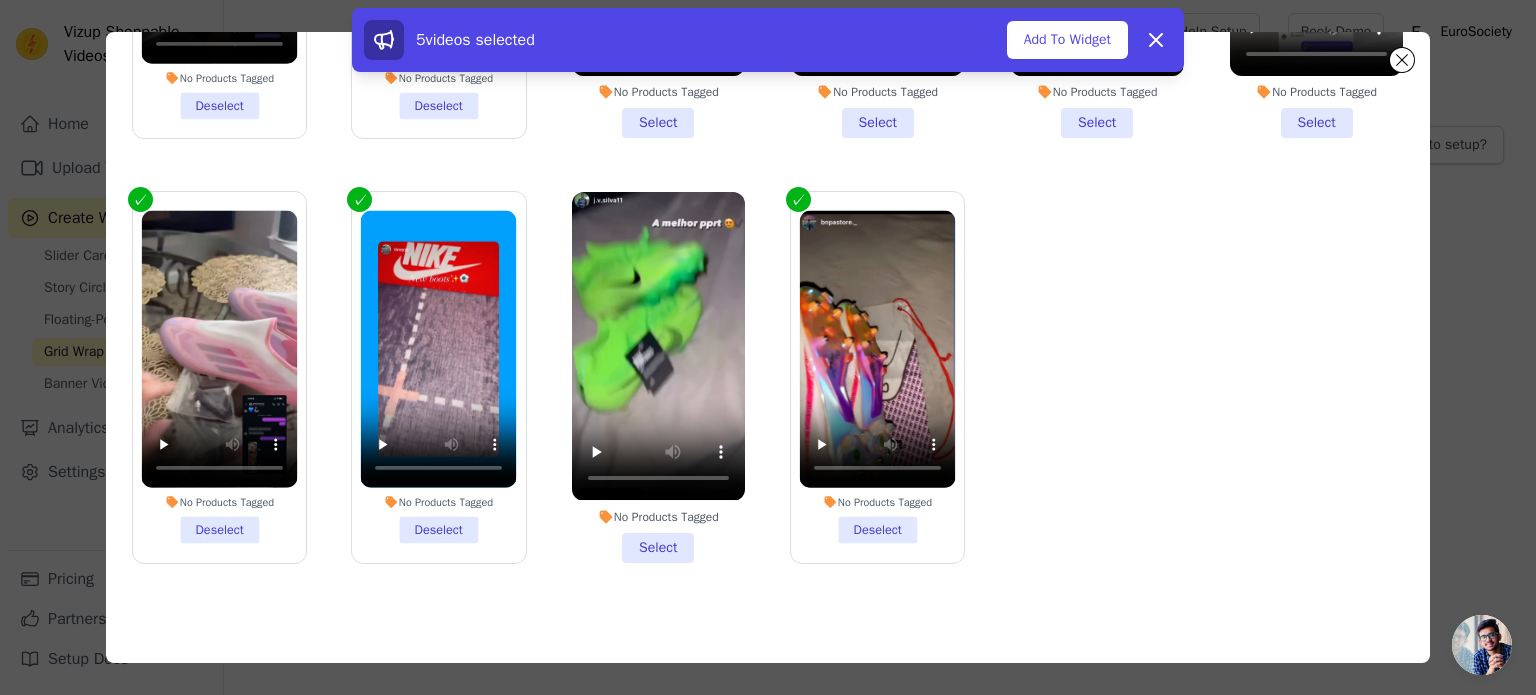 click on "No Products Tagged     Select" at bounding box center (658, 377) 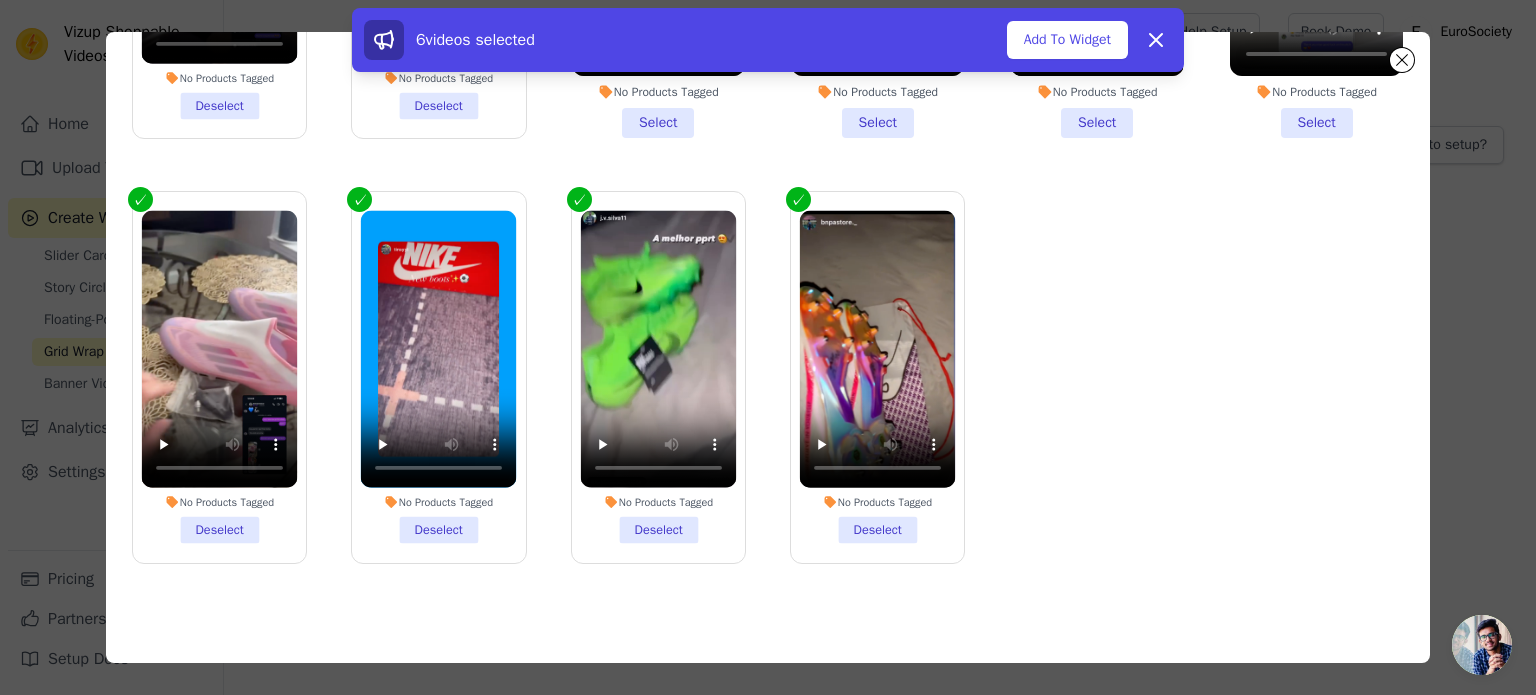scroll, scrollTop: 12, scrollLeft: 0, axis: vertical 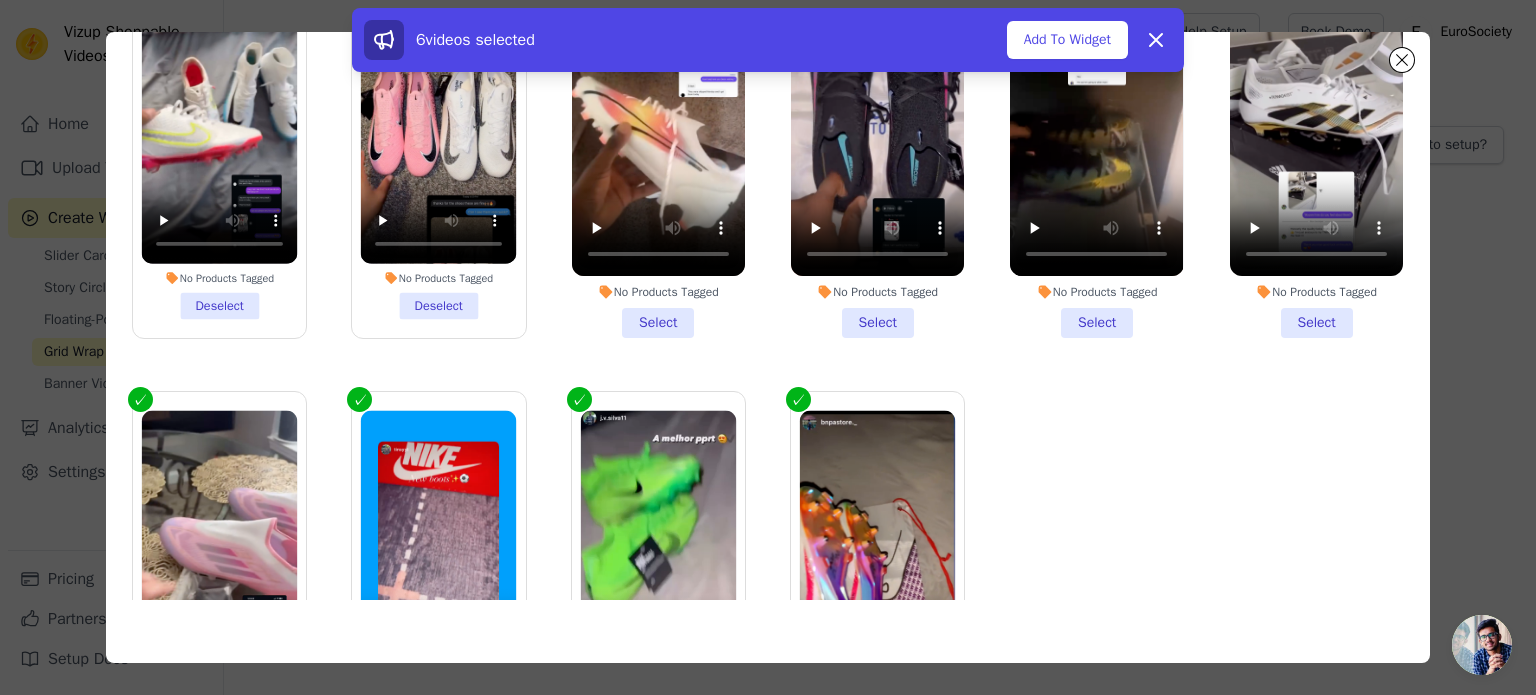 click on "No Products Tagged     Select" at bounding box center [658, 153] 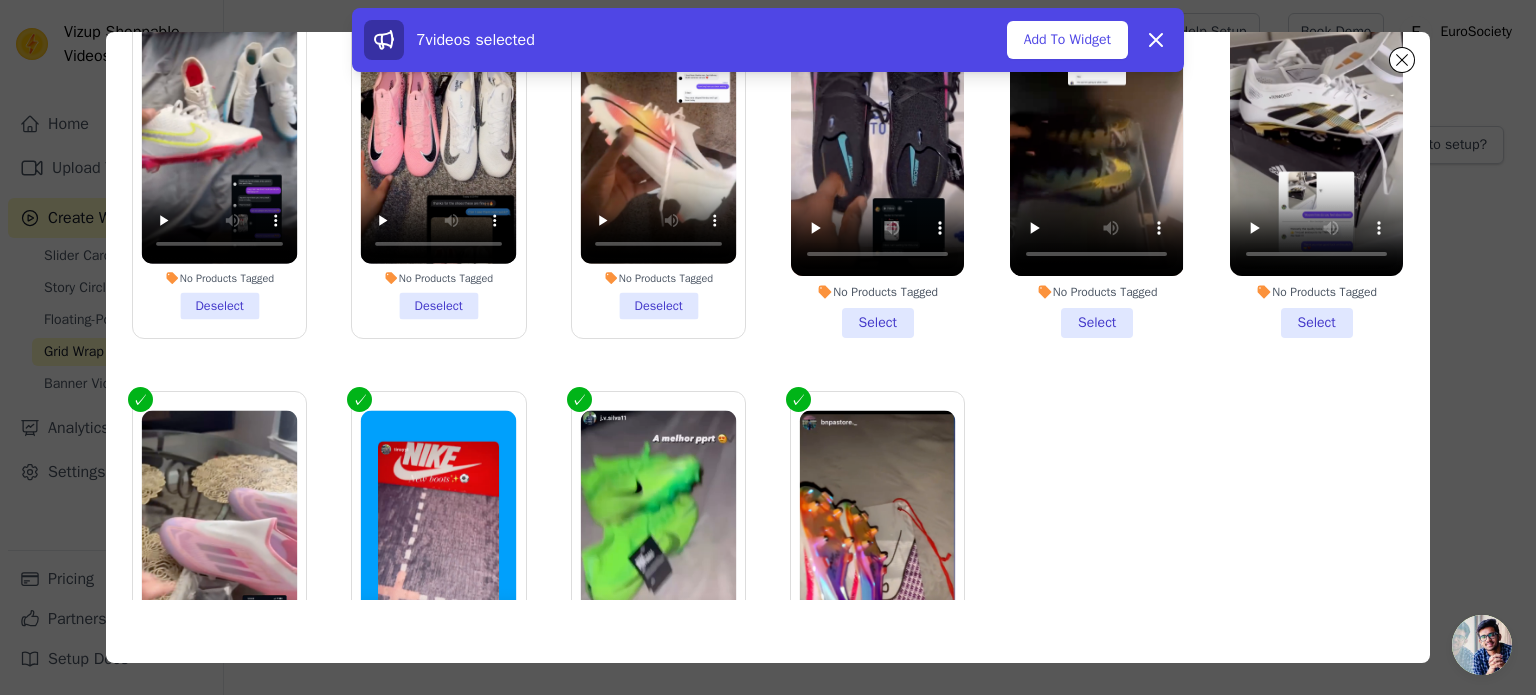 click on "No Products Tagged     Select" at bounding box center (877, 153) 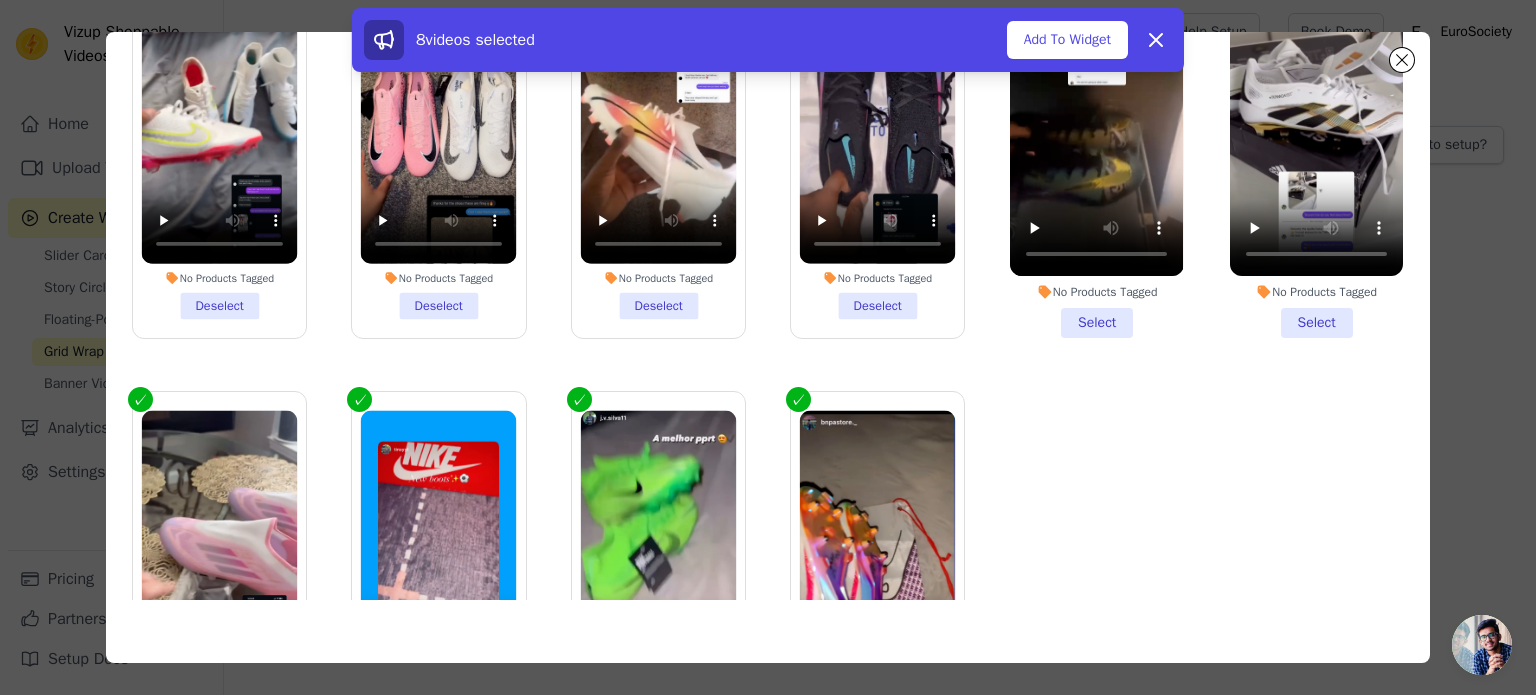 click on "No Products Tagged     Select" at bounding box center [1096, 153] 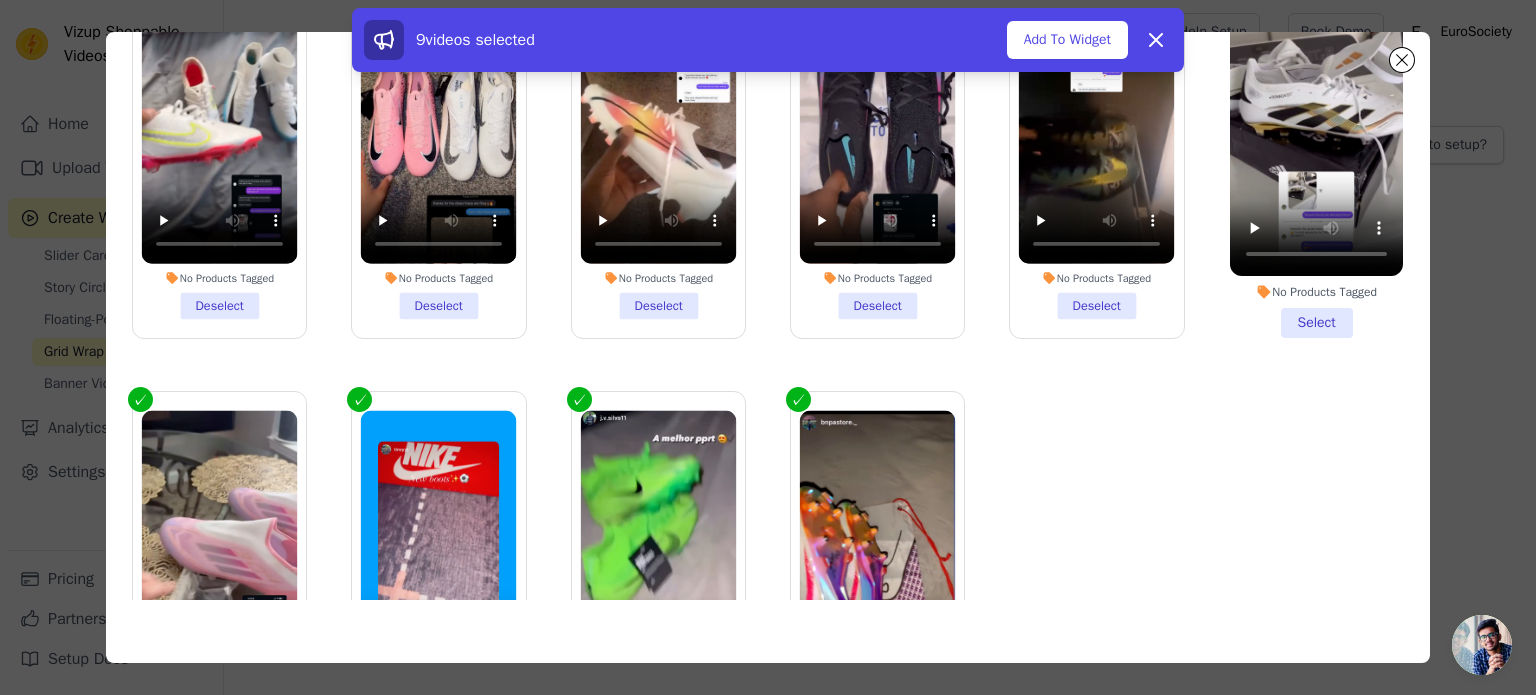 click on "No Products Tagged     Select" at bounding box center [1316, 153] 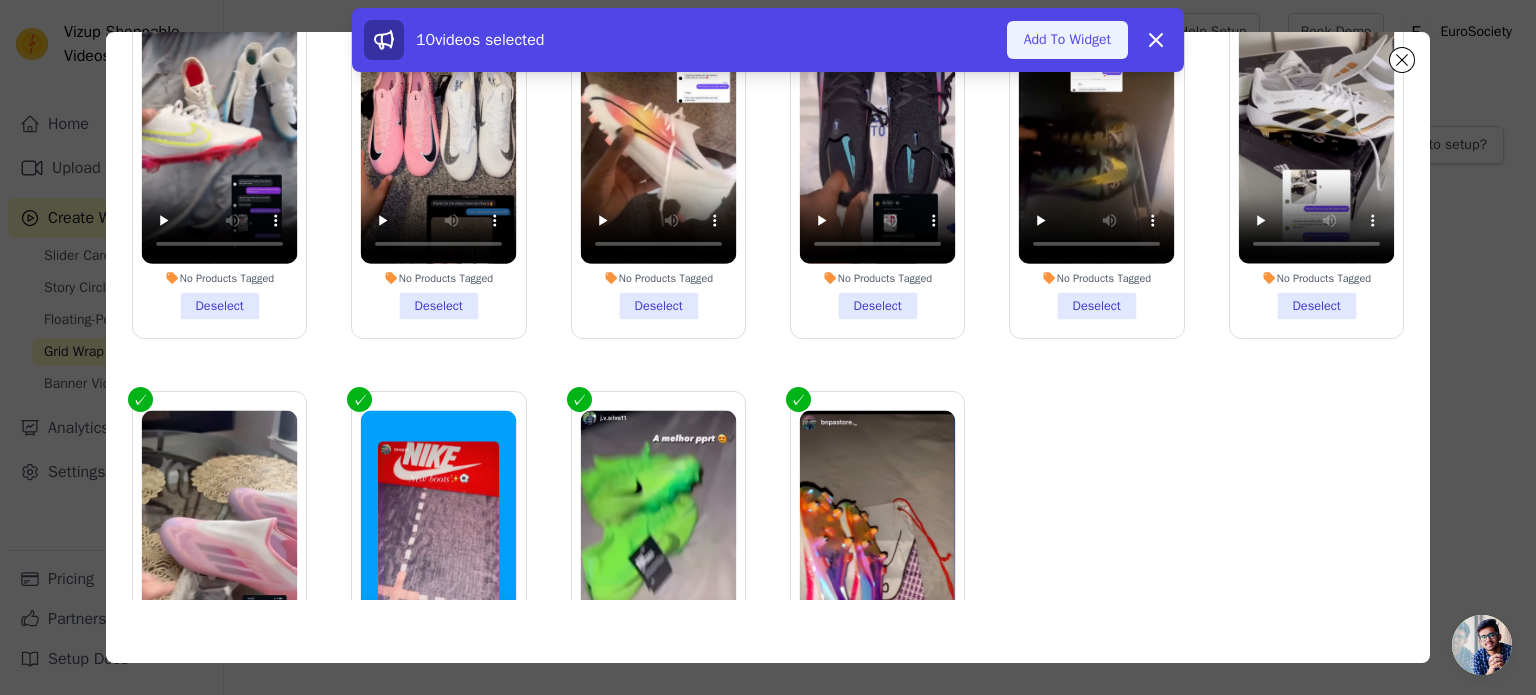 click on "Add To Widget" at bounding box center (1067, 40) 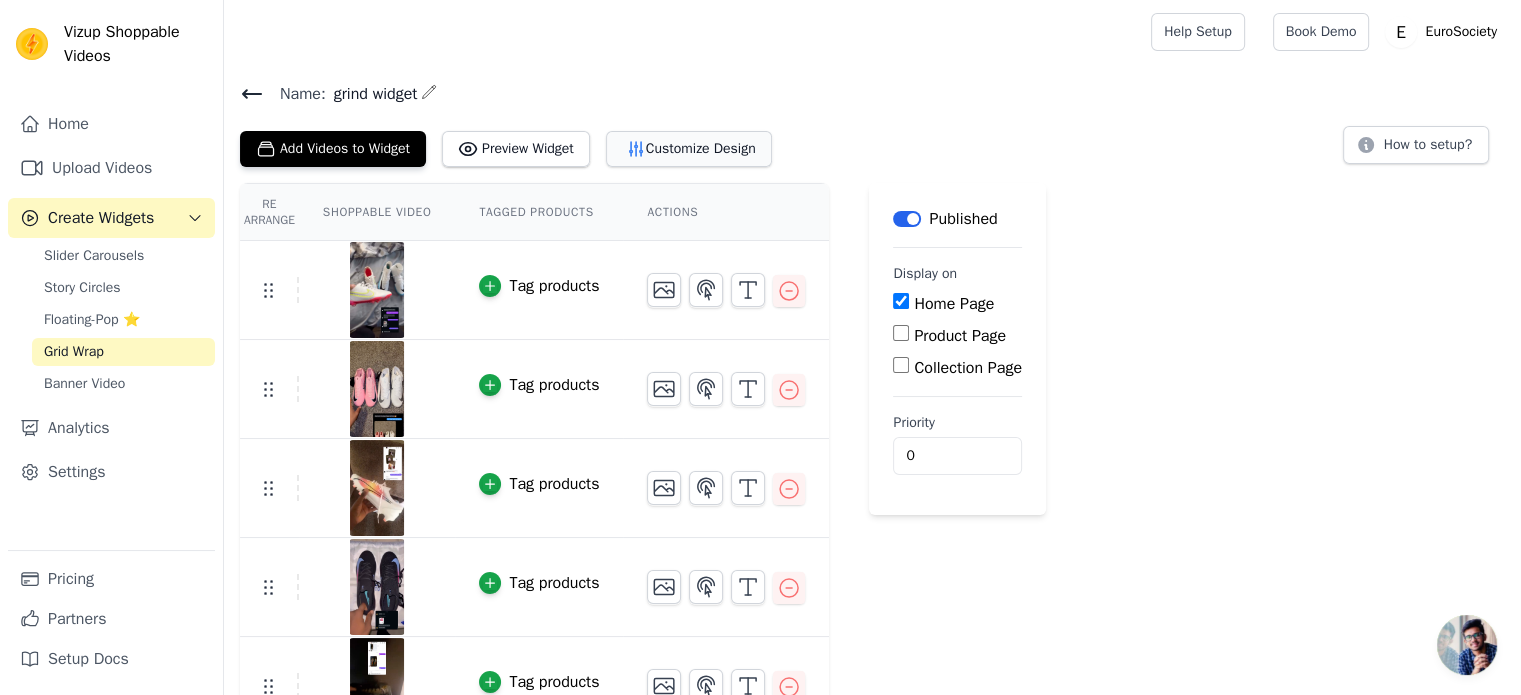 click on "Customize Design" at bounding box center [689, 149] 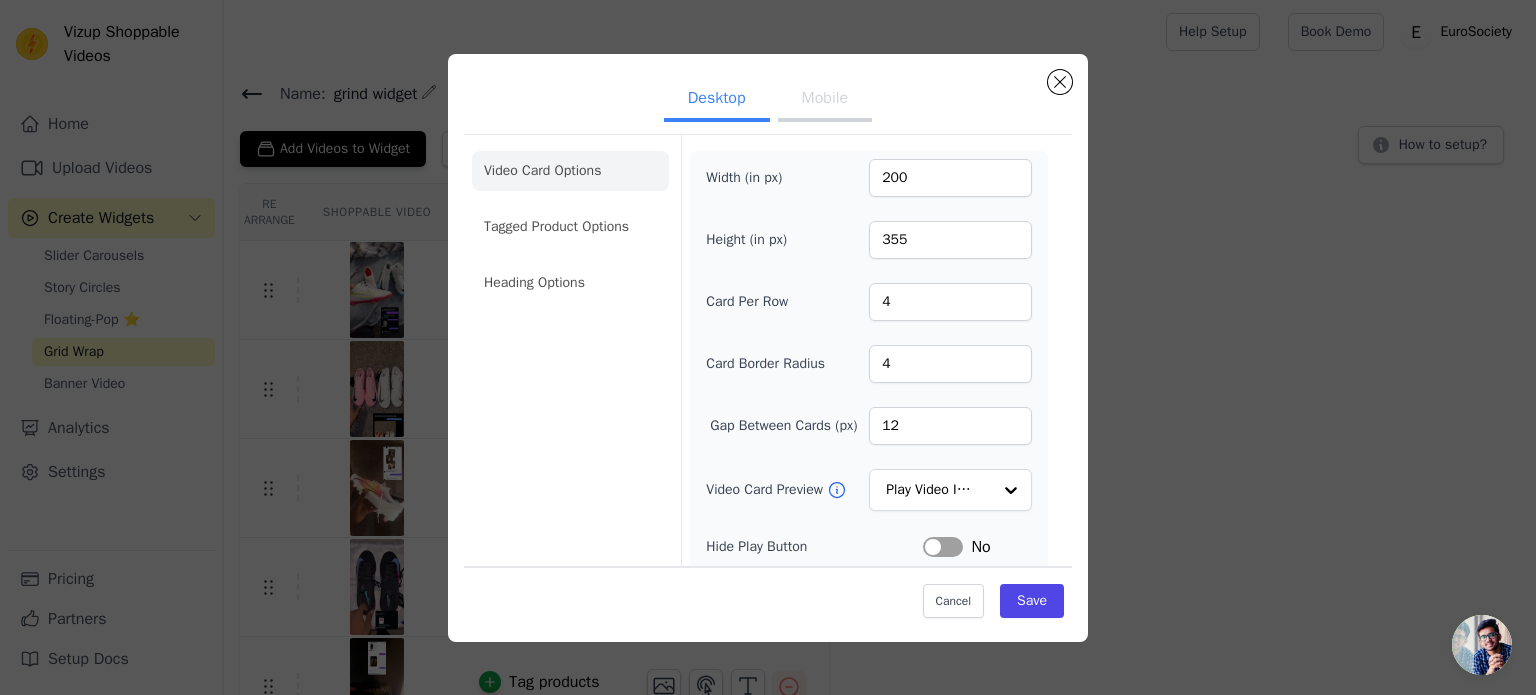 click on "Mobile" at bounding box center (825, 100) 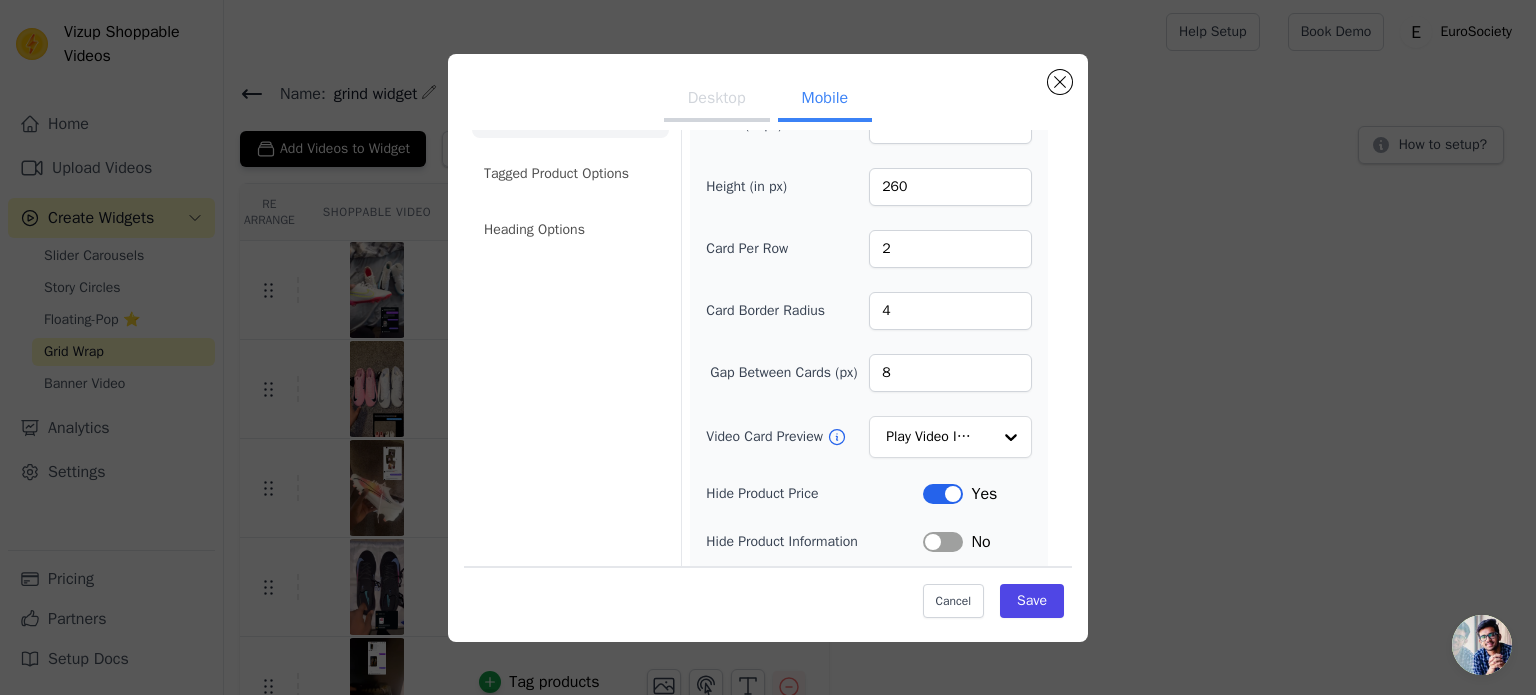 scroll, scrollTop: 100, scrollLeft: 0, axis: vertical 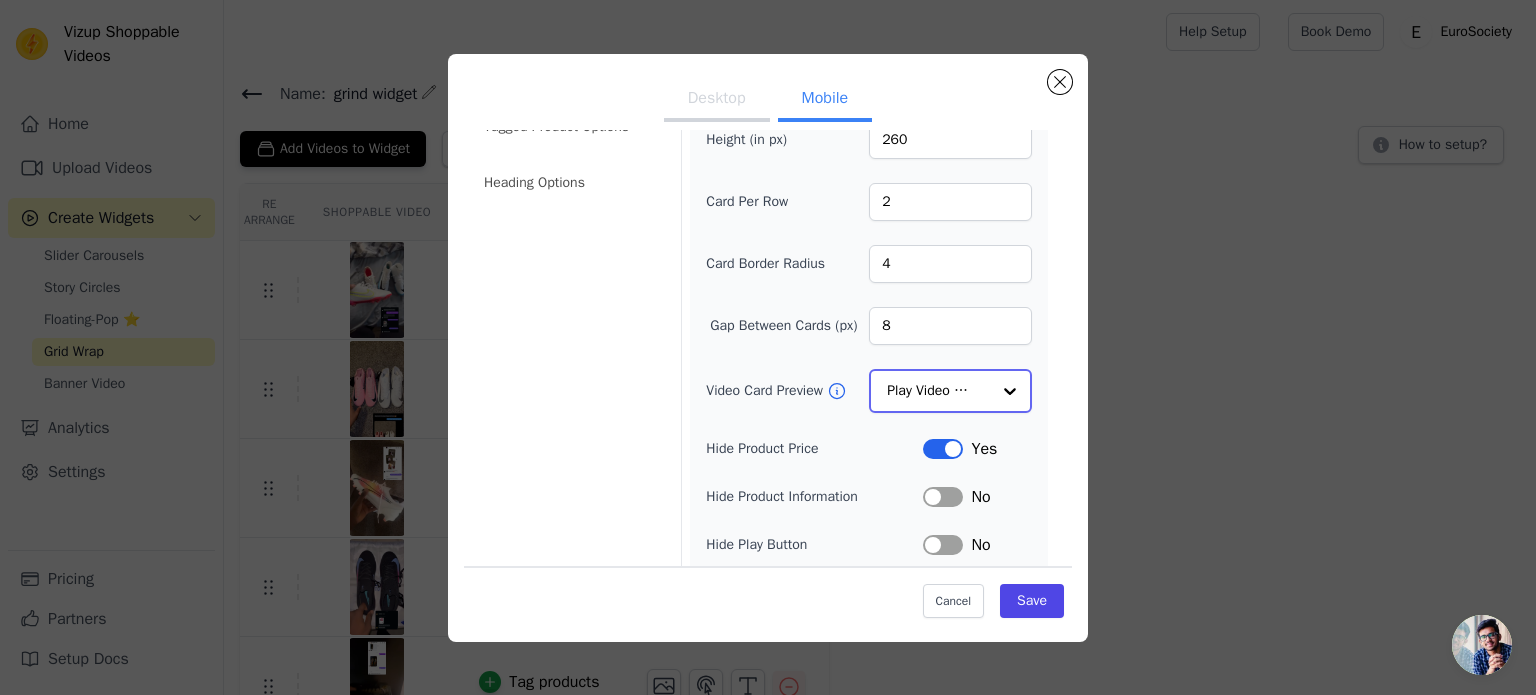 click on "Video Card Preview" 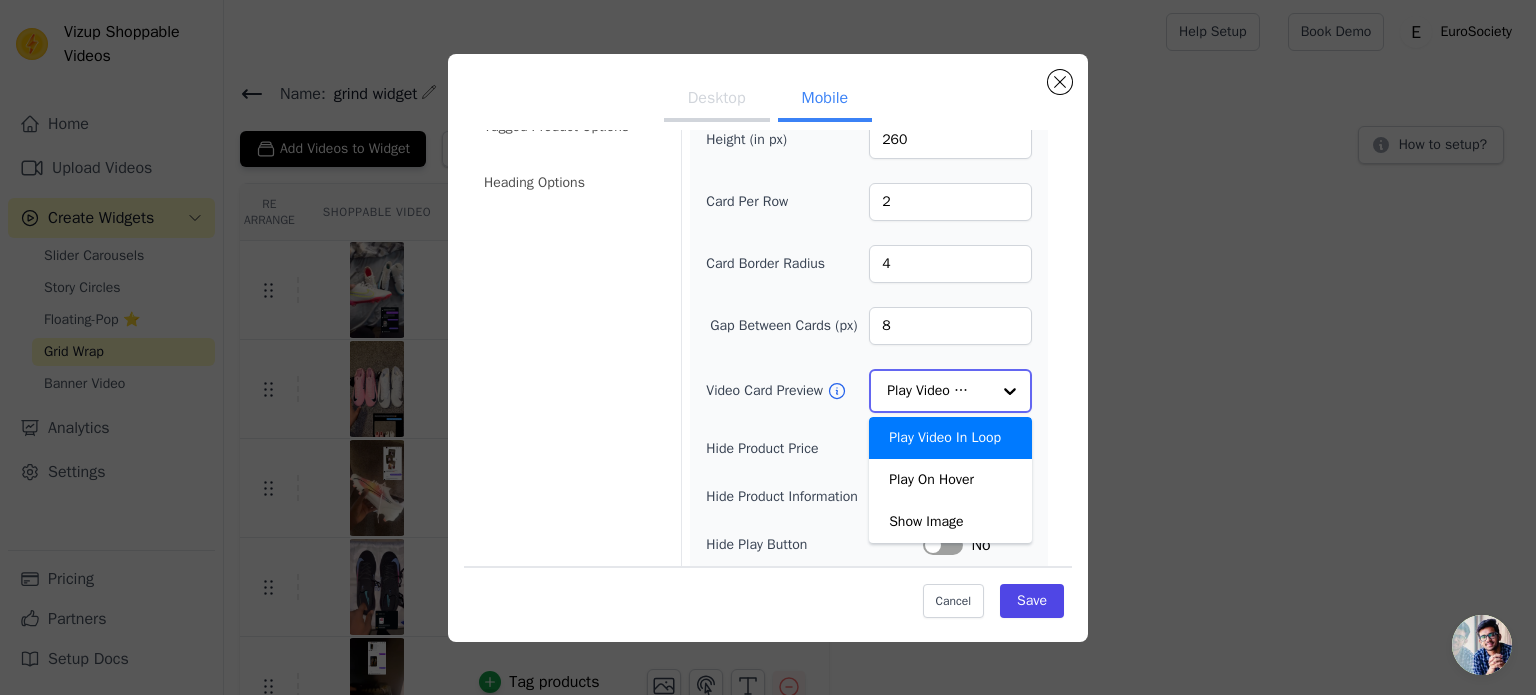 click on "Video Card Preview" 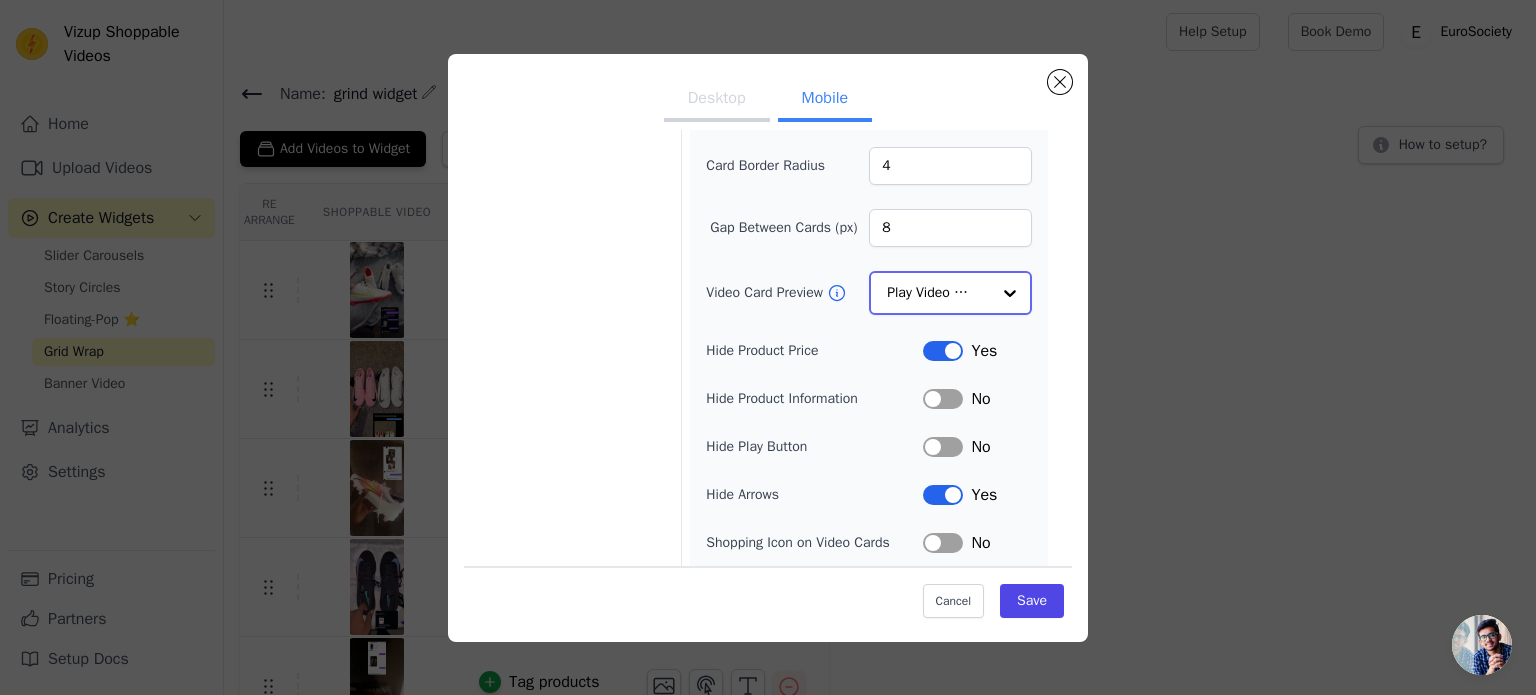 scroll, scrollTop: 200, scrollLeft: 0, axis: vertical 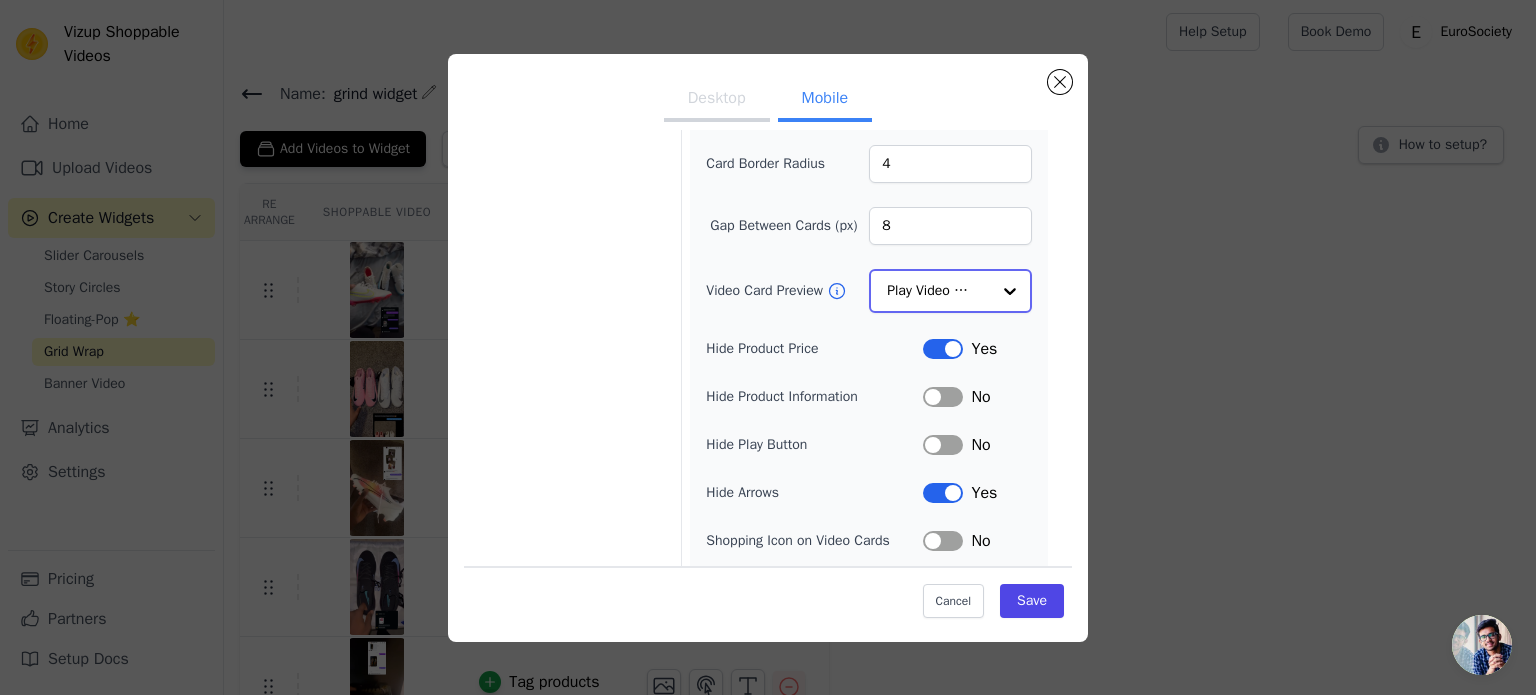 click on "Video Card Preview" 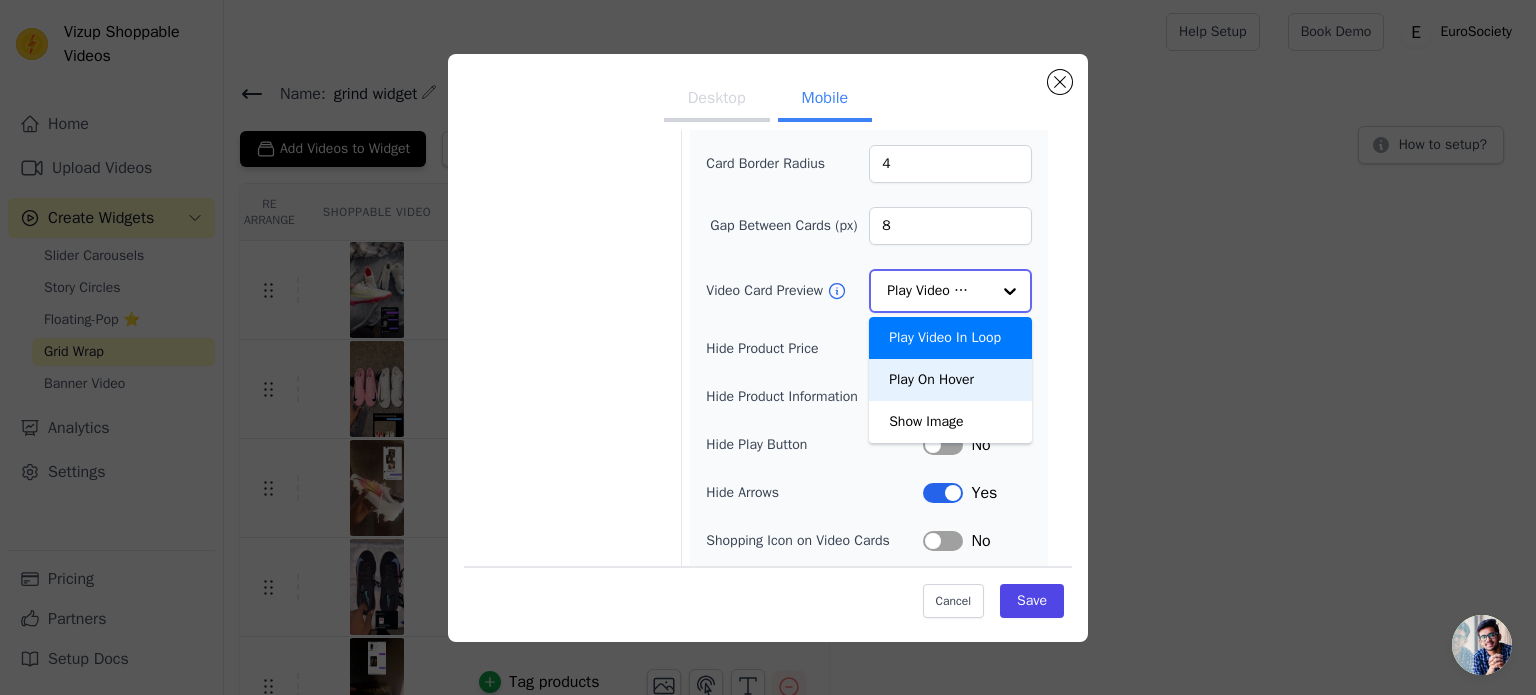 click on "Play On Hover" at bounding box center [950, 380] 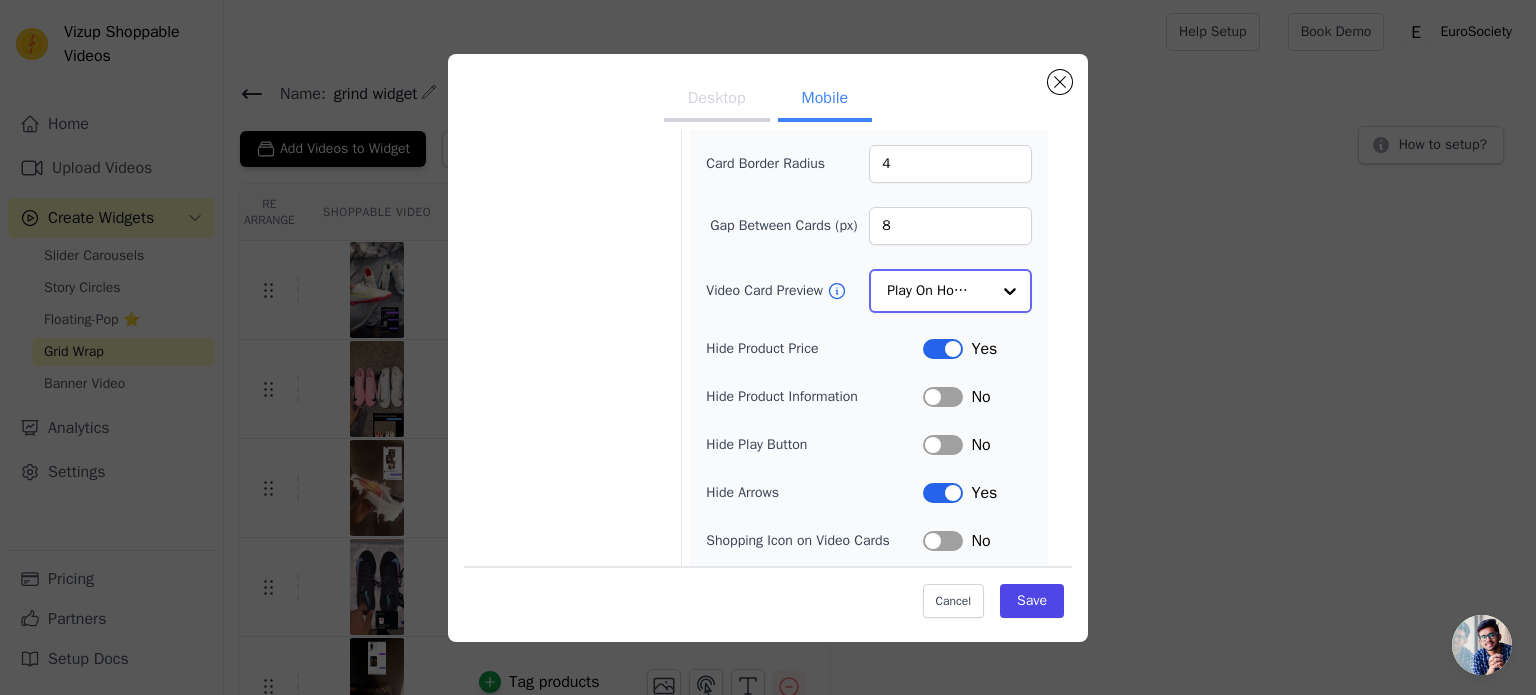 scroll, scrollTop: 247, scrollLeft: 0, axis: vertical 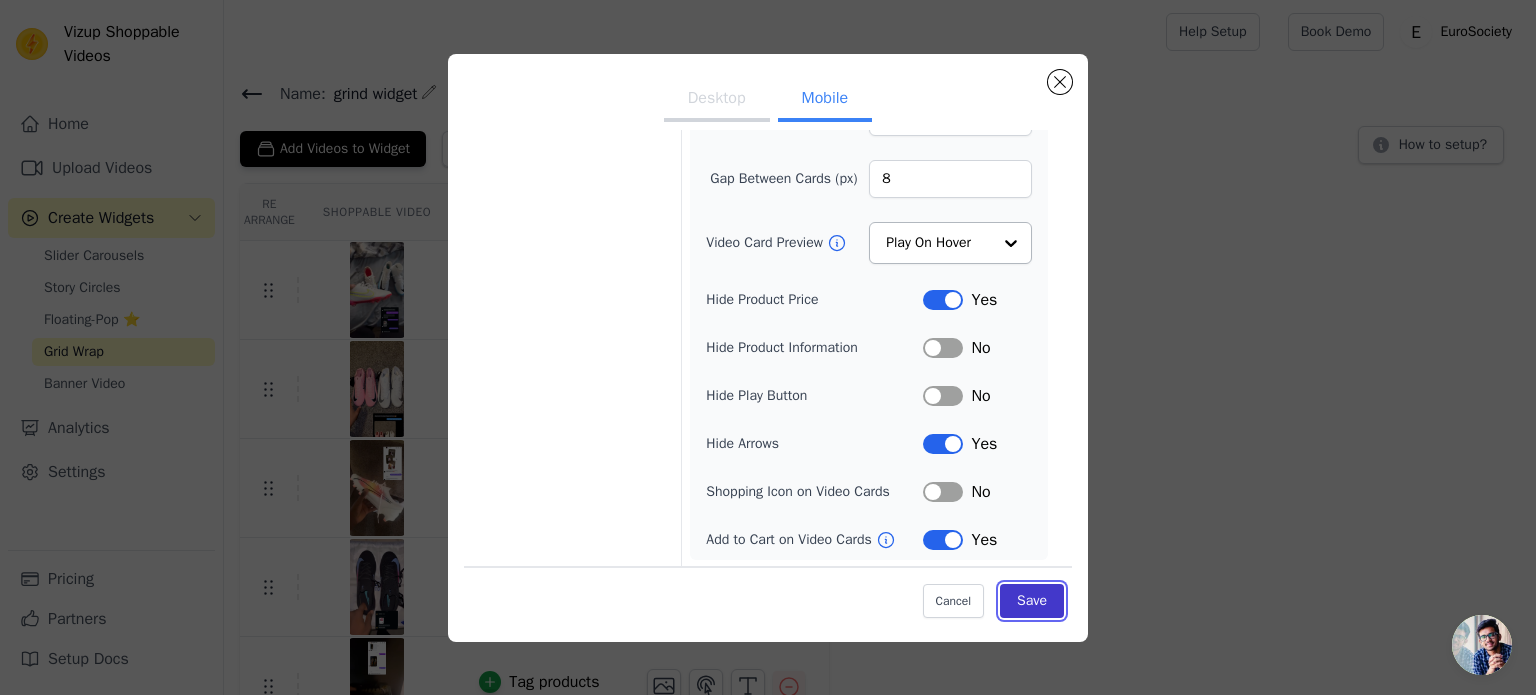 click on "Save" at bounding box center (1032, 601) 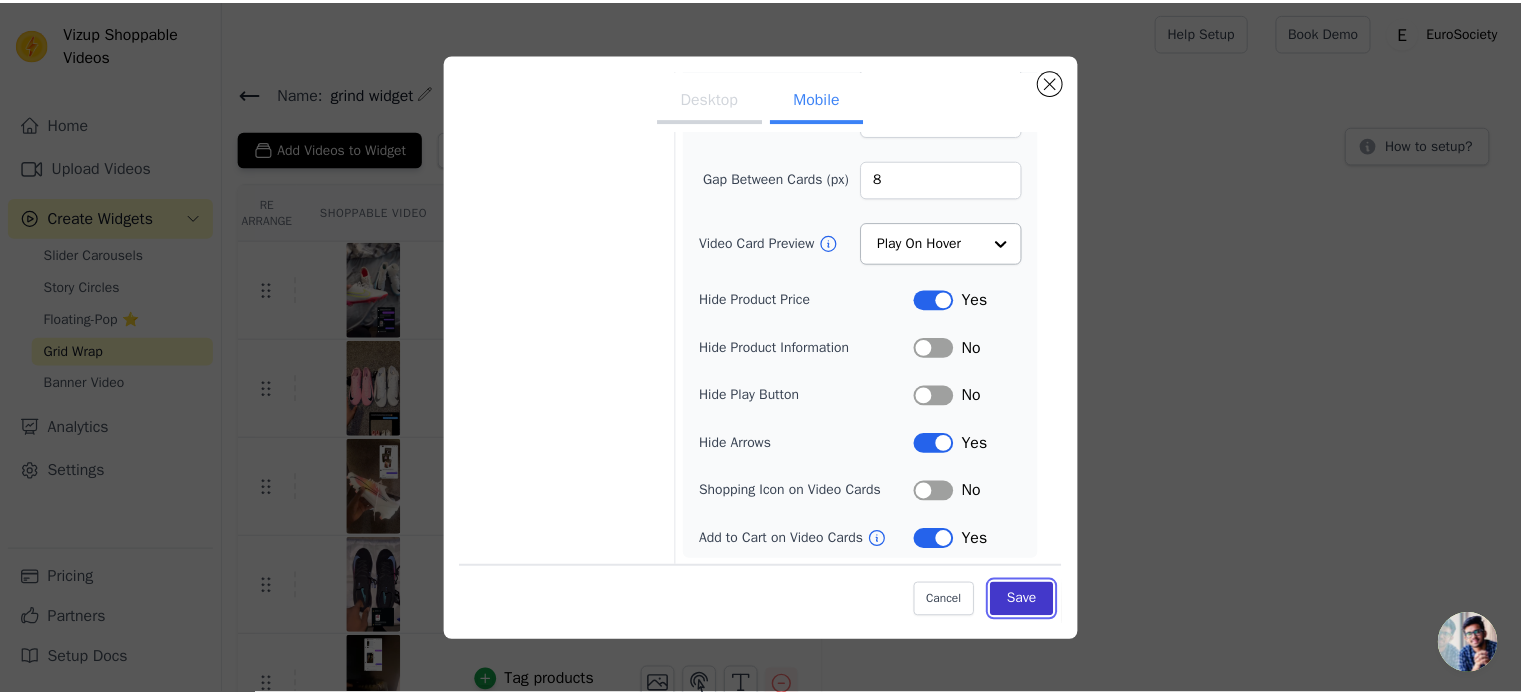 scroll, scrollTop: 246, scrollLeft: 0, axis: vertical 